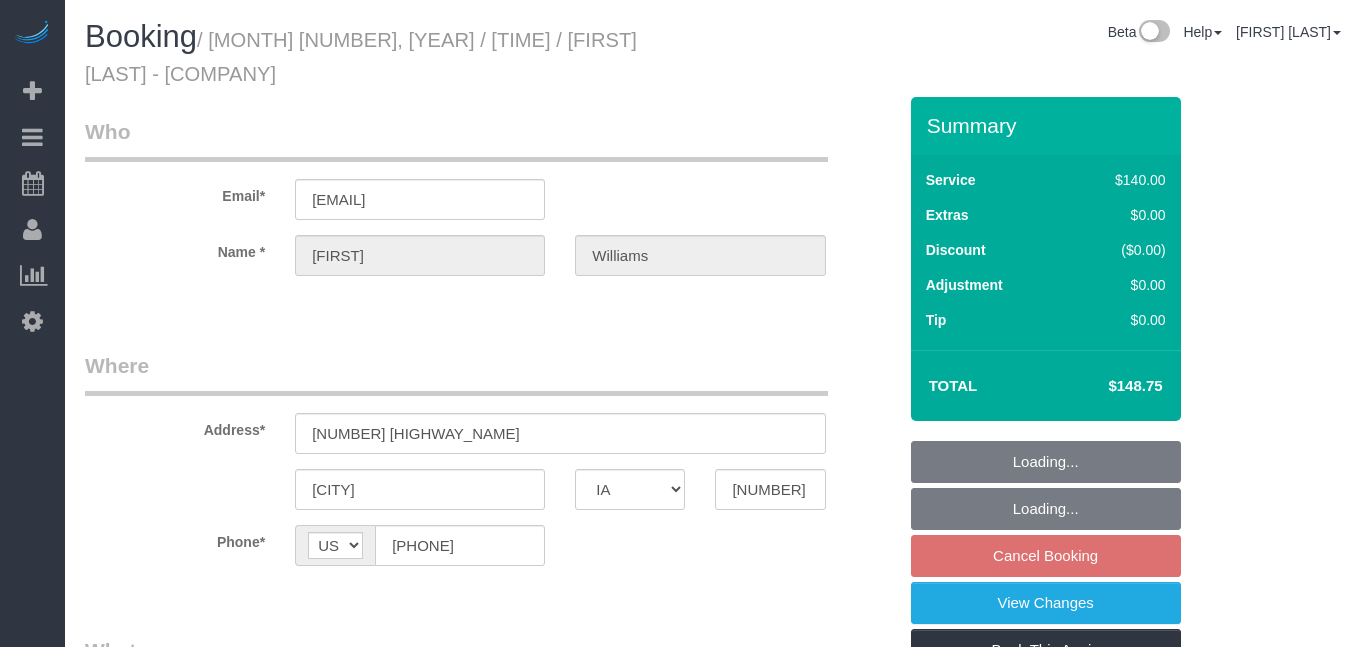 select on "IA" 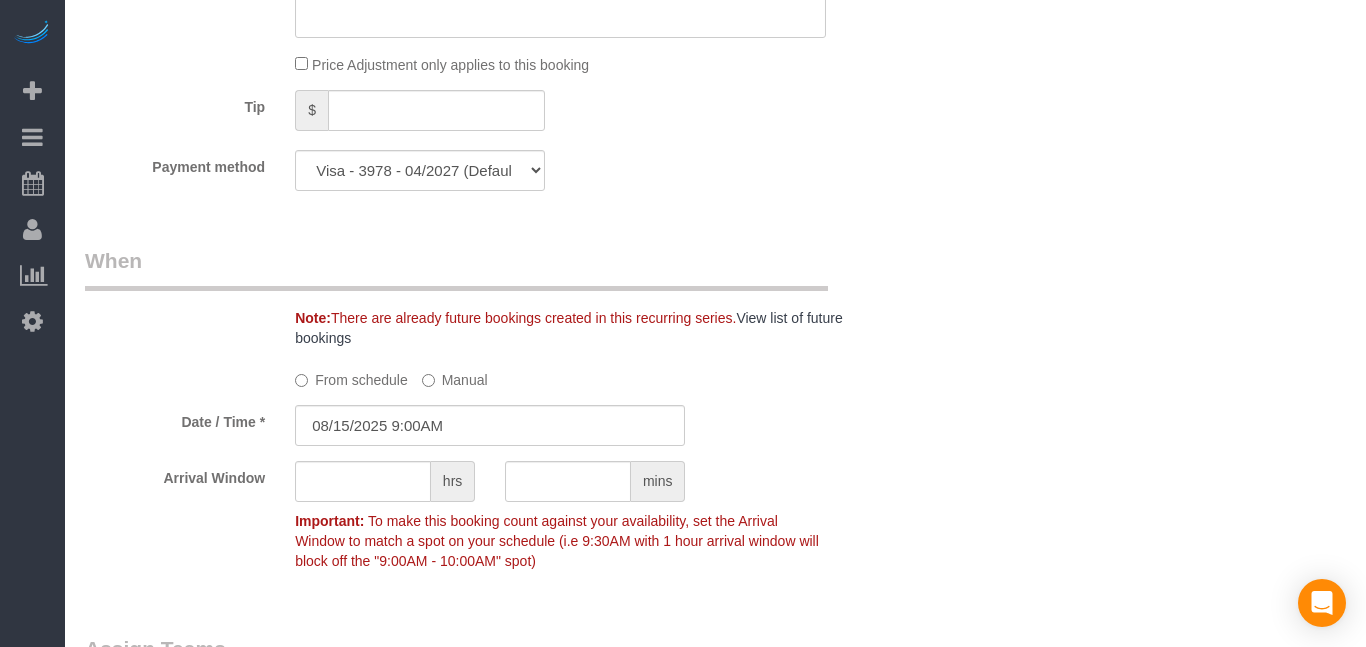 scroll, scrollTop: 1307, scrollLeft: 0, axis: vertical 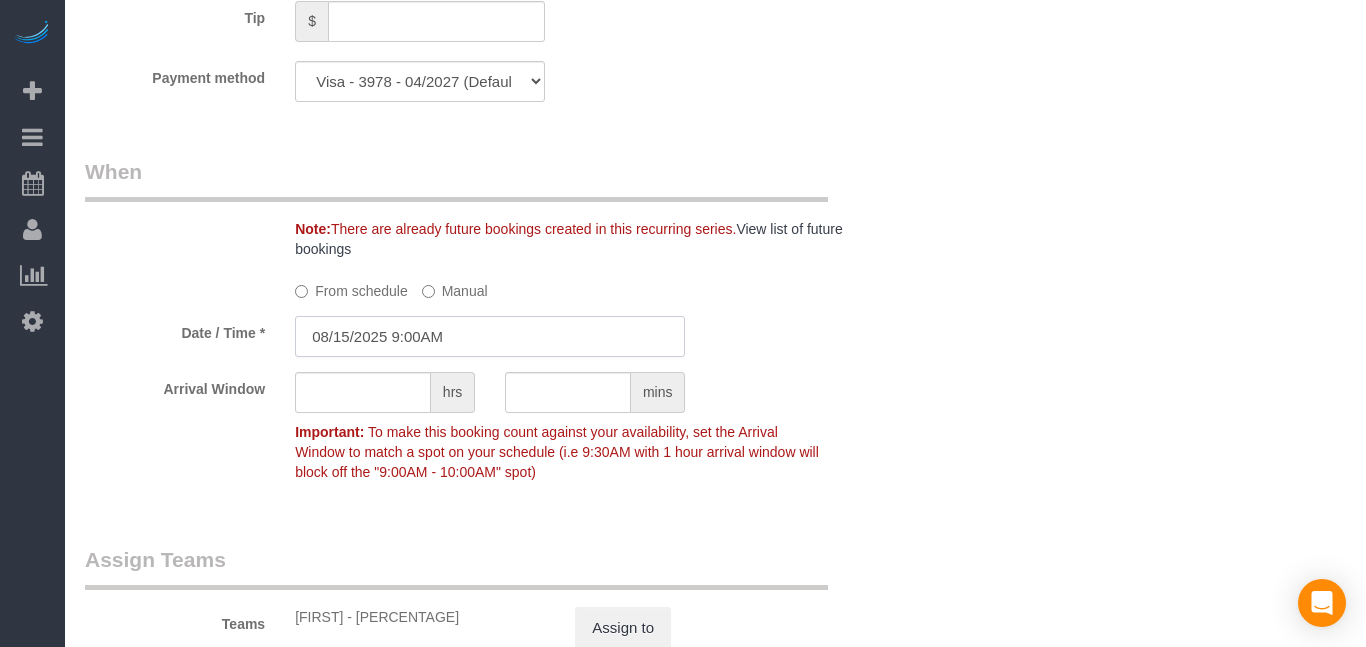 click on "08/15/2025 9:00AM" at bounding box center (490, 336) 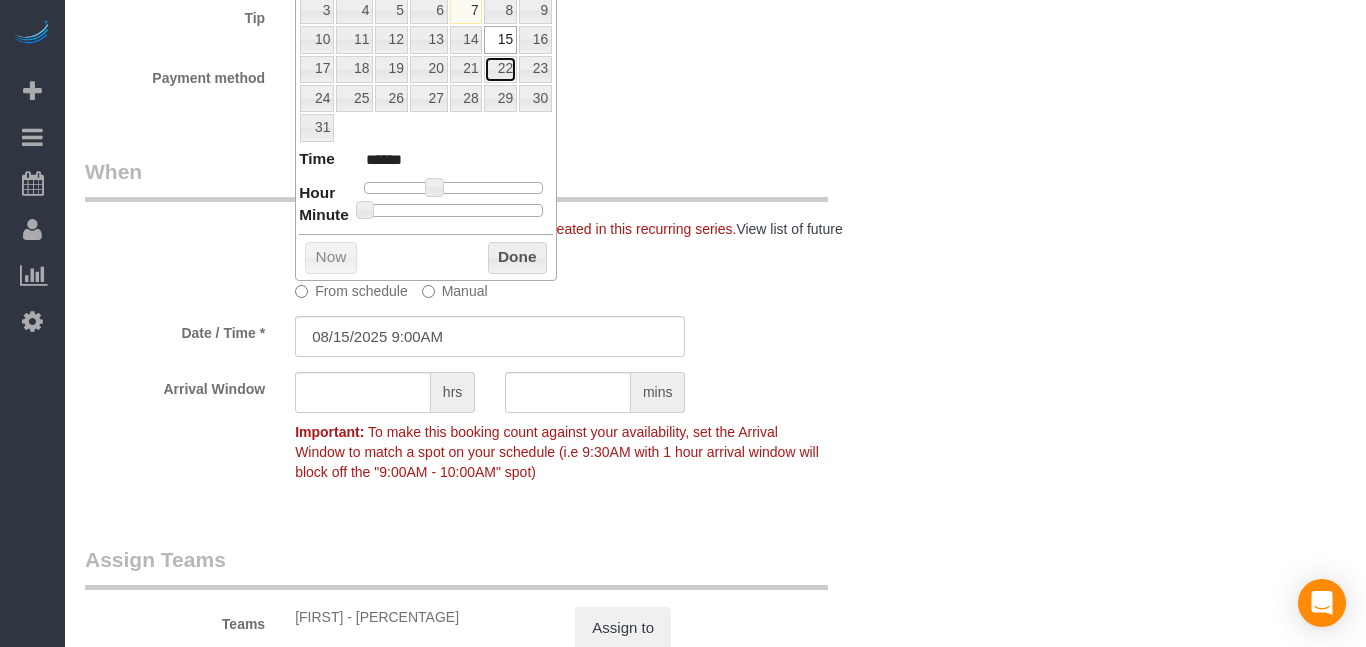 click on "22" at bounding box center [500, 69] 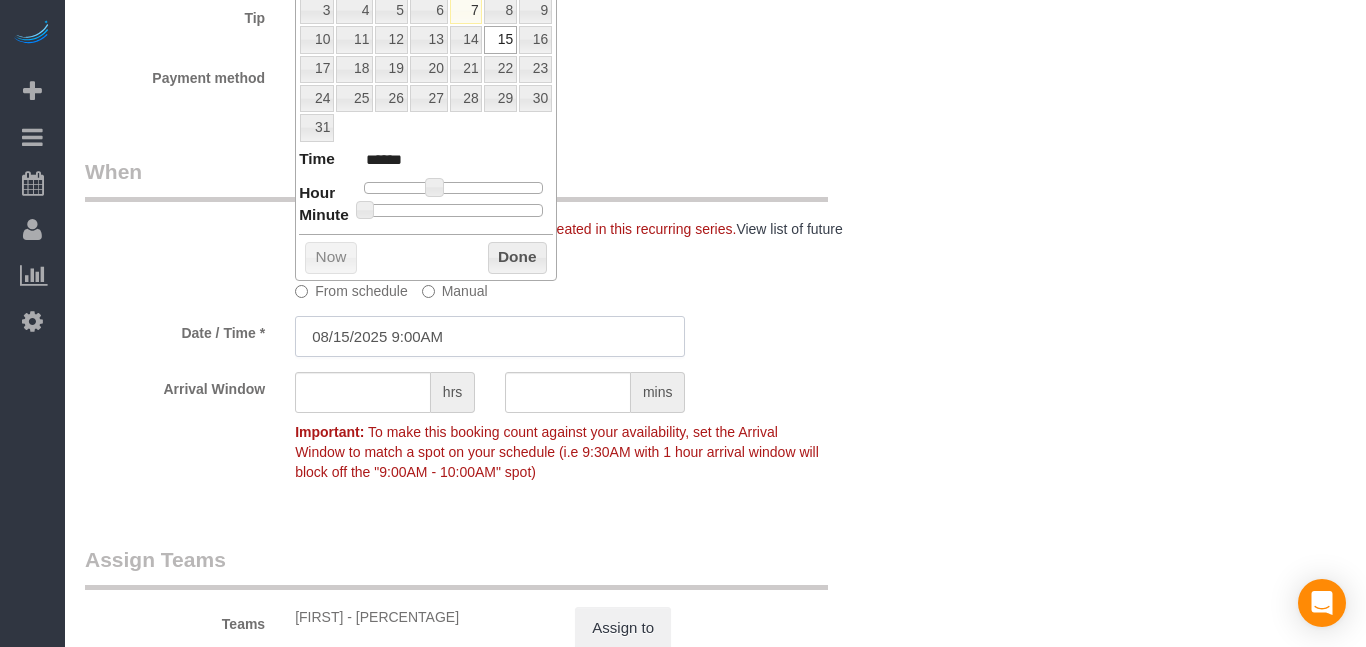 type on "08/22/2025 9:00AM" 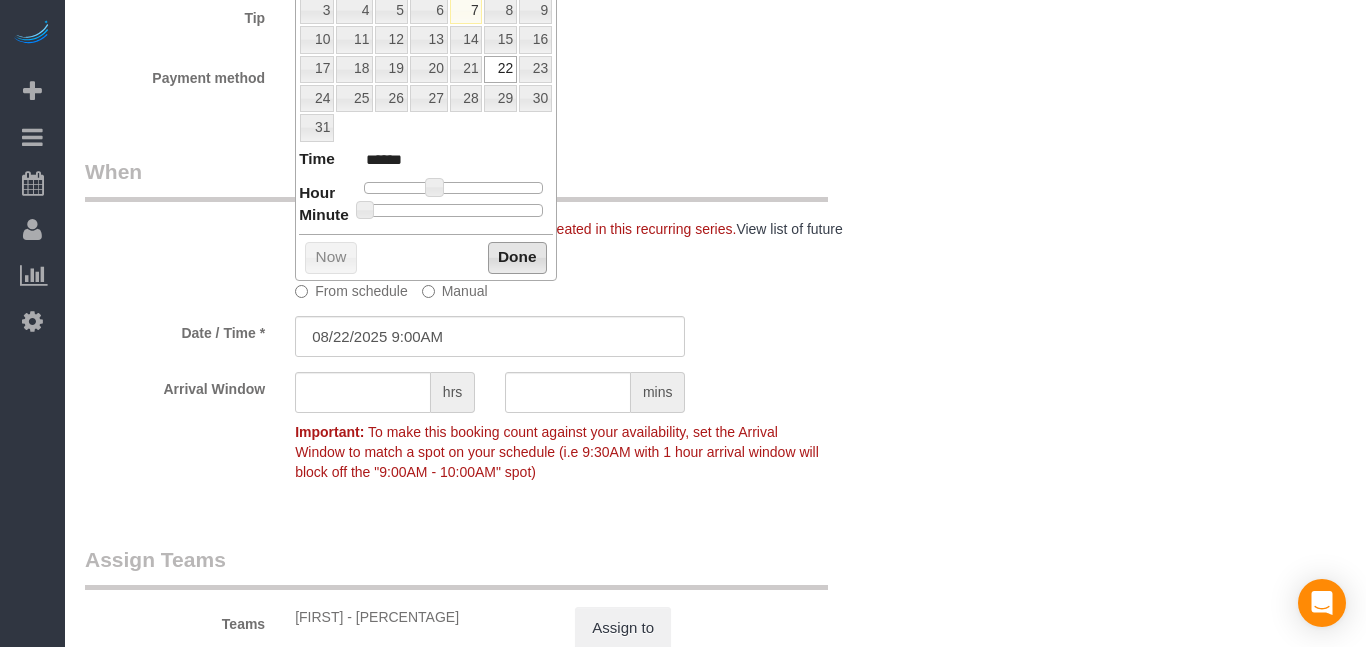 click on "Done" at bounding box center [517, 258] 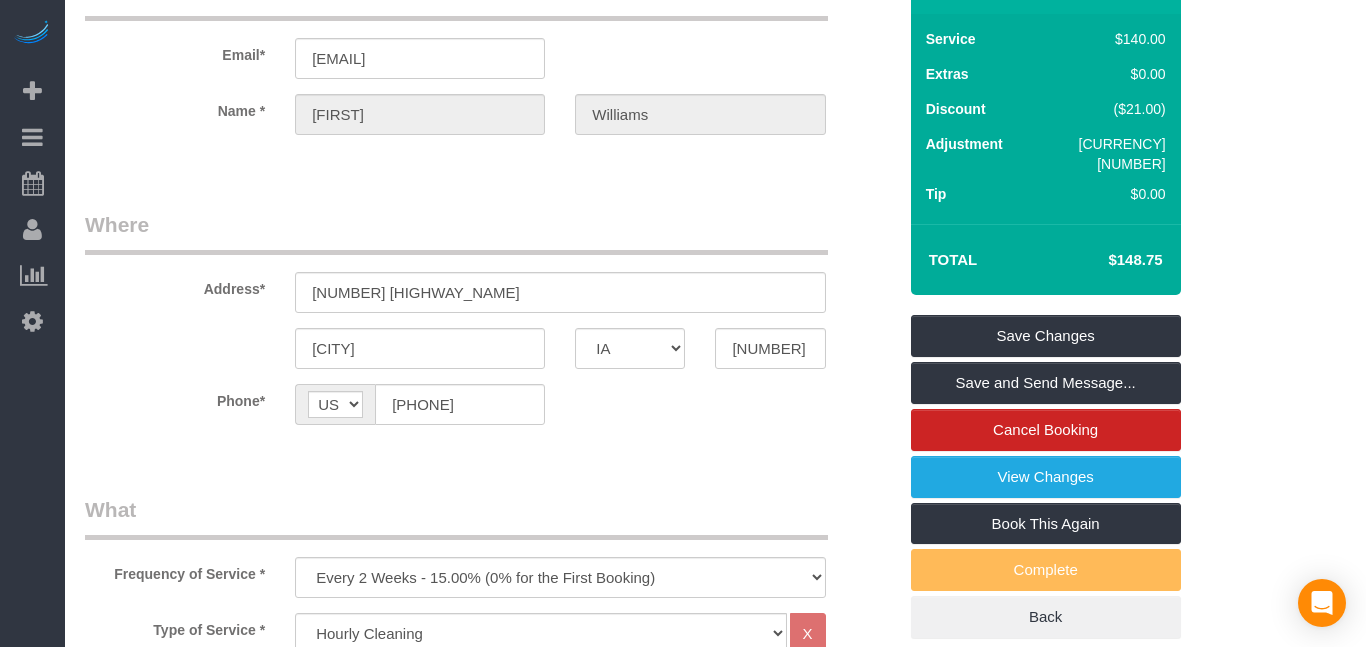 scroll, scrollTop: 143, scrollLeft: 0, axis: vertical 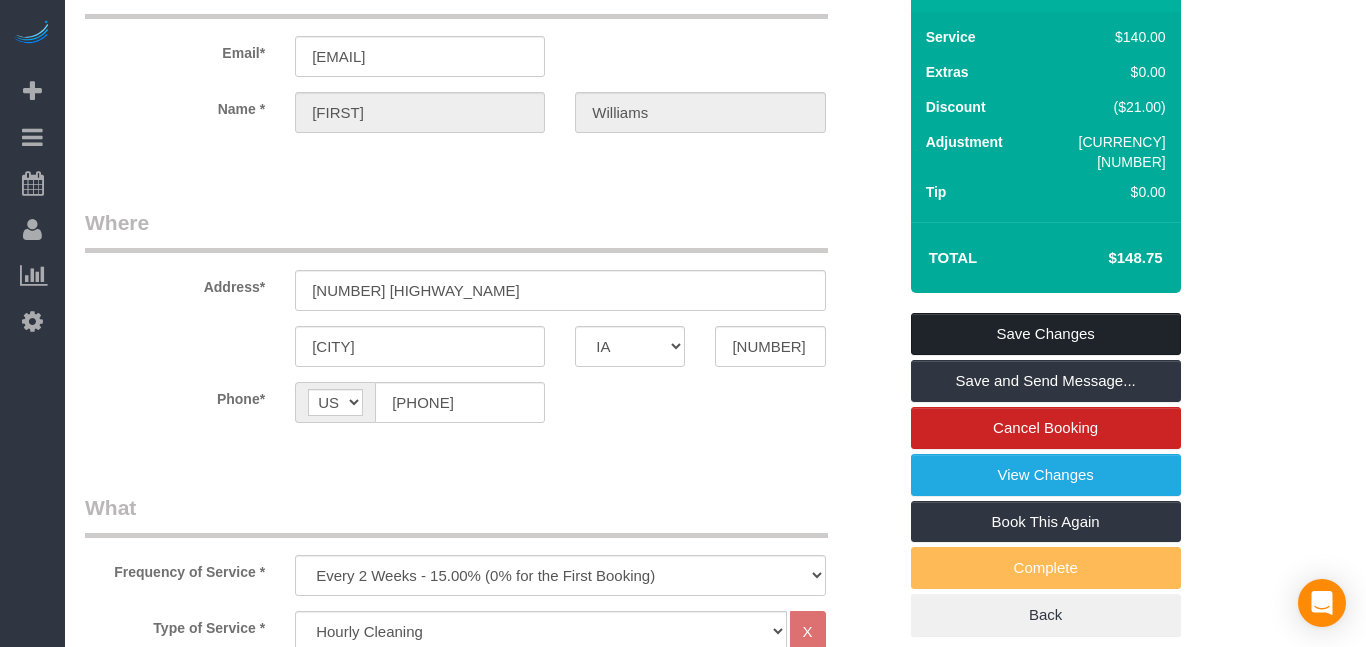 click on "Save Changes" at bounding box center (1046, 334) 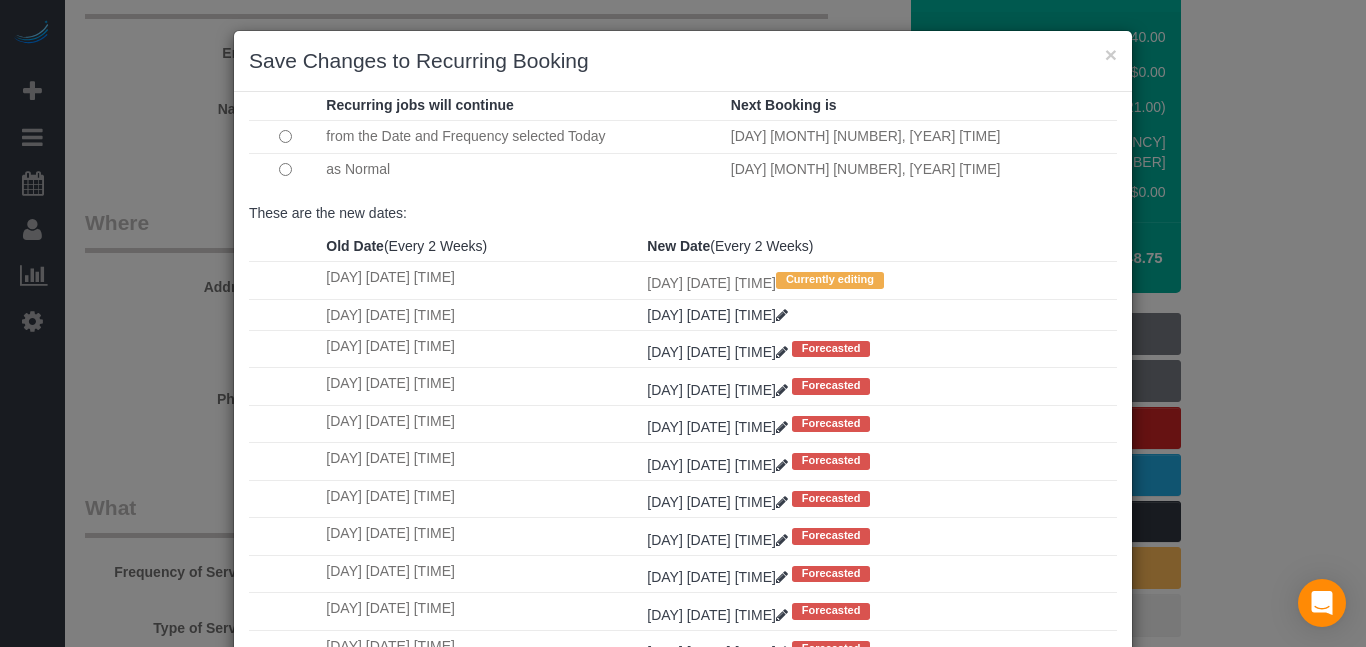 scroll, scrollTop: 109, scrollLeft: 0, axis: vertical 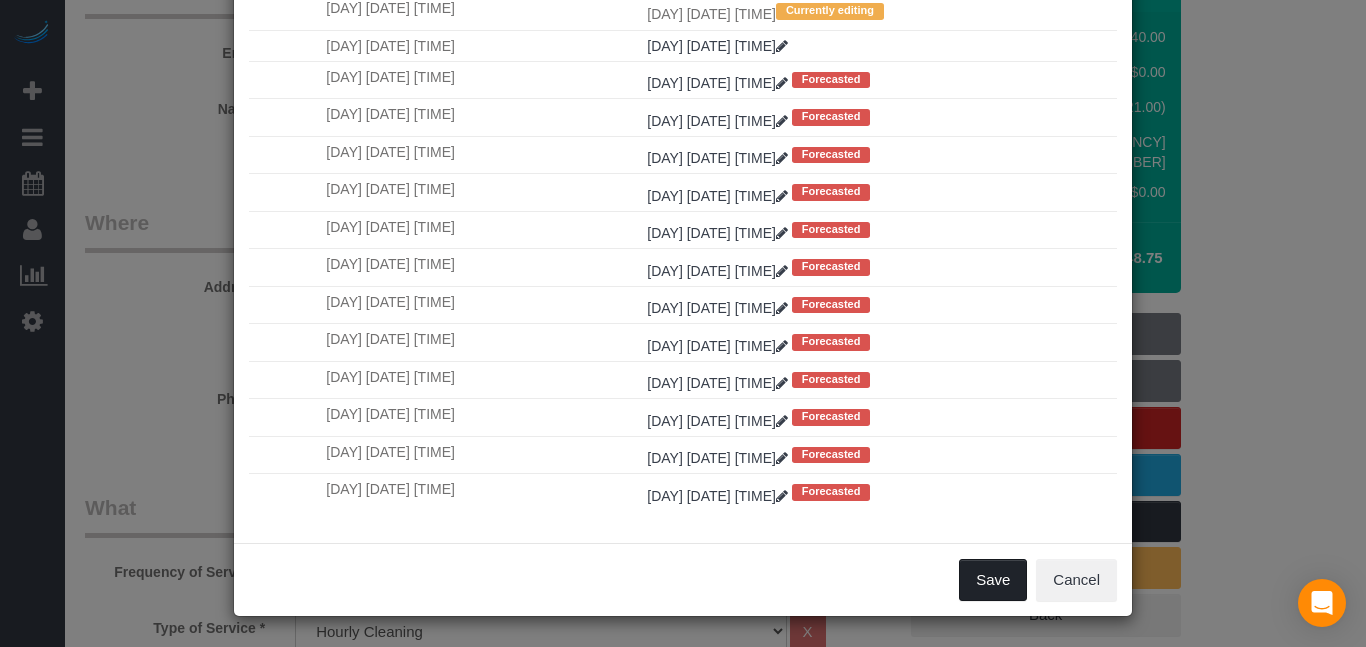 click on "Save" at bounding box center [993, 580] 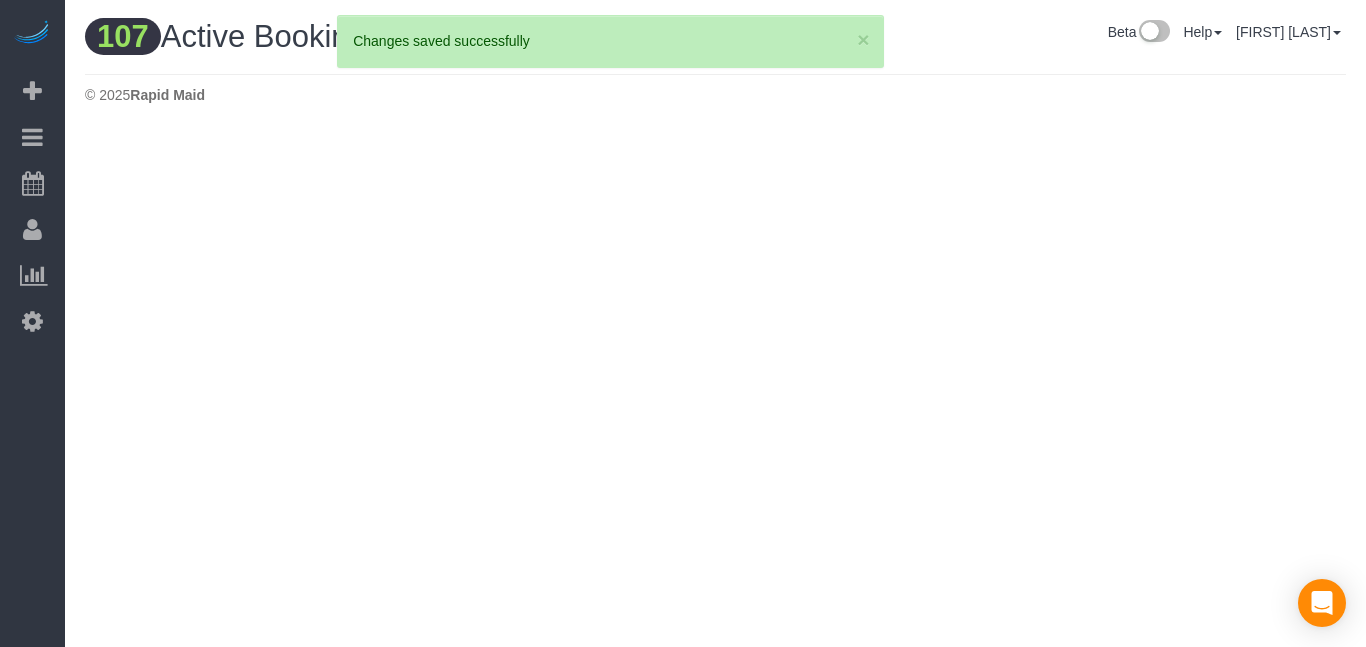 scroll, scrollTop: 0, scrollLeft: 0, axis: both 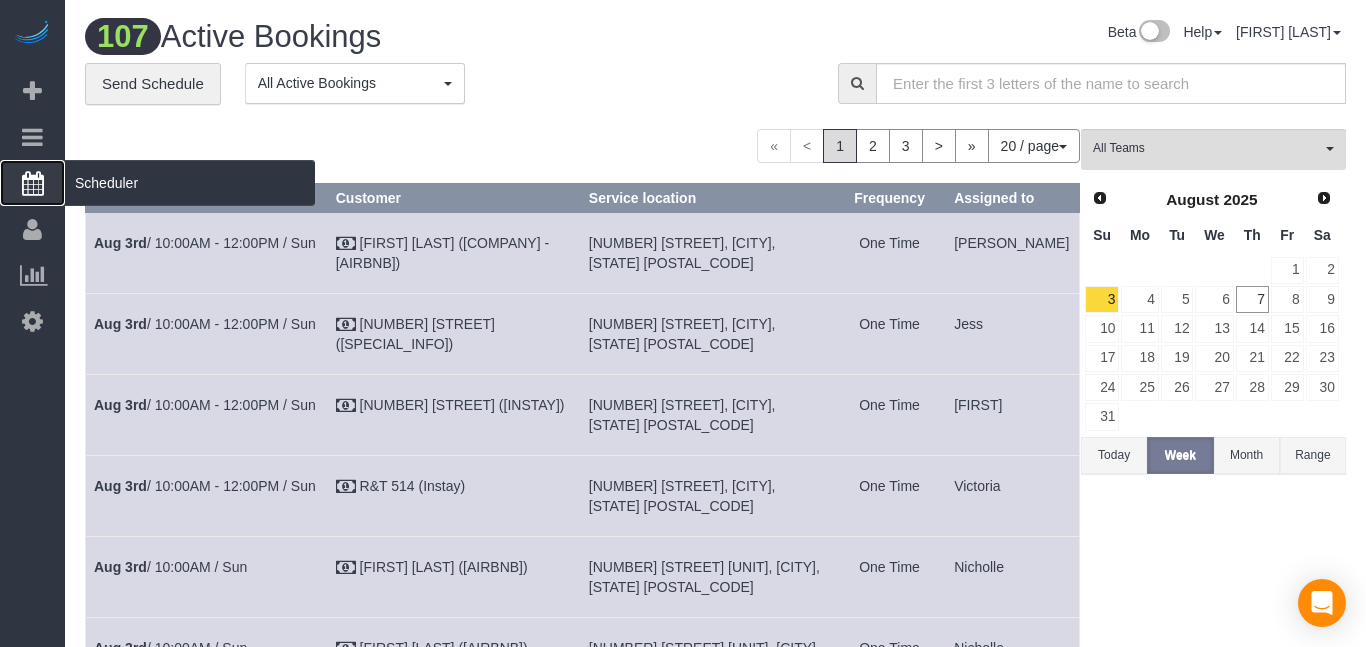 click at bounding box center (33, 183) 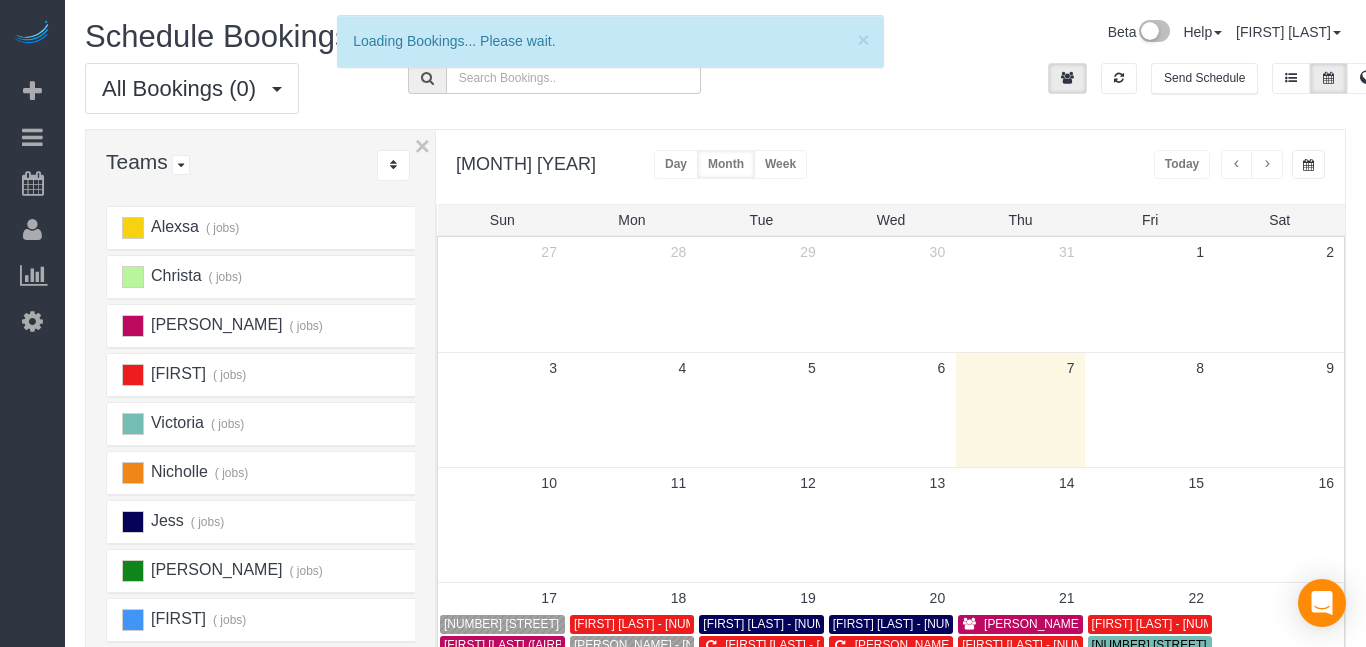 drag, startPoint x: 1362, startPoint y: 147, endPoint x: 1365, endPoint y: 247, distance: 100.04499 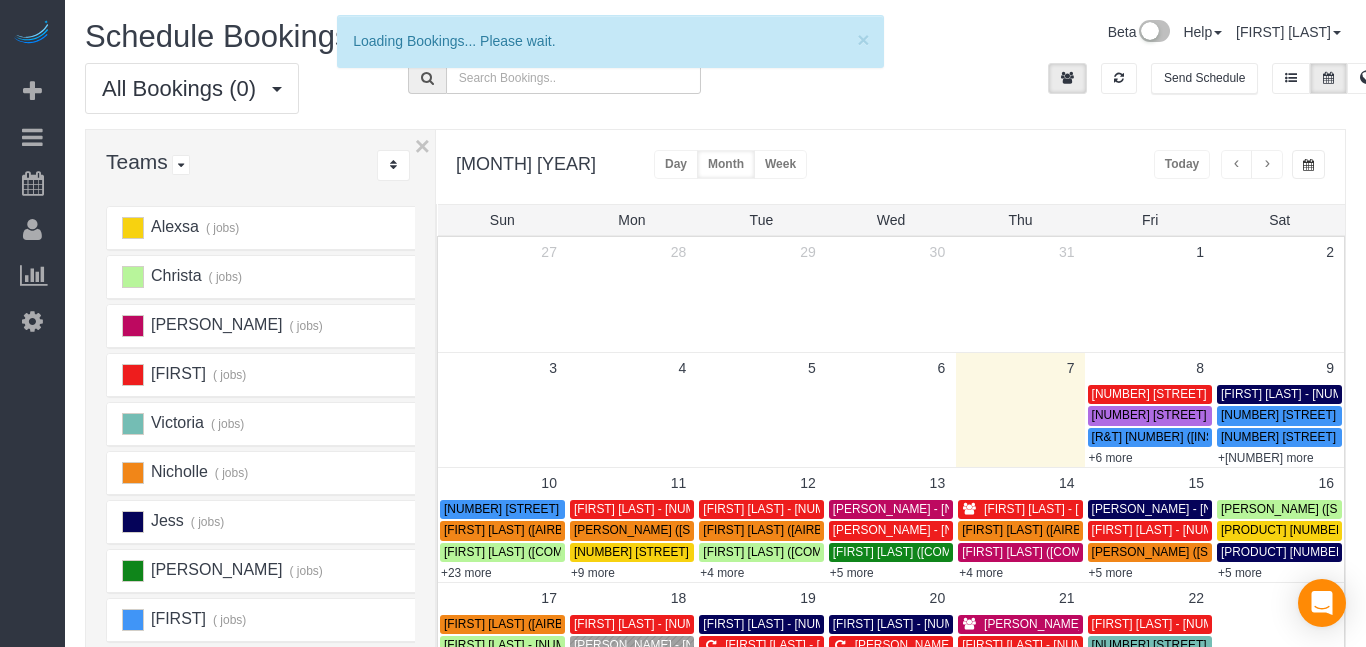 scroll, scrollTop: 176, scrollLeft: 0, axis: vertical 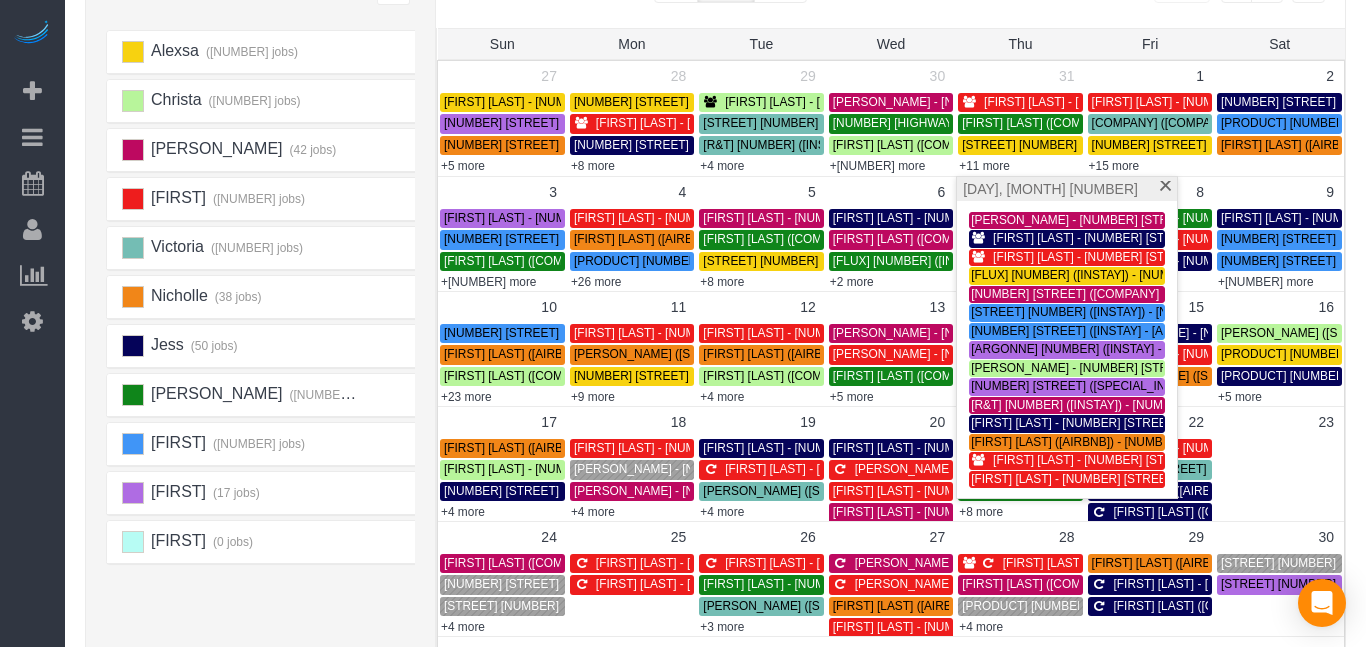 click on "[FIRST] [LAST] - [NUMBER] [STREET], [CITY], [STATE]" at bounding box center [1188, 479] 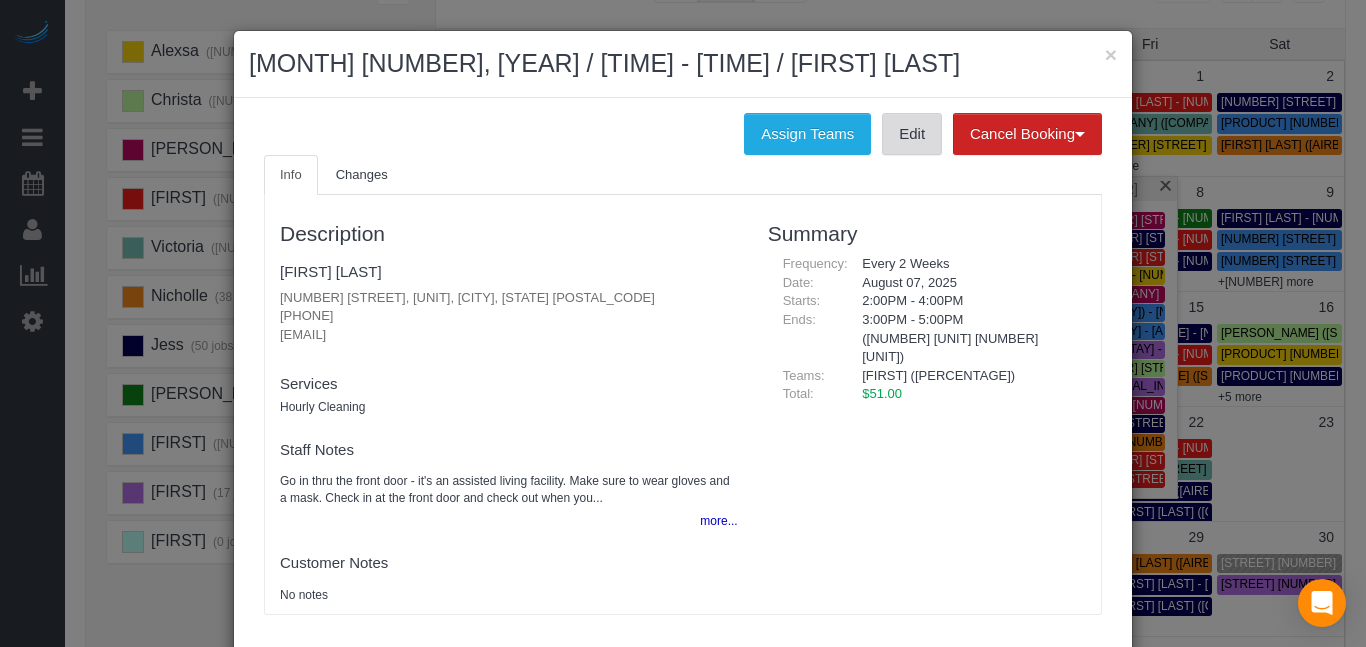 click on "Edit" at bounding box center (912, 134) 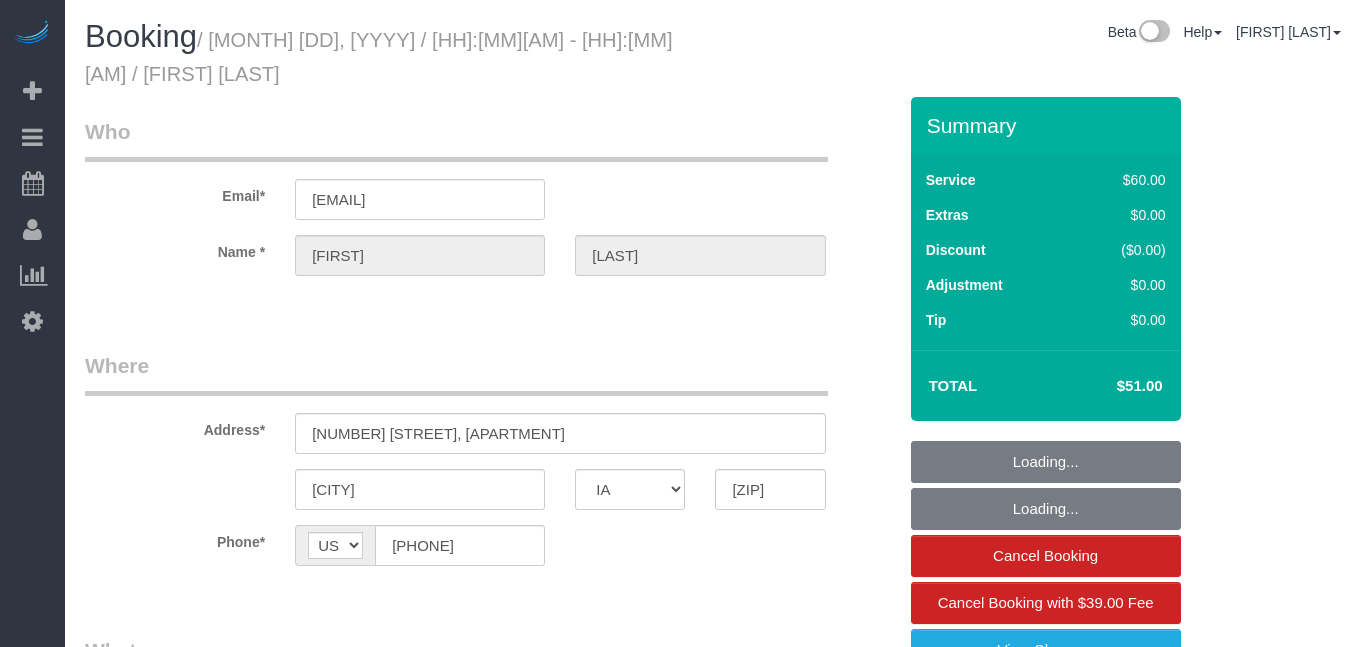 select on "IA" 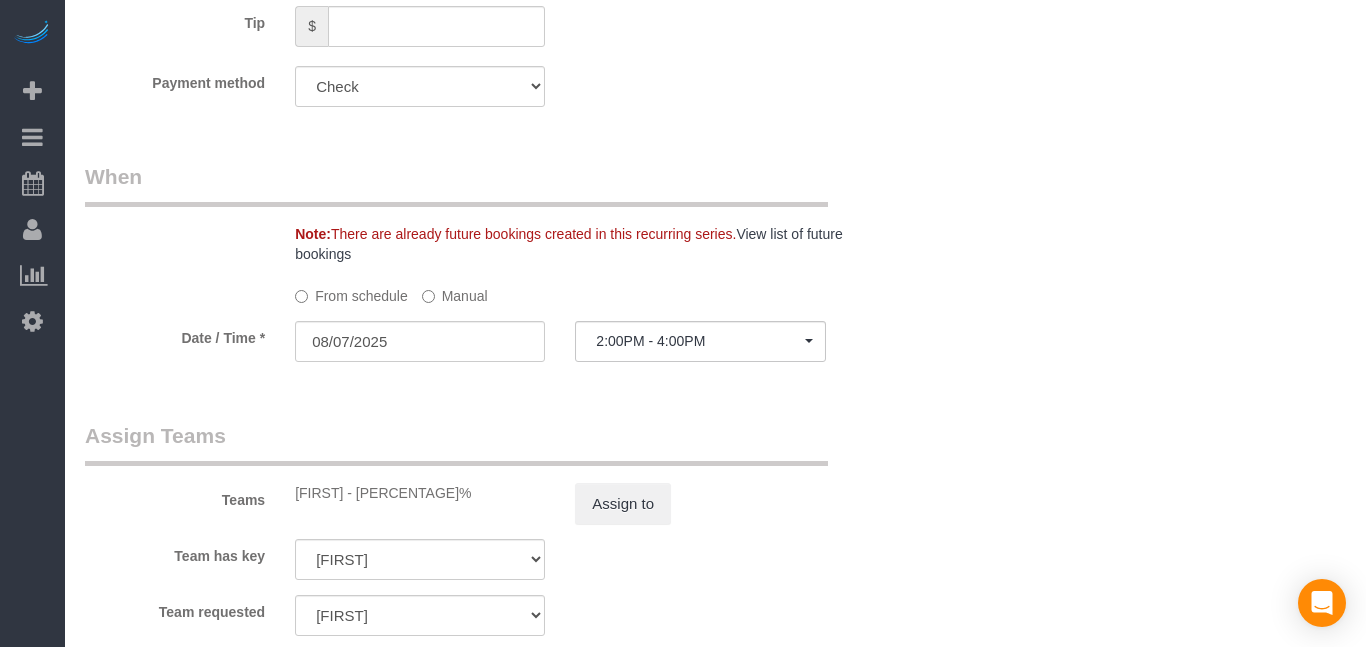 scroll, scrollTop: 1307, scrollLeft: 0, axis: vertical 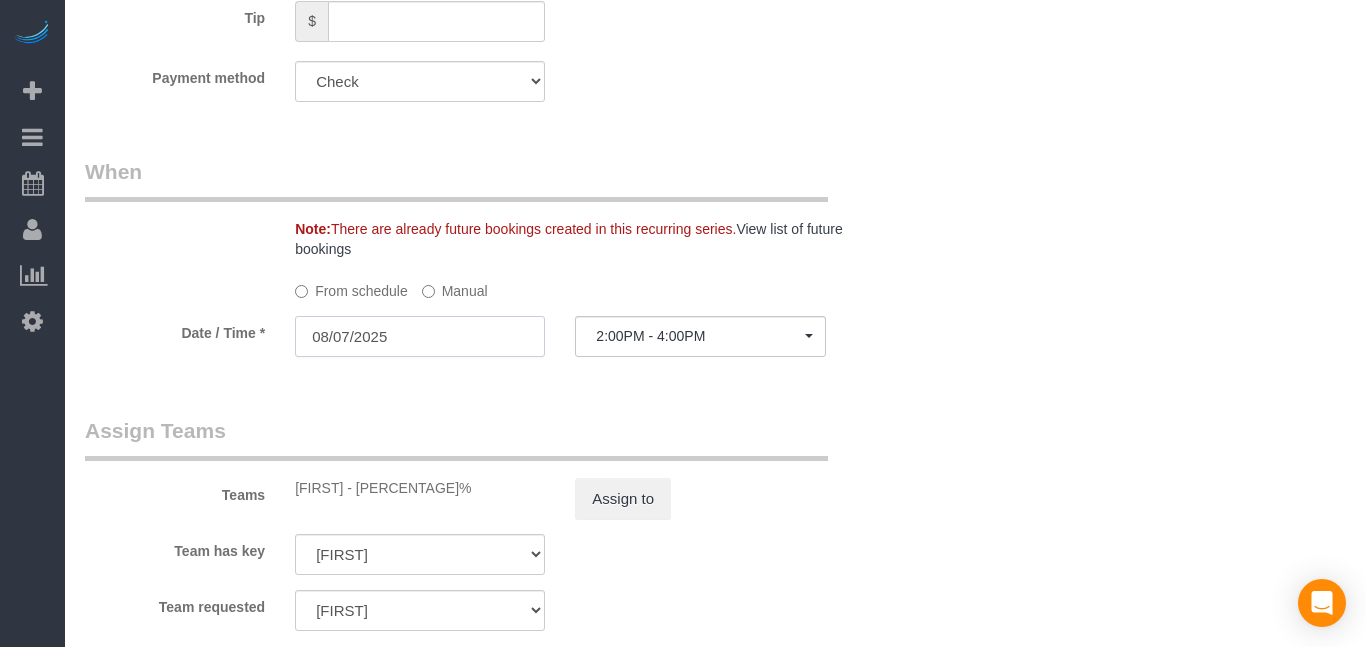 click on "08/07/2025" at bounding box center (420, 336) 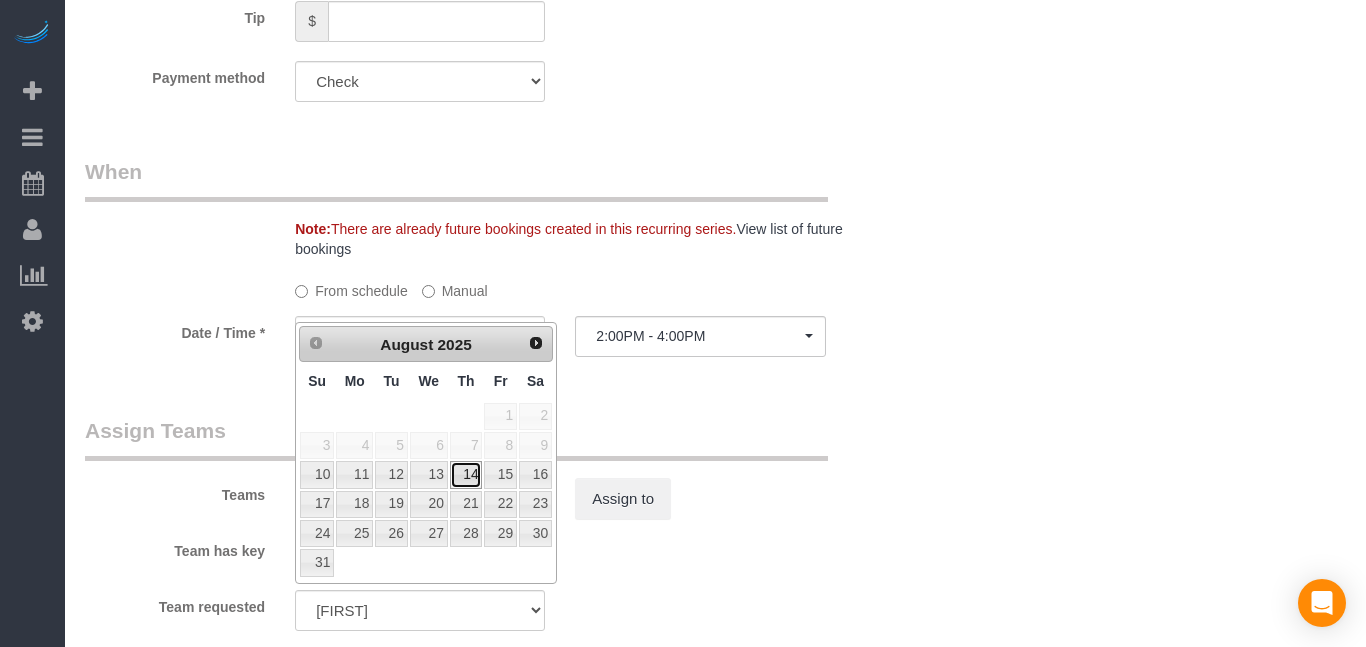 click on "14" at bounding box center (466, 474) 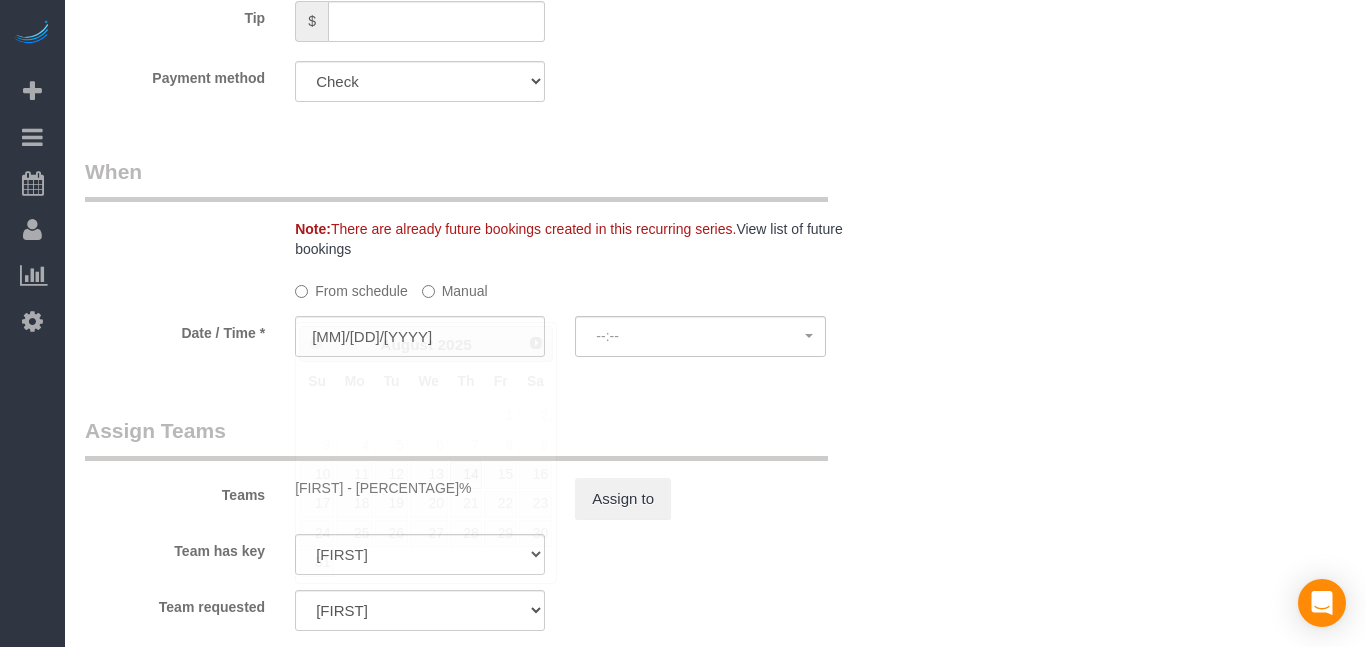 select on "spot14" 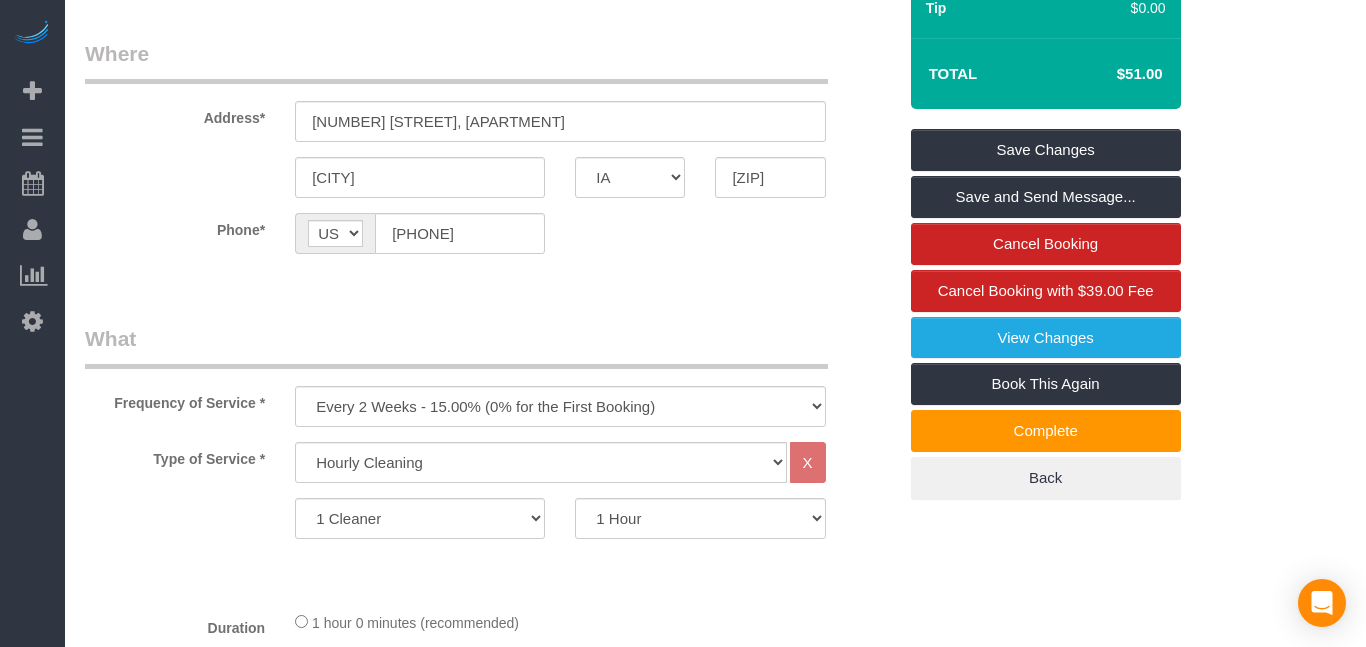 scroll, scrollTop: 309, scrollLeft: 0, axis: vertical 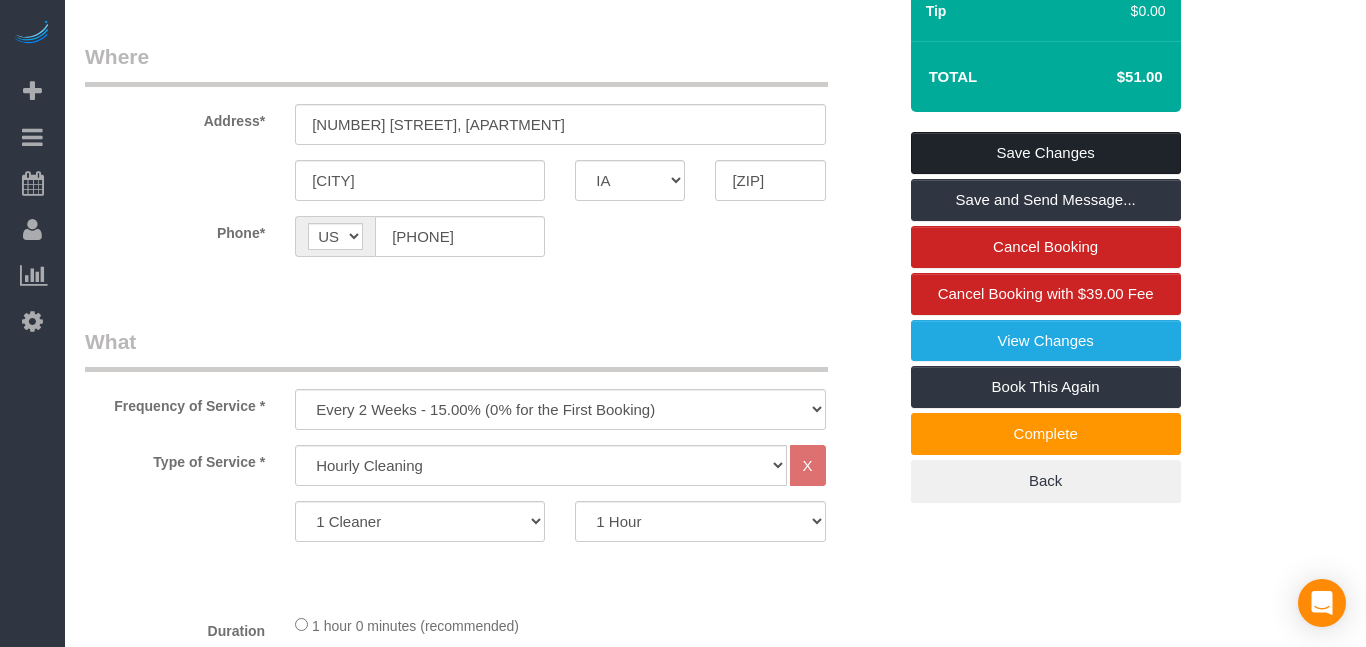 click on "Save Changes" at bounding box center (1046, 153) 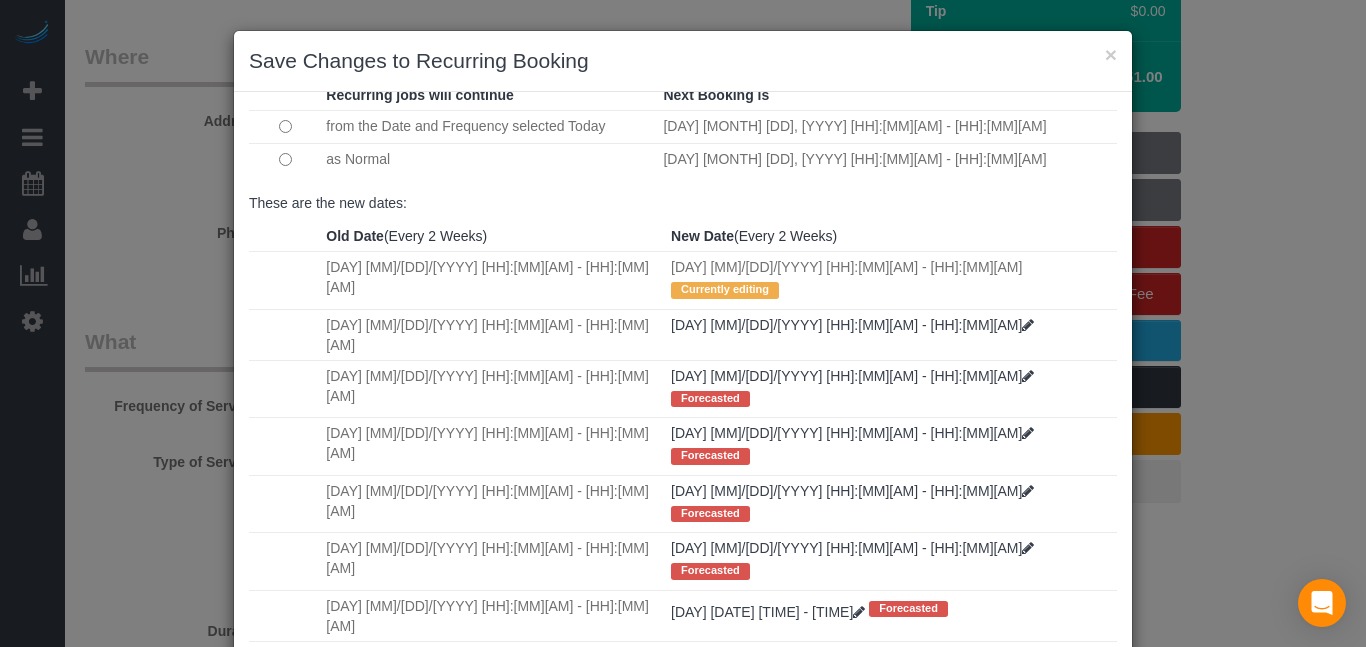 scroll, scrollTop: 109, scrollLeft: 0, axis: vertical 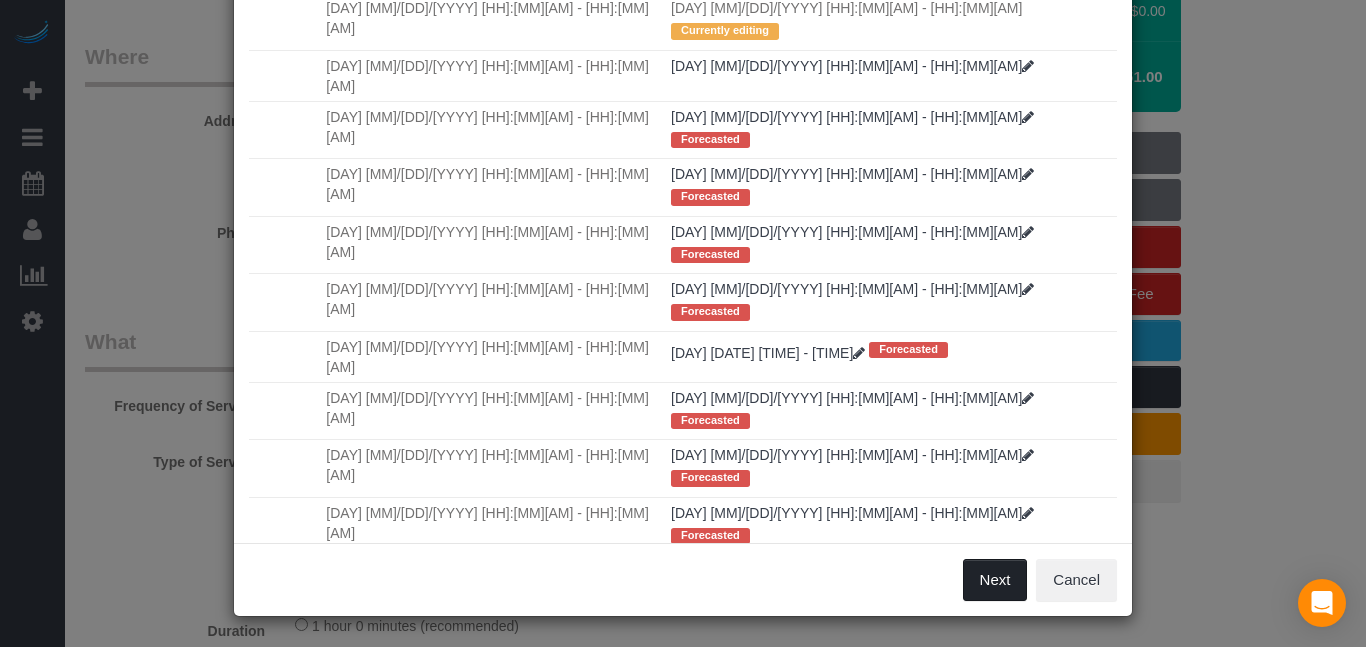 click on "Next" at bounding box center (995, 580) 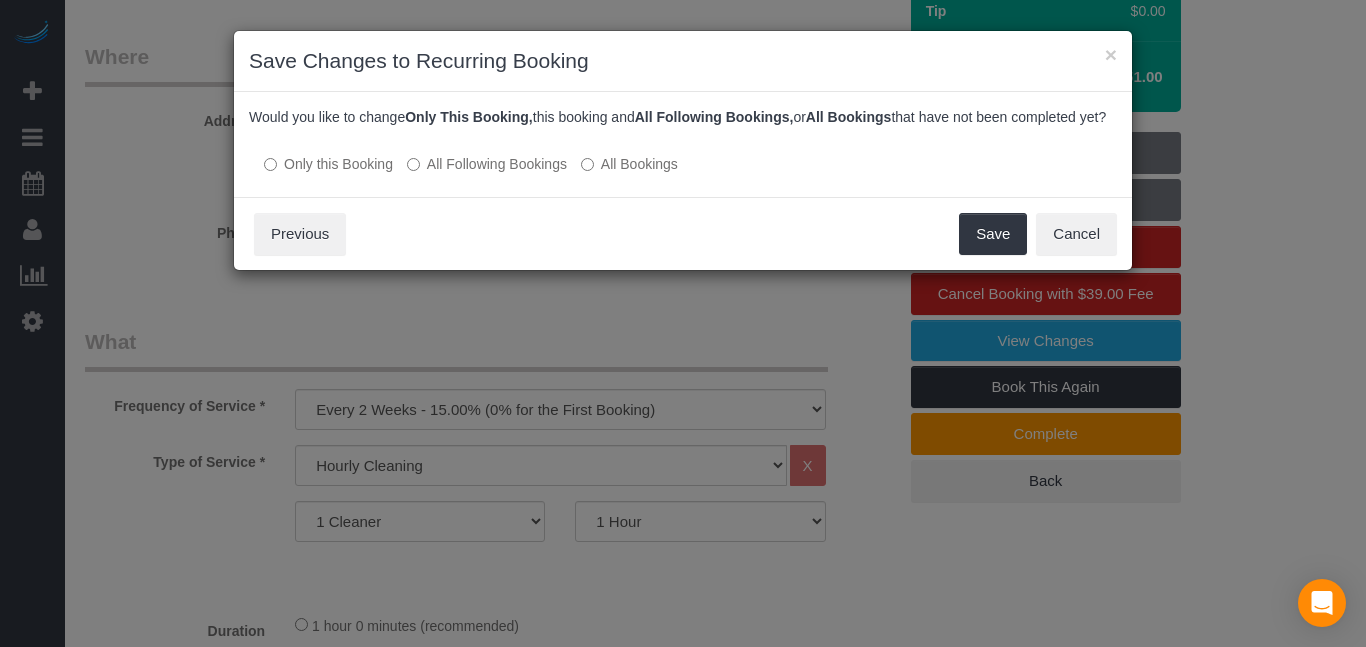 scroll, scrollTop: 0, scrollLeft: 0, axis: both 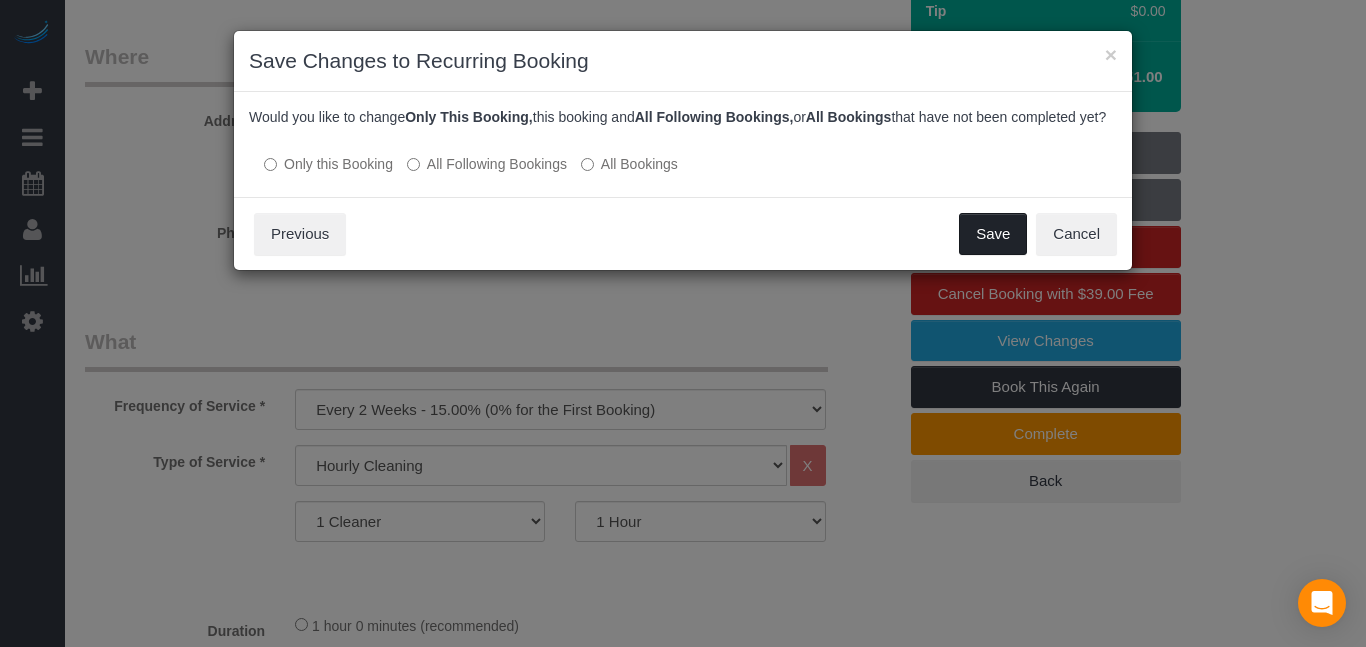 click on "Save" at bounding box center [993, 234] 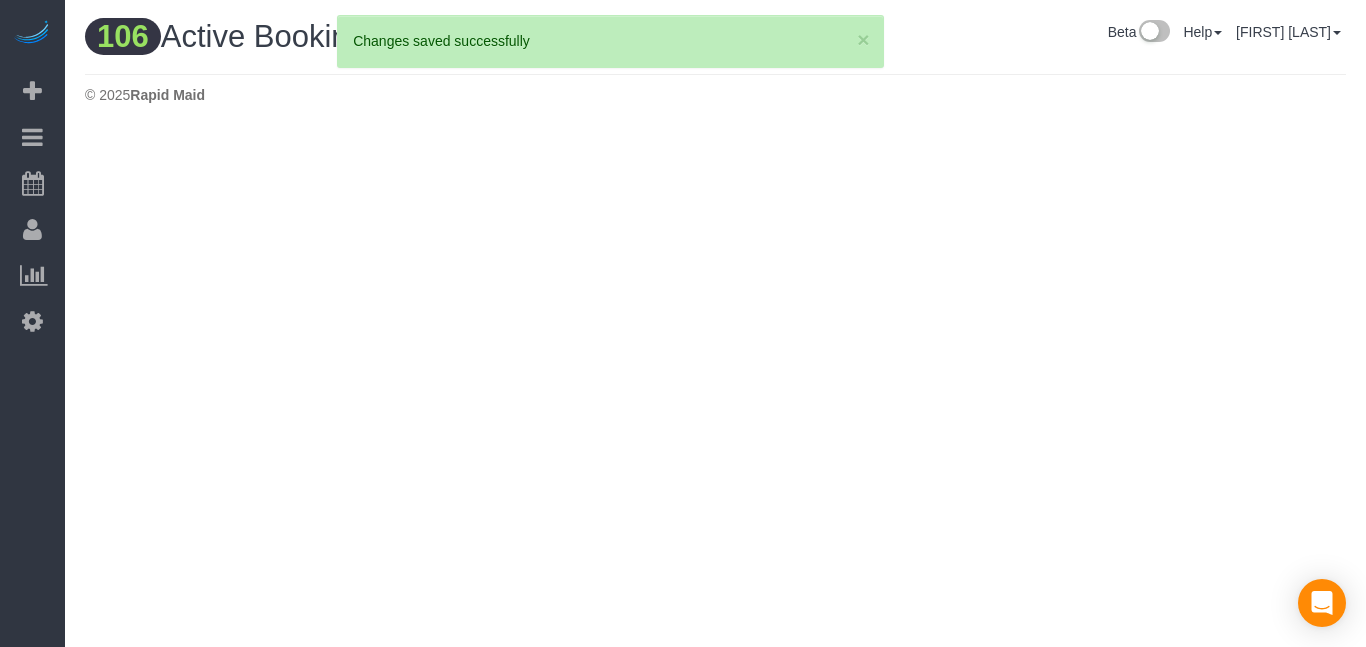 scroll, scrollTop: 0, scrollLeft: 0, axis: both 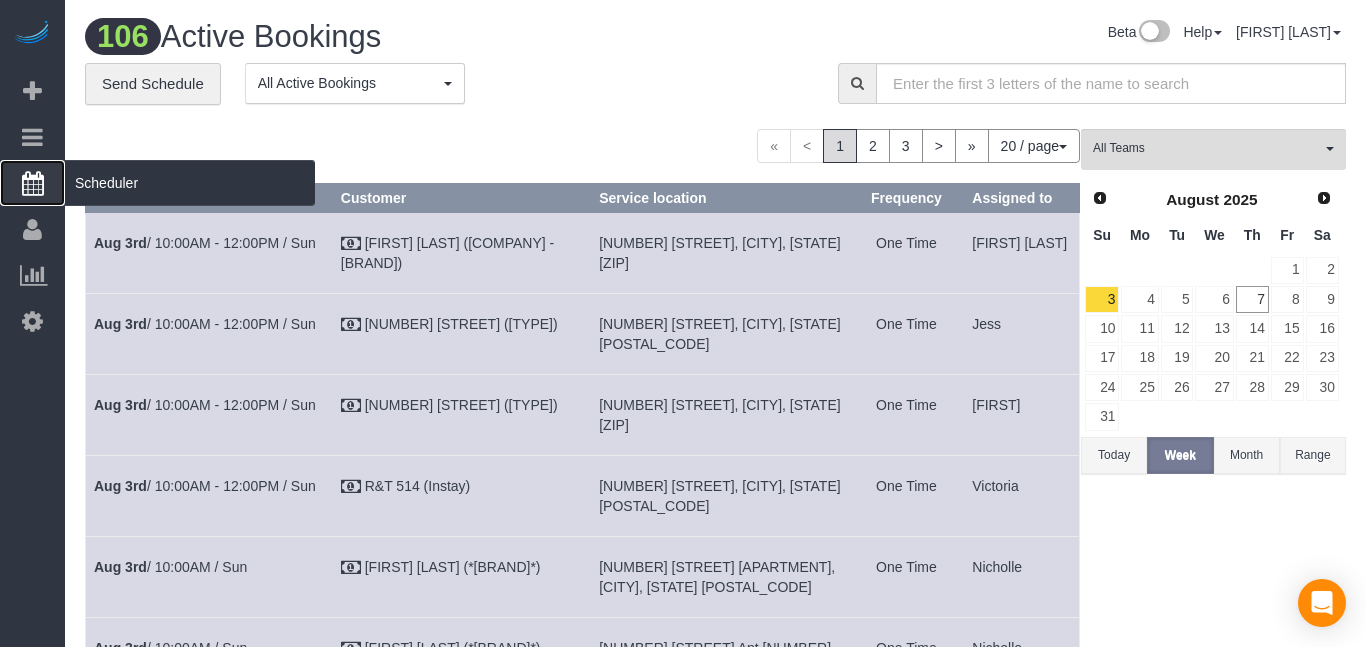 click at bounding box center [33, 183] 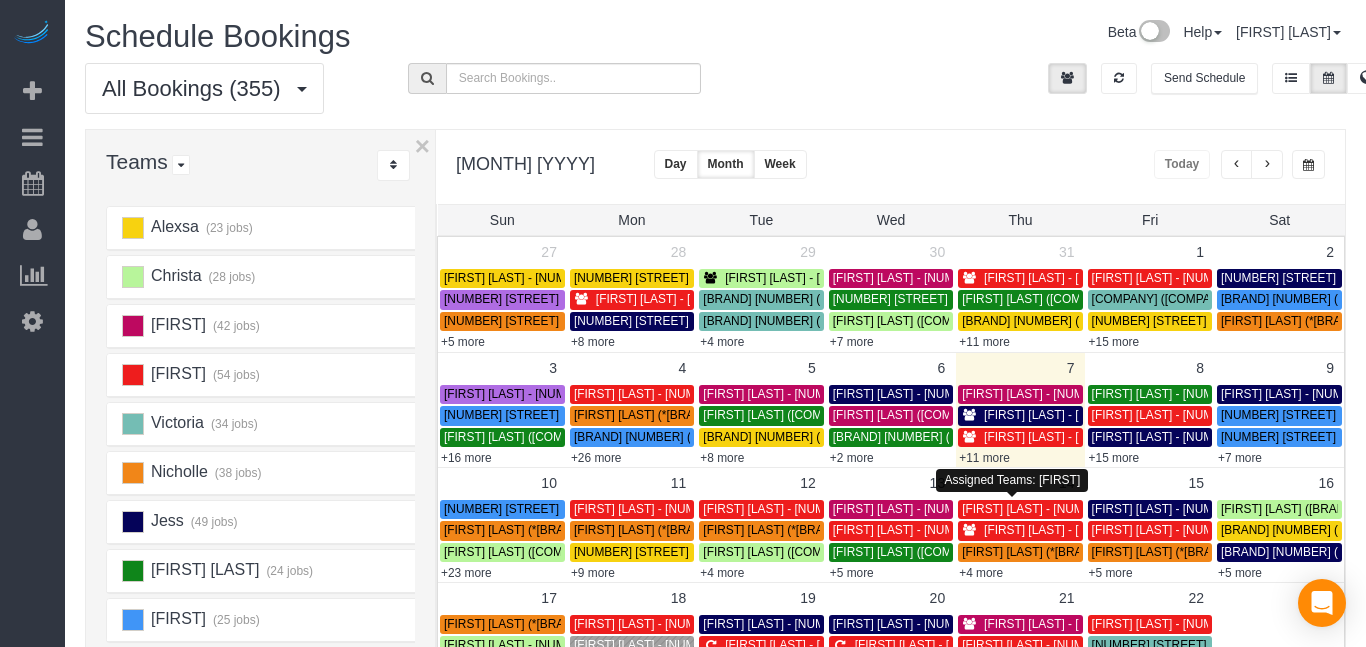 click on "[FIRST] [LAST] - [NUMBER] [STREET], [CITY], [STATE]" at bounding box center (1201, 509) 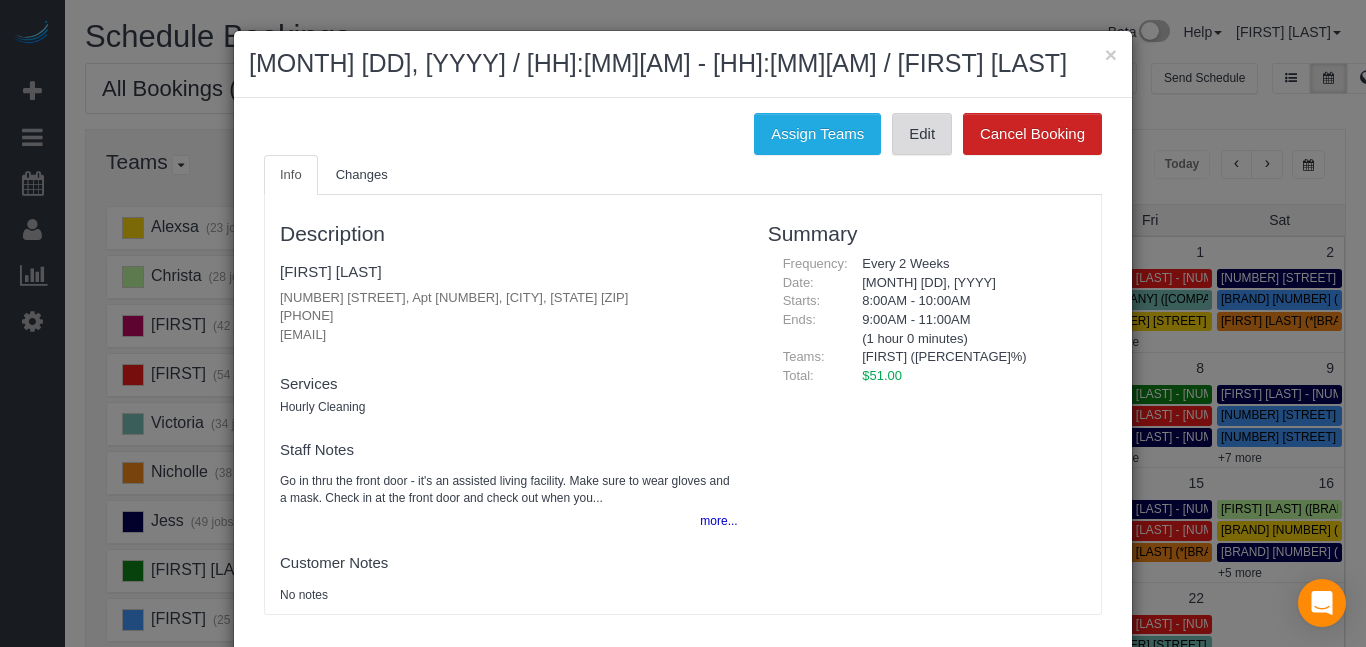 click on "Edit" at bounding box center [922, 134] 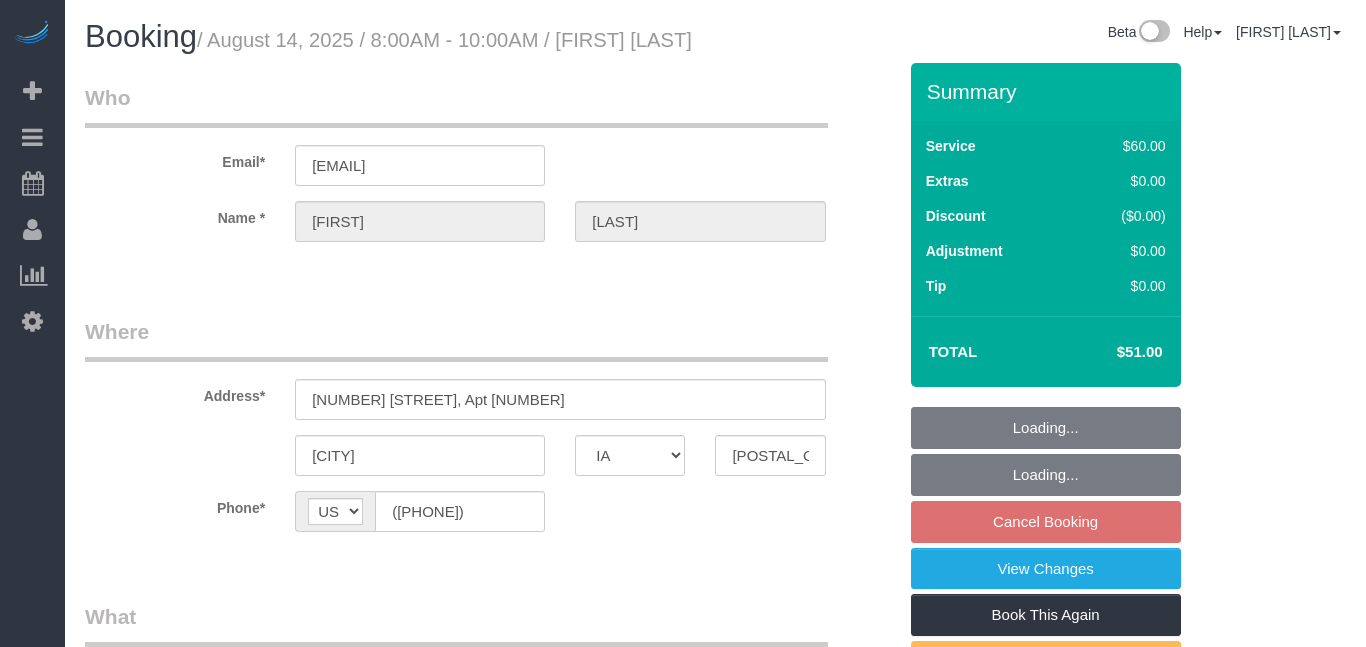 select on "IA" 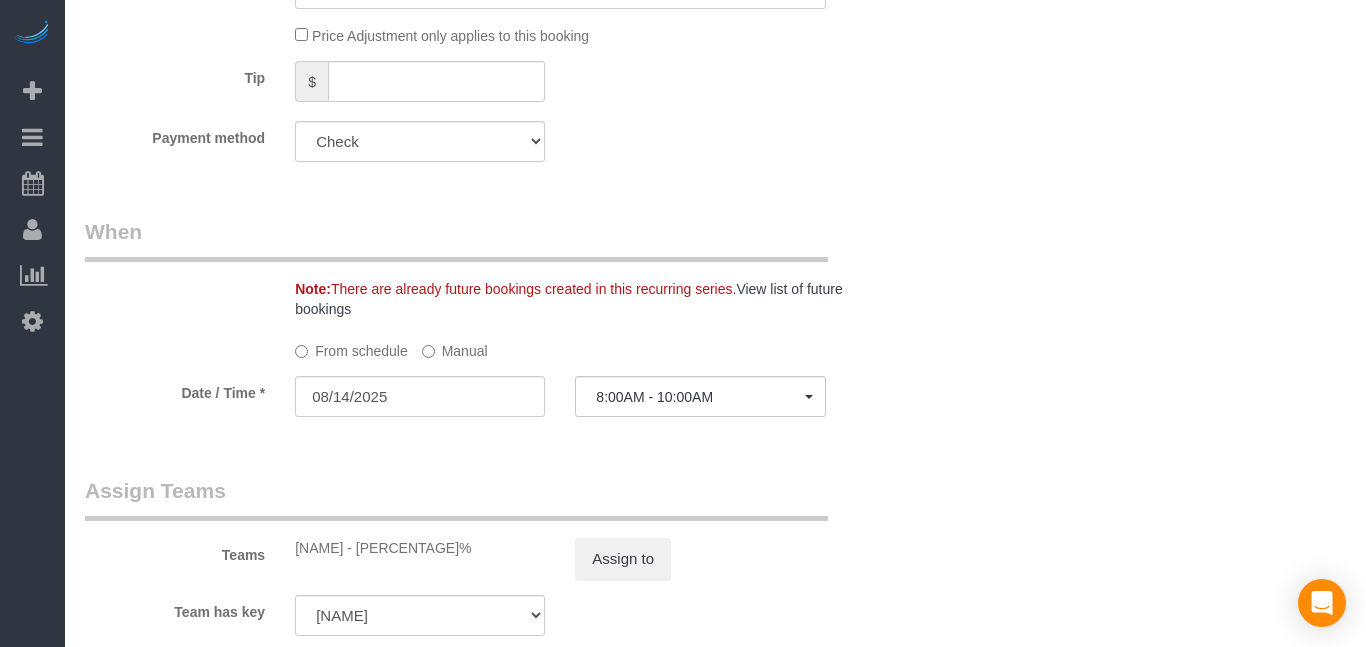 scroll, scrollTop: 1206, scrollLeft: 0, axis: vertical 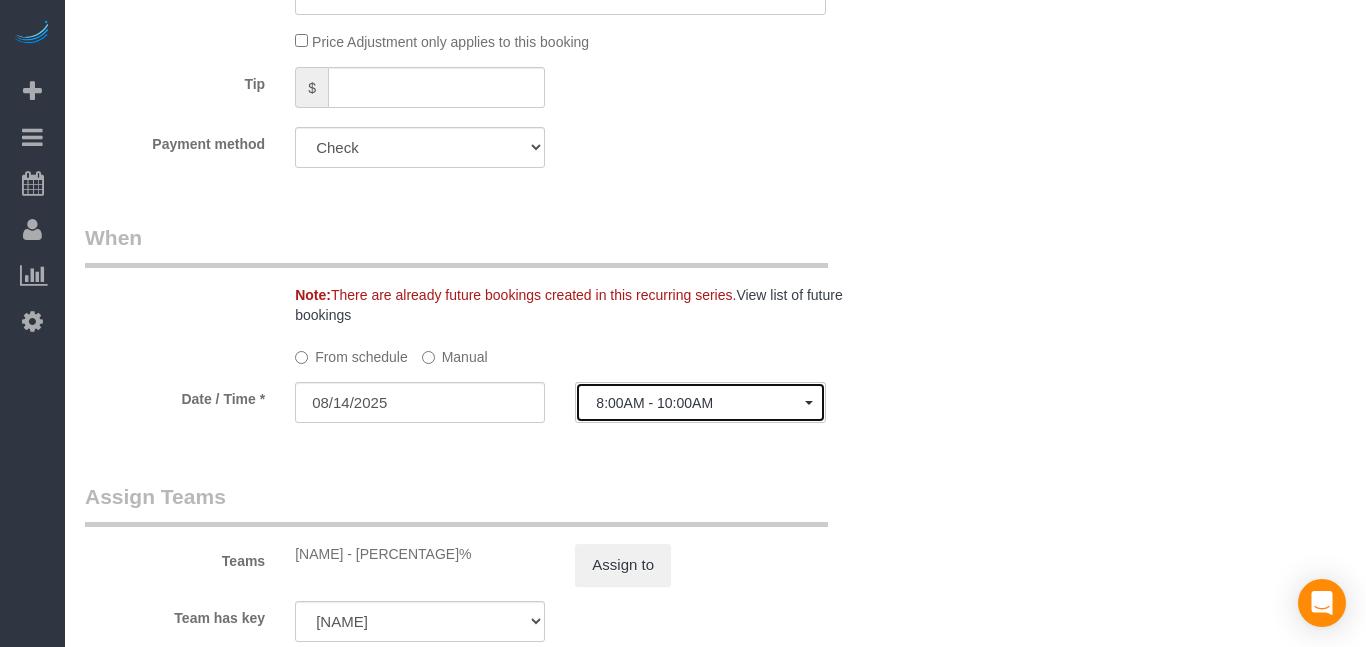 click on "8:00AM - 10:00AM" 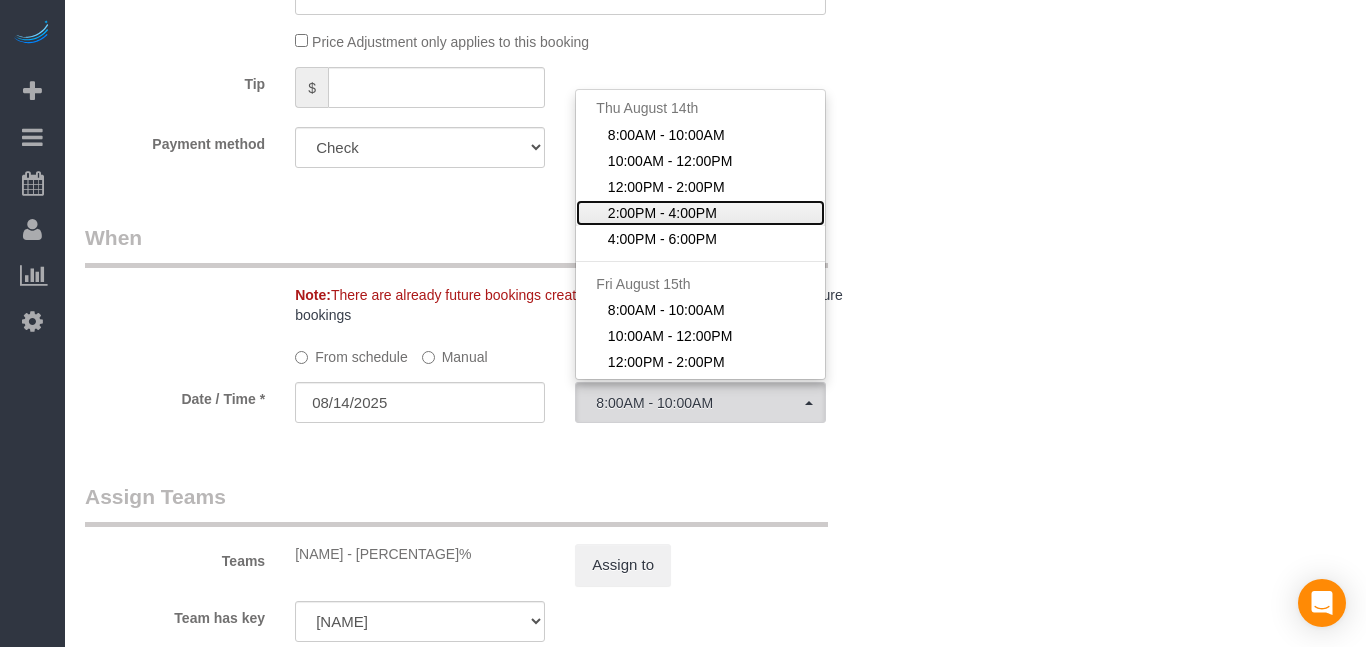 click on "2:00PM - 4:00PM" 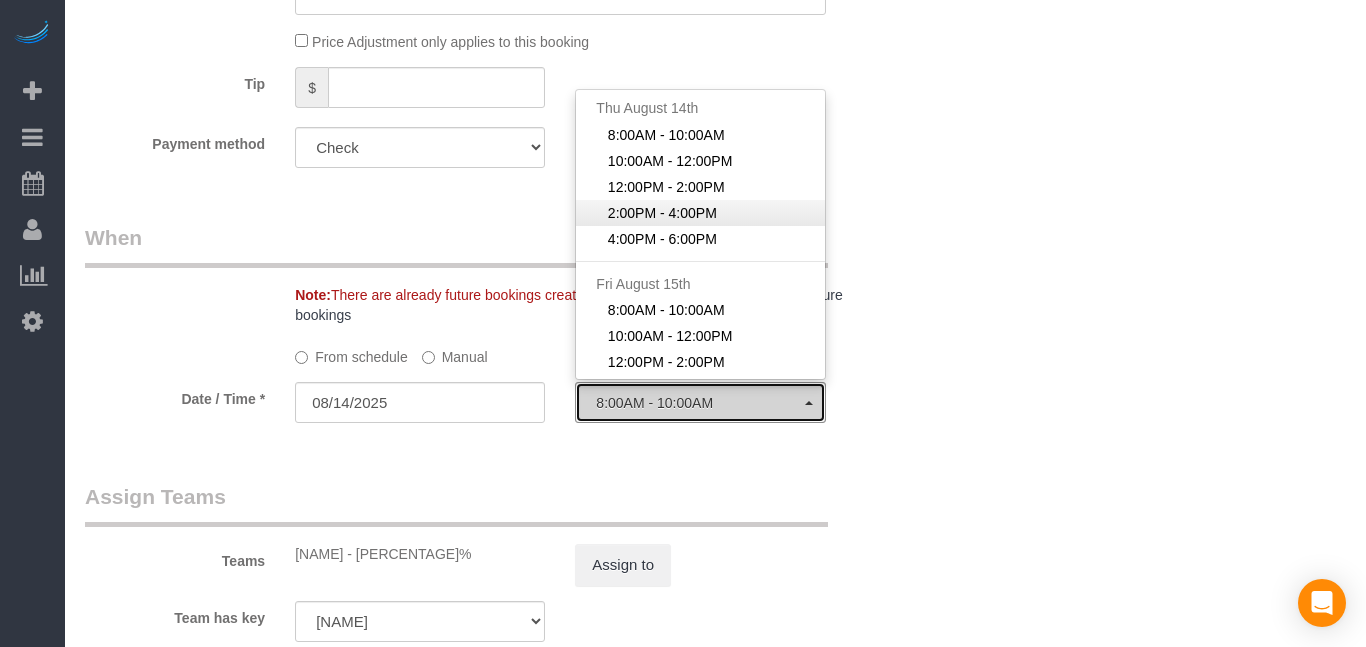 select on "spot4" 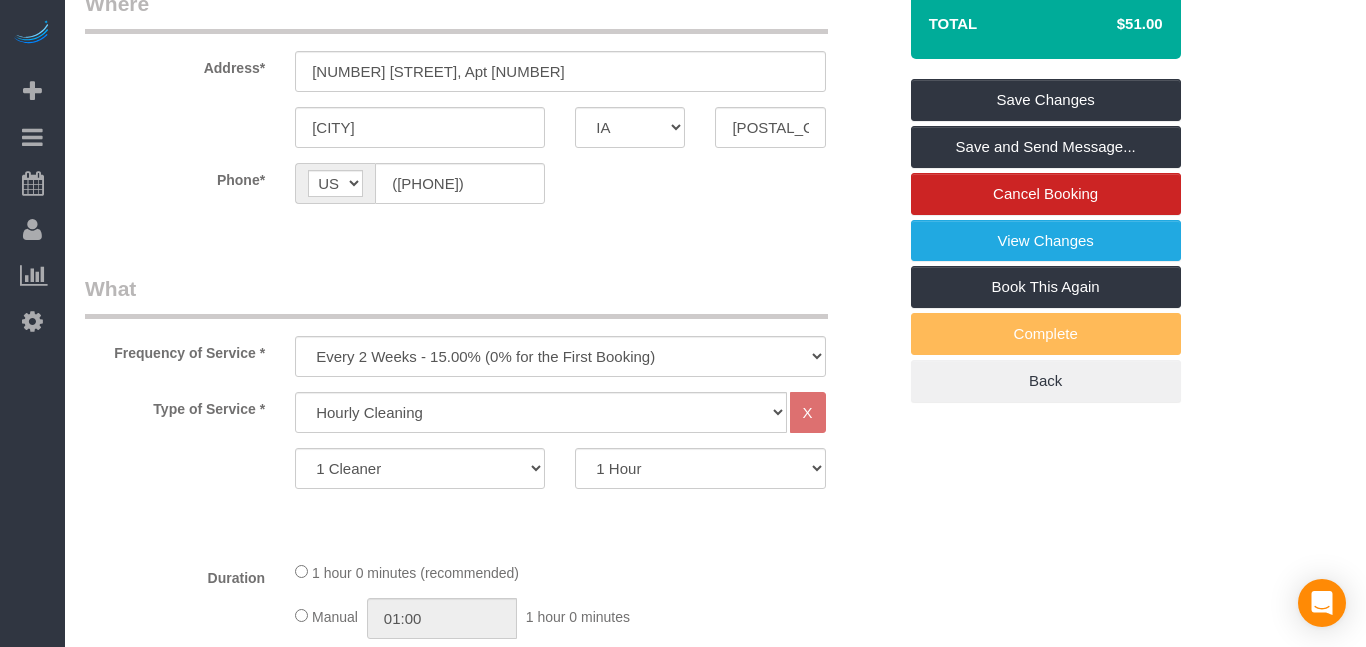 scroll, scrollTop: 0, scrollLeft: 0, axis: both 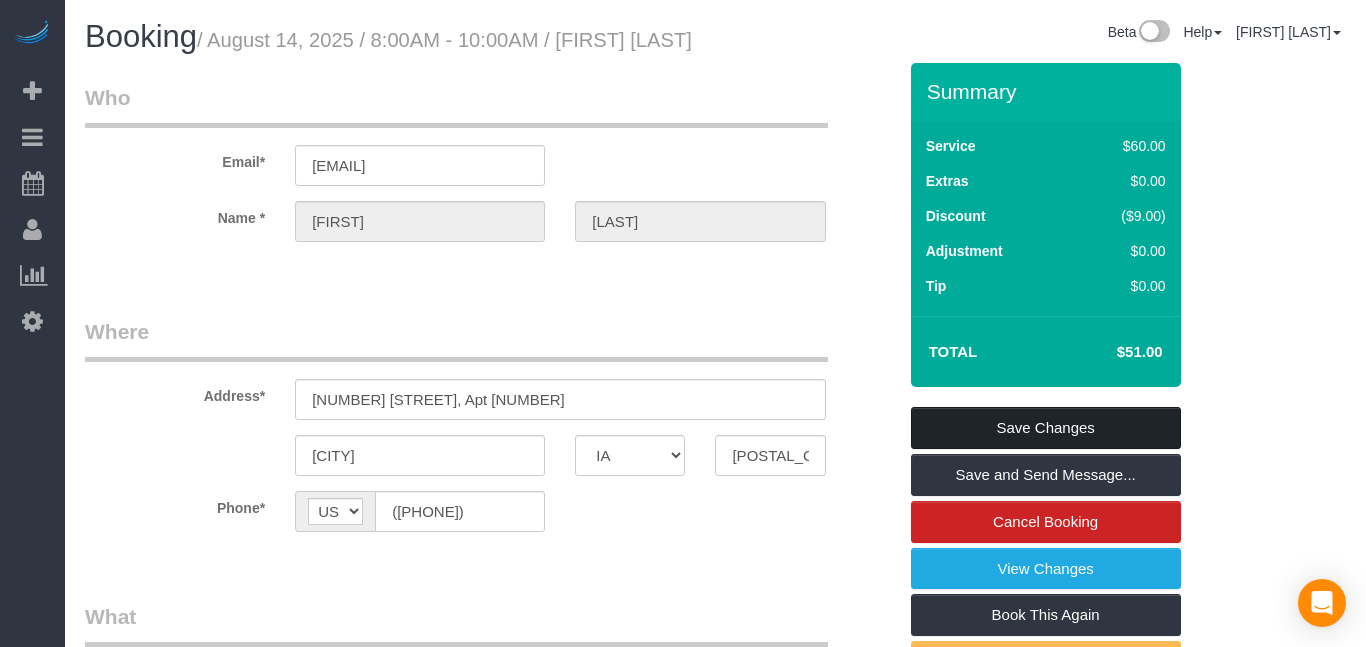 click on "Save Changes" at bounding box center (1046, 428) 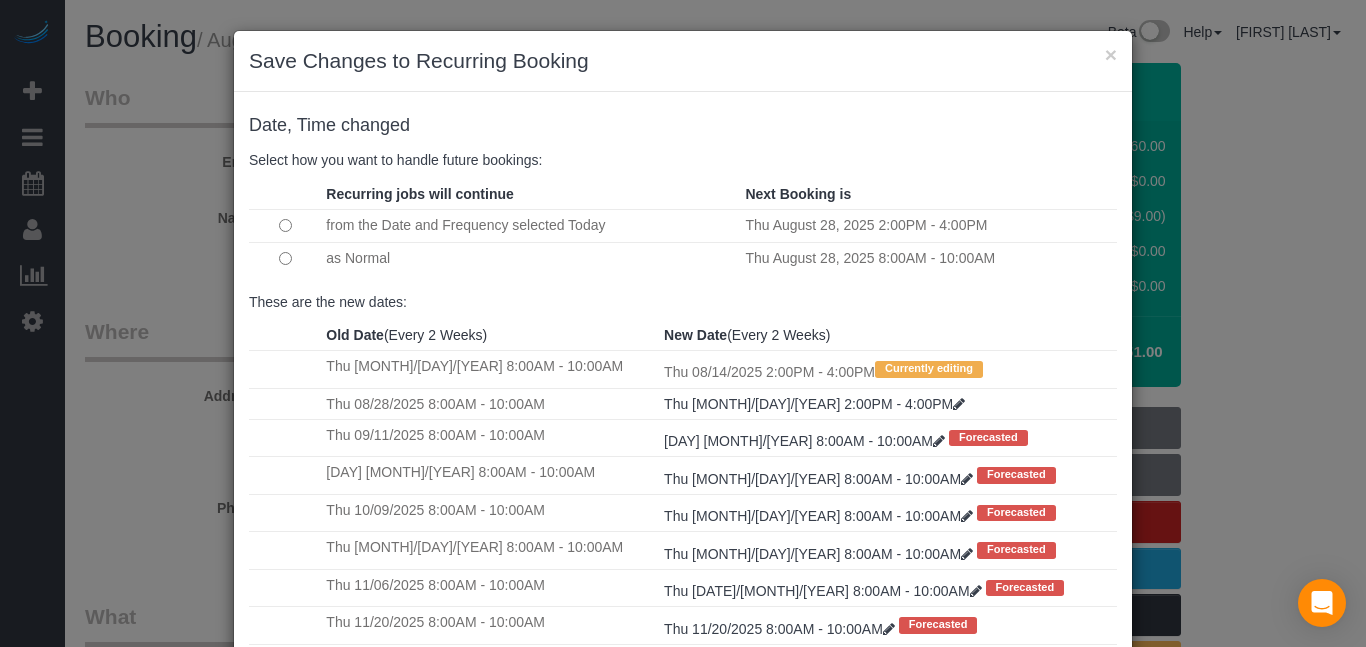 scroll, scrollTop: 109, scrollLeft: 0, axis: vertical 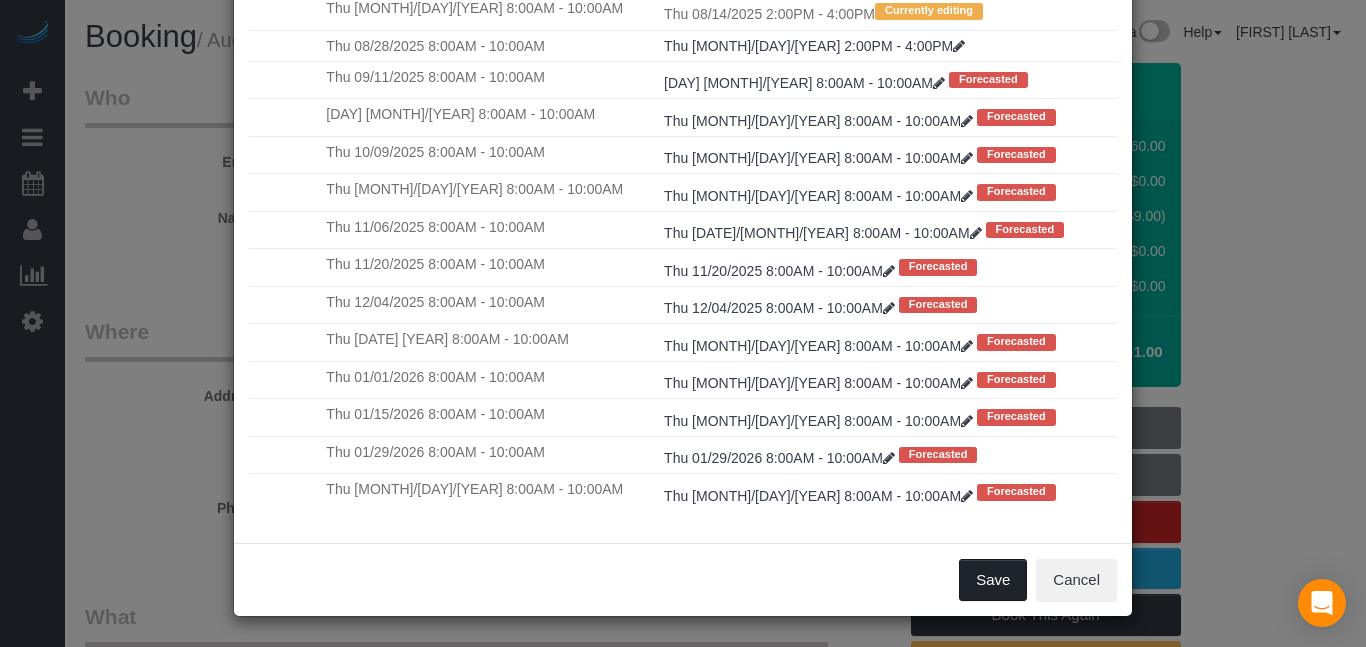 click on "Save" at bounding box center [993, 580] 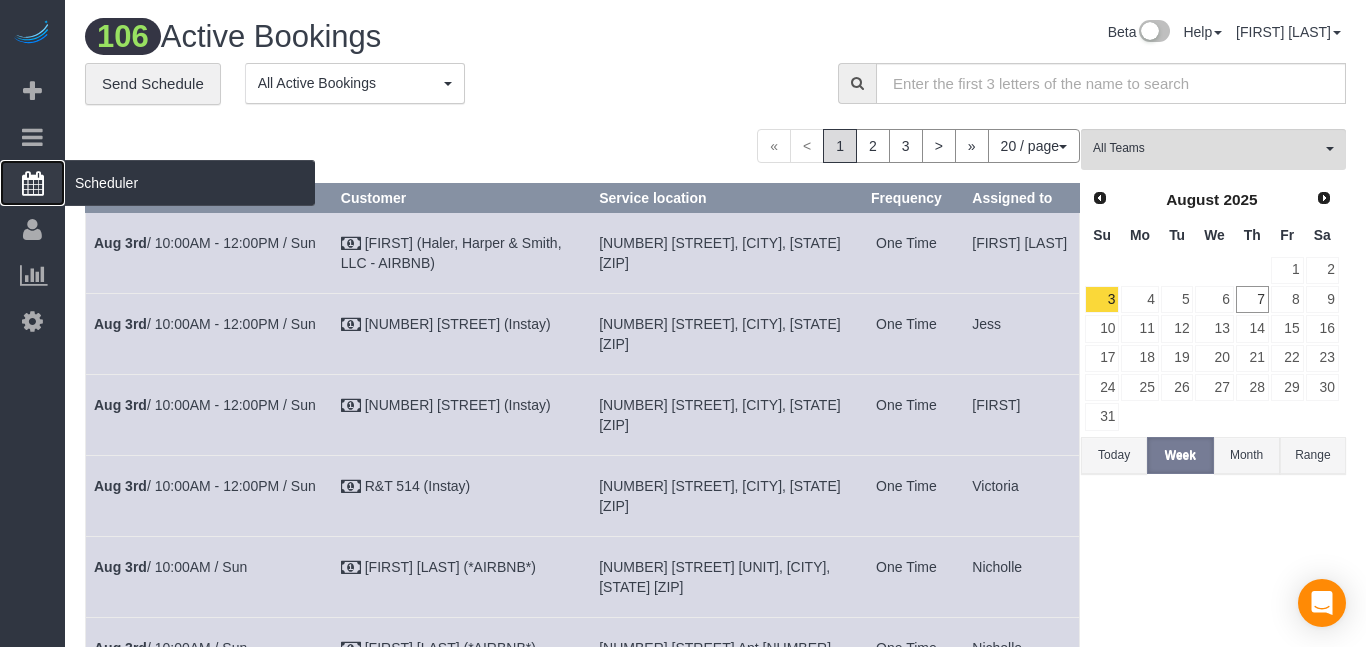 click at bounding box center [33, 183] 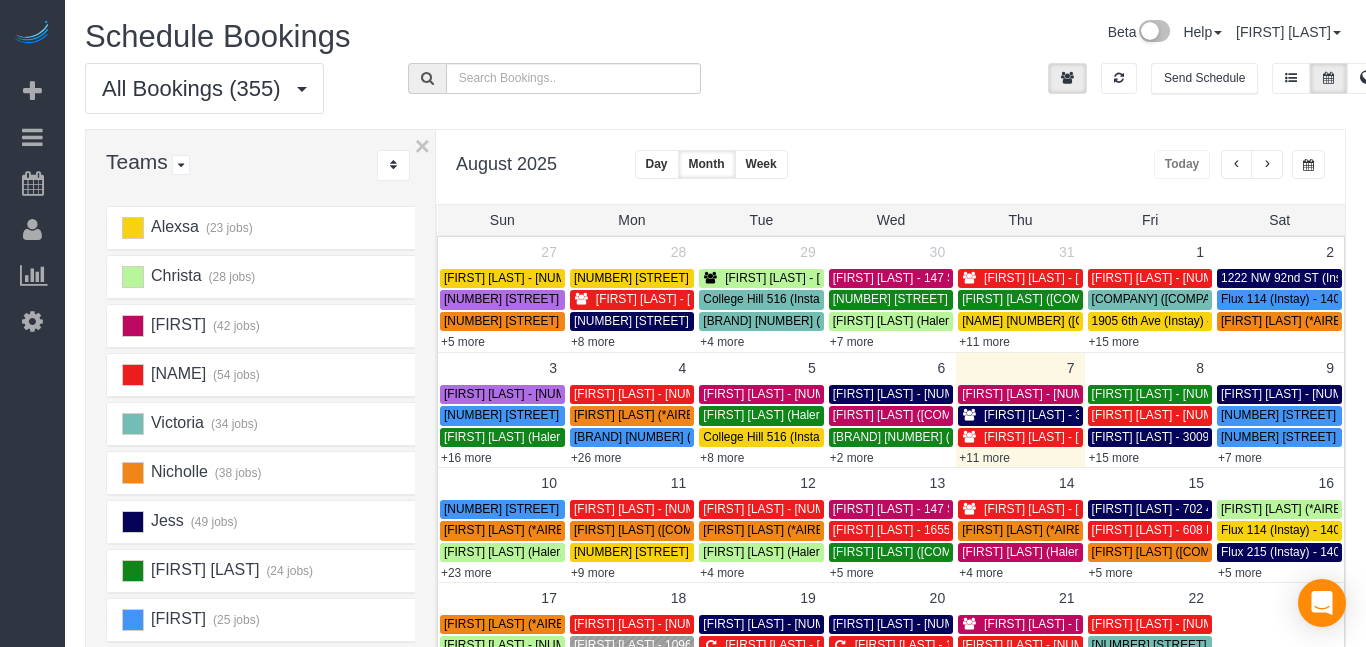 click on "+11 more" at bounding box center [984, 458] 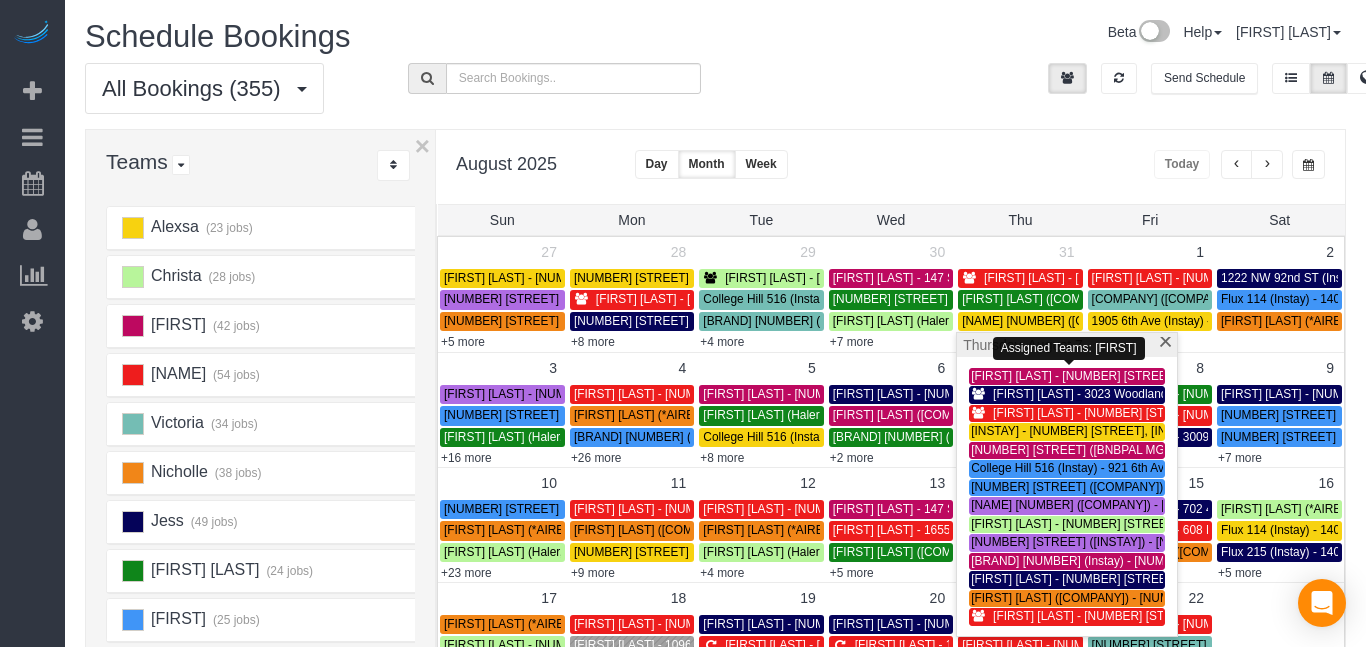 click on "[FIRST] [LAST] - [NUMBER] [STREET], [CITY], [STATE] [ZIP]" at bounding box center (1133, 376) 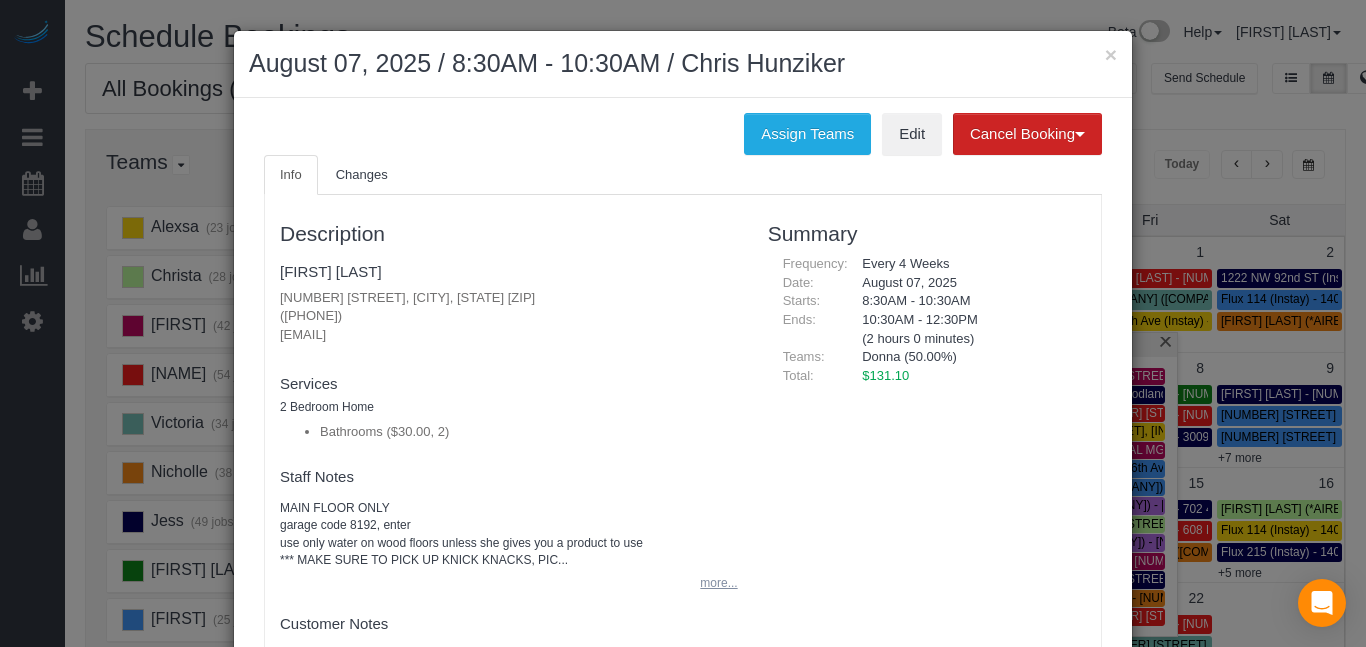 click on "more..." at bounding box center (712, 583) 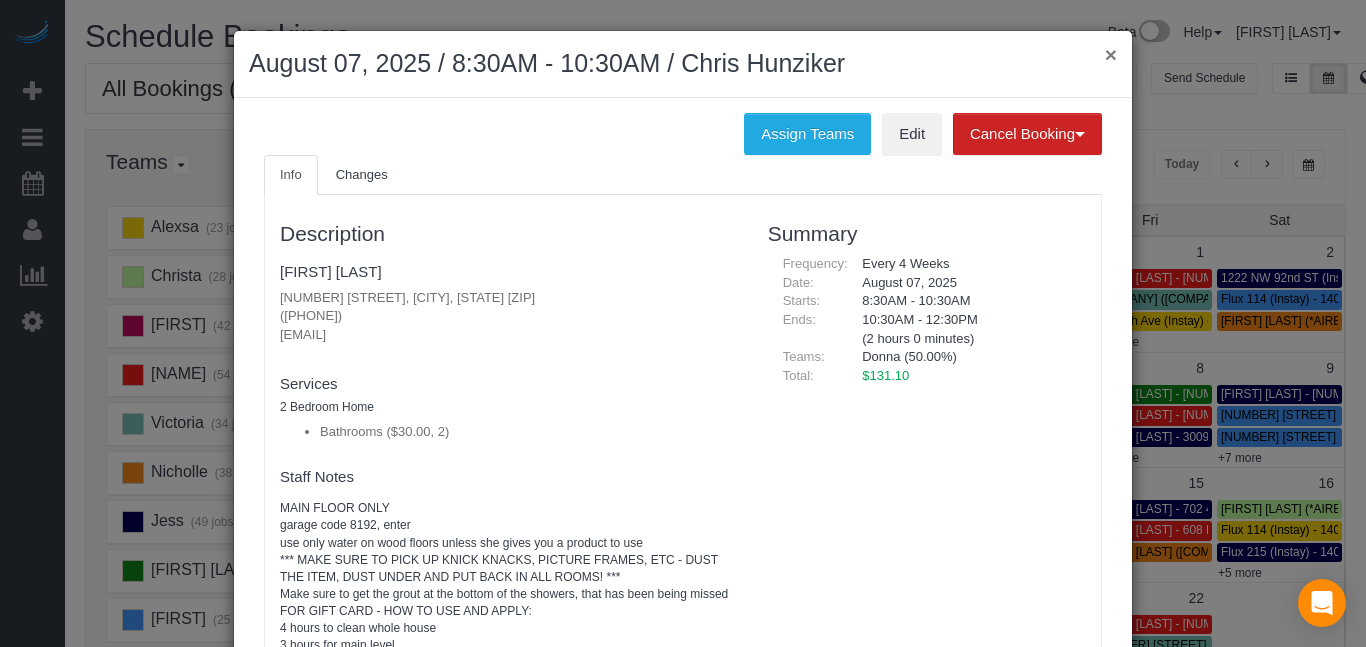 click on "×" at bounding box center (1111, 54) 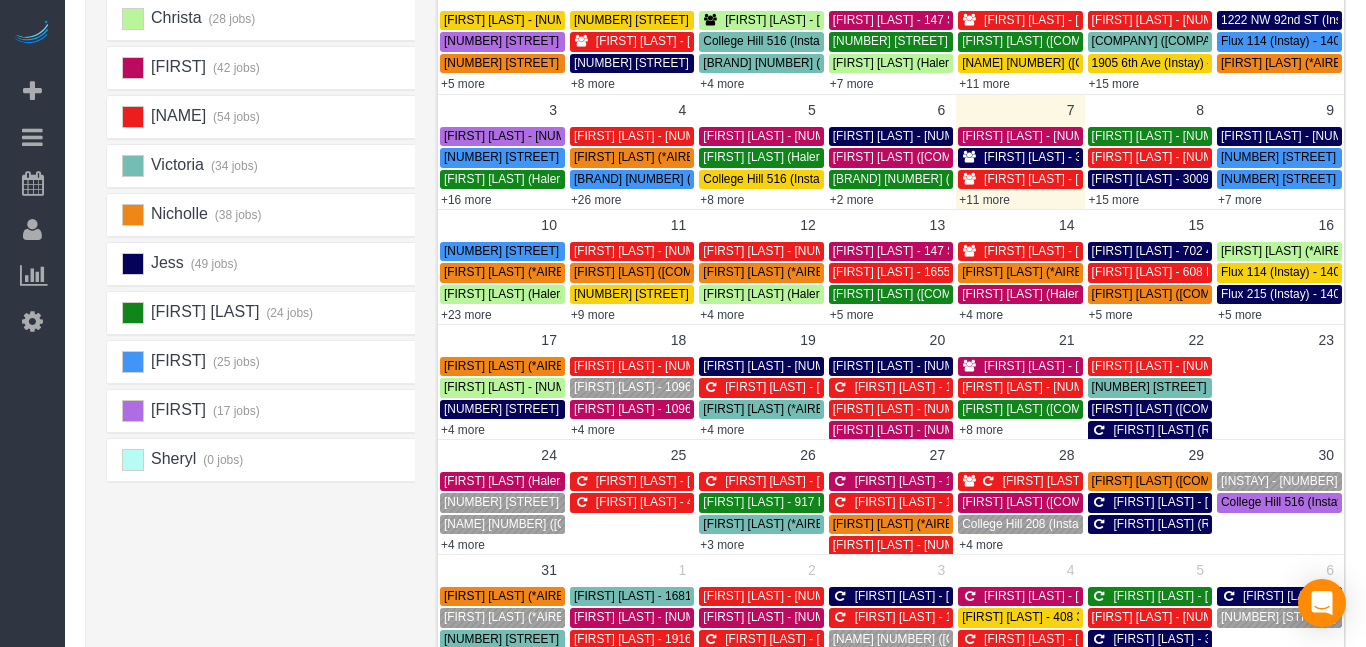 scroll, scrollTop: 261, scrollLeft: 0, axis: vertical 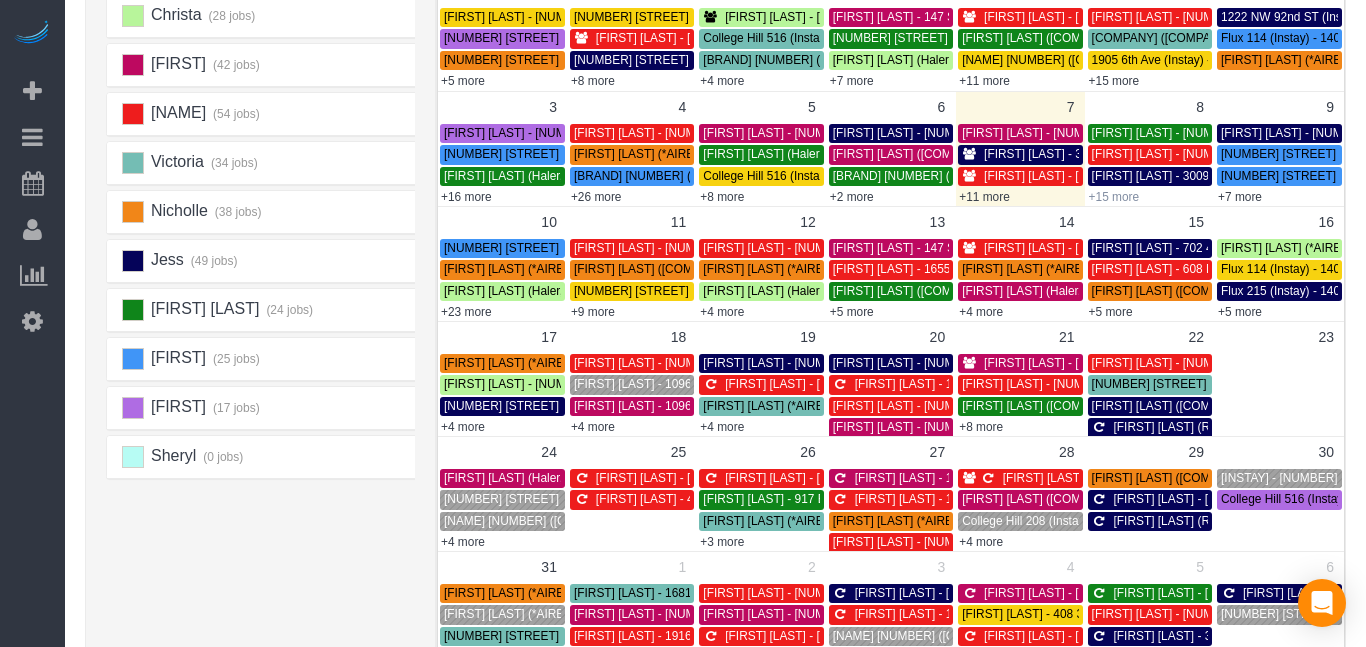 click on "+15 more" at bounding box center (1114, 197) 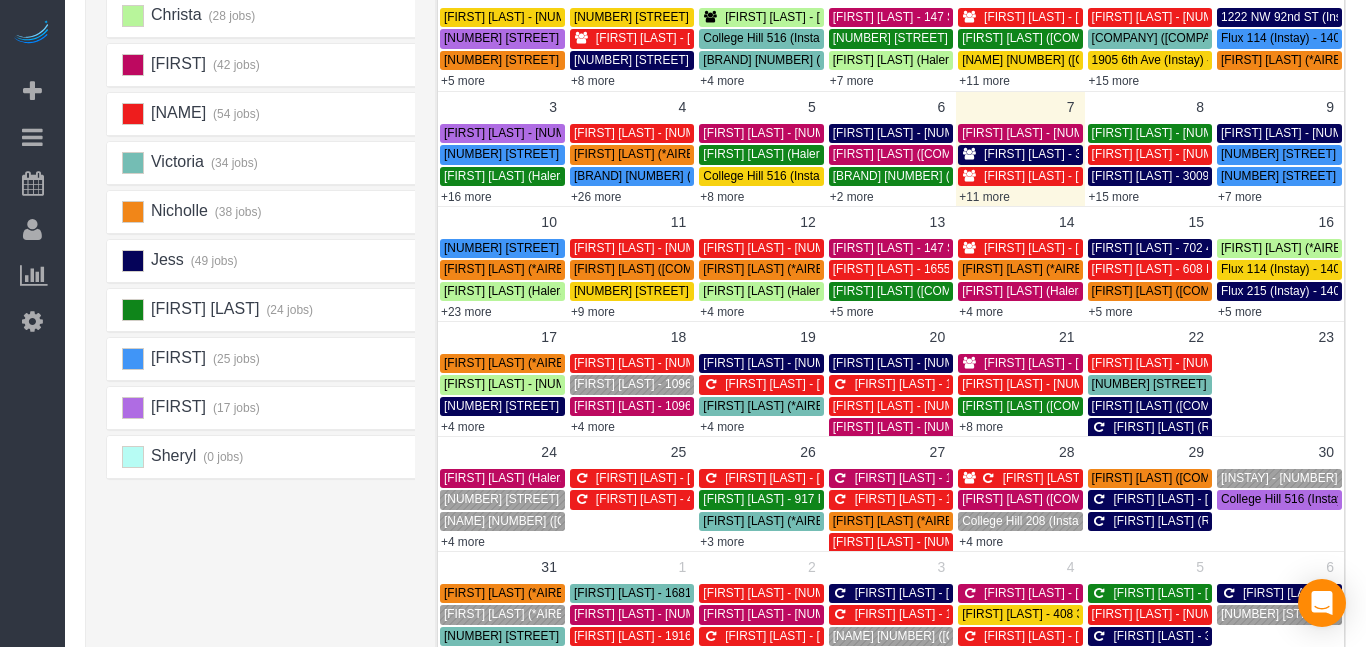 click on "[FIRST]
(23 jobs)
[FIRST]
(28 jobs)
[FIRST]
(42 jobs)
[FIRST]
(54 jobs)" at bounding box center [266, 340] 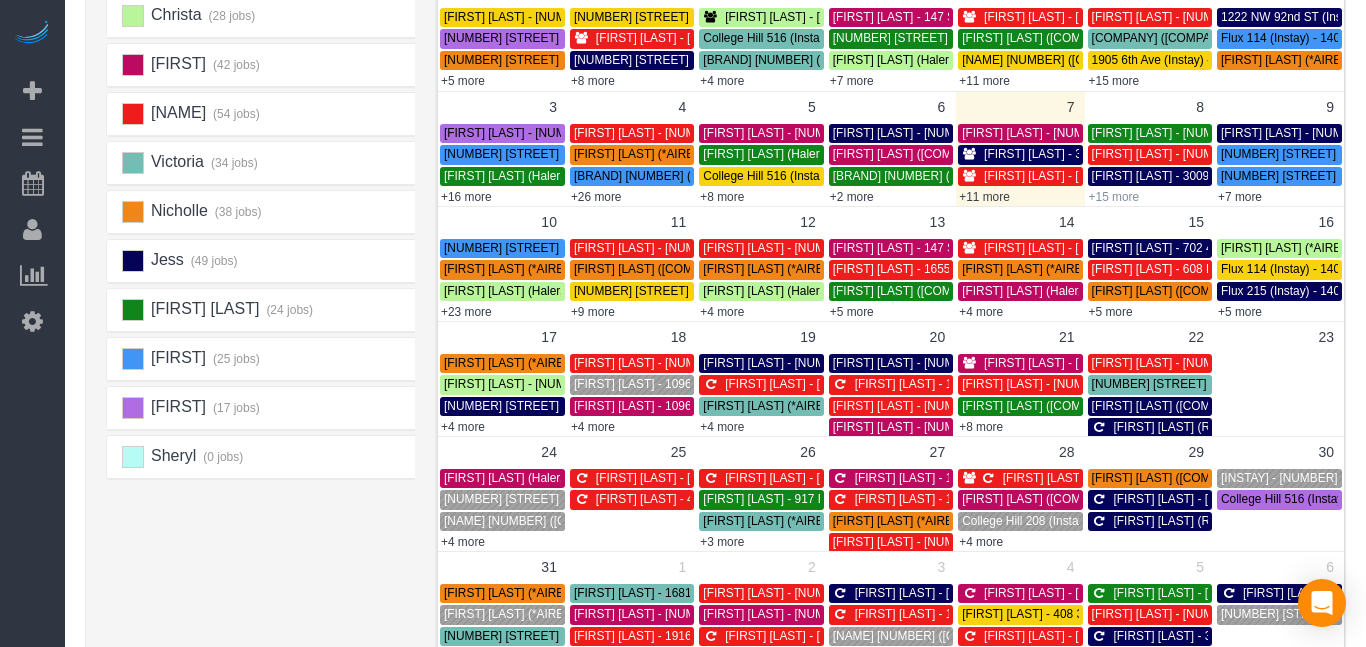 click on "+15 more" at bounding box center [1114, 197] 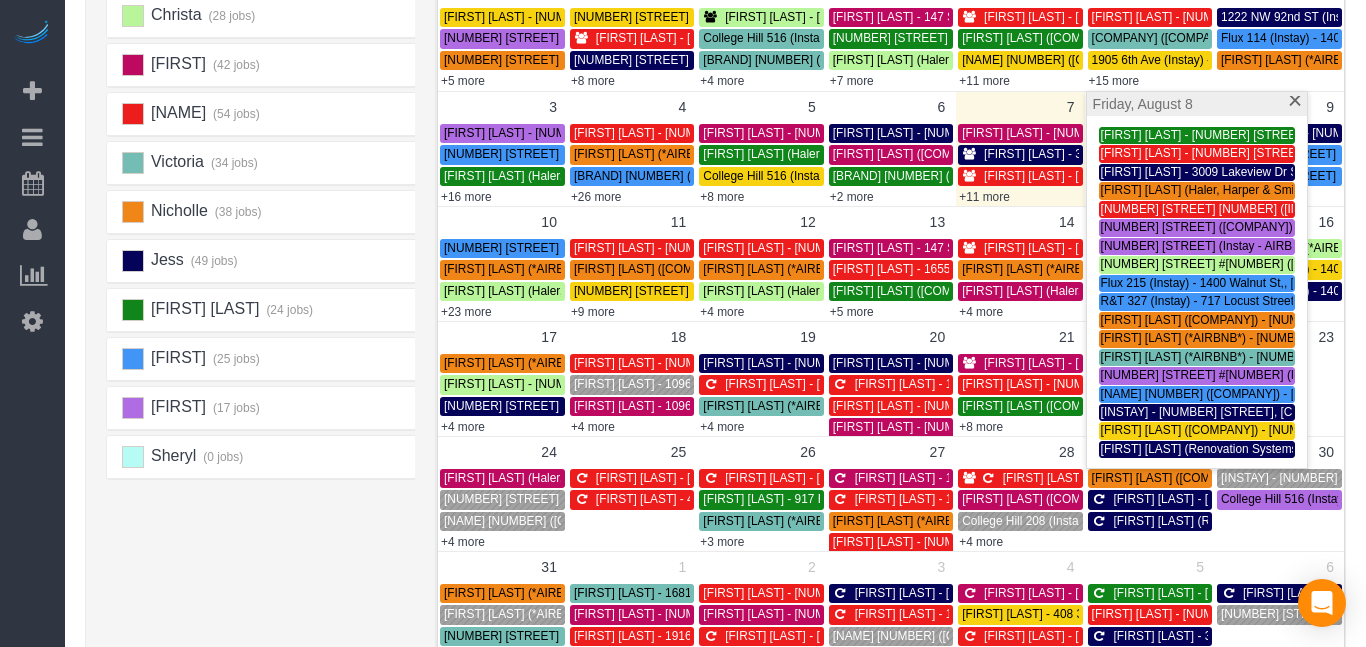 click on "[FIRST]
(23 jobs)
[FIRST]
(28 jobs)
[FIRST]
(42 jobs)
[FIRST]
(54 jobs)" at bounding box center [266, 340] 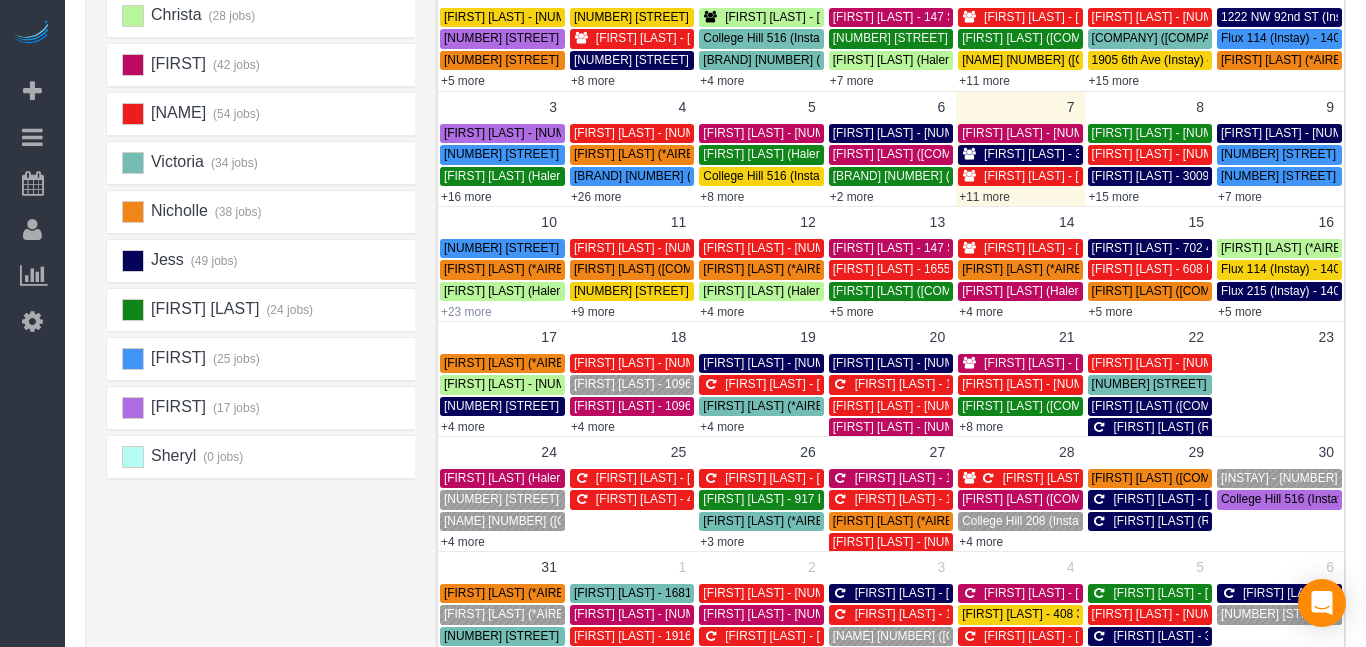 click on "+23 more" at bounding box center [466, 312] 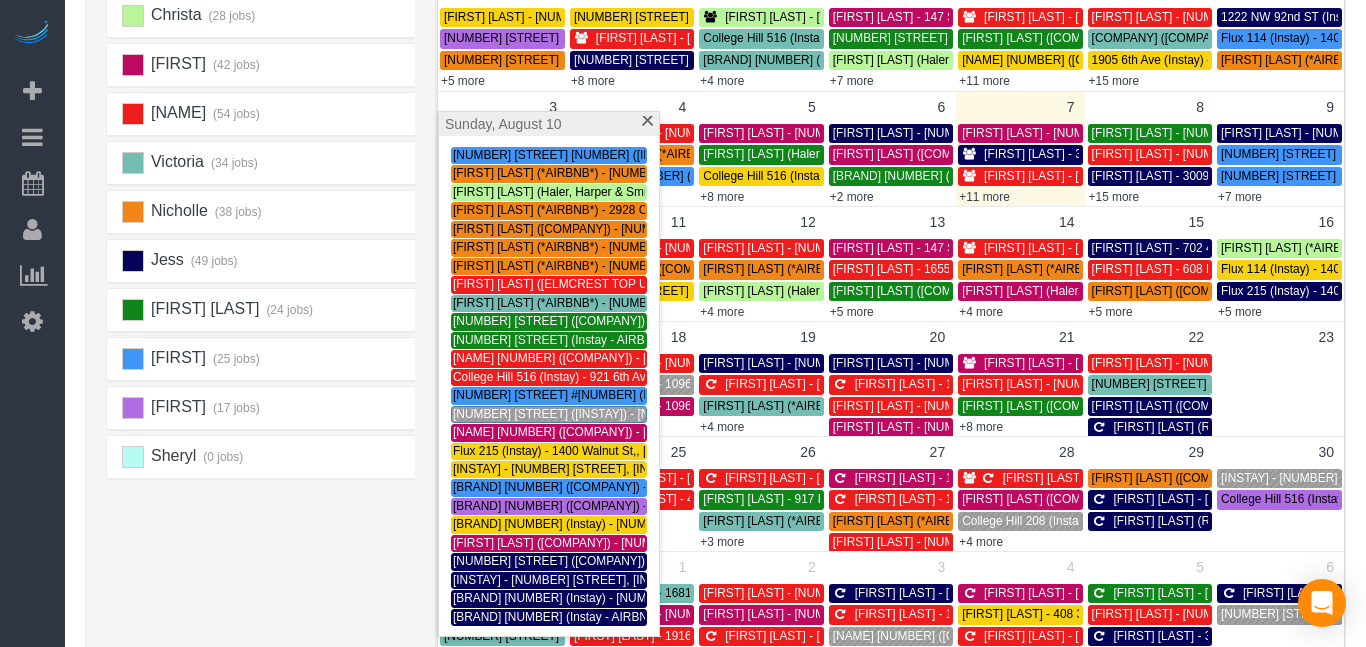 click on "[FIRST]
(23 jobs)
[FIRST]
(28 jobs)
[FIRST]
(42 jobs)
[FIRST]
(54 jobs)" at bounding box center (266, 340) 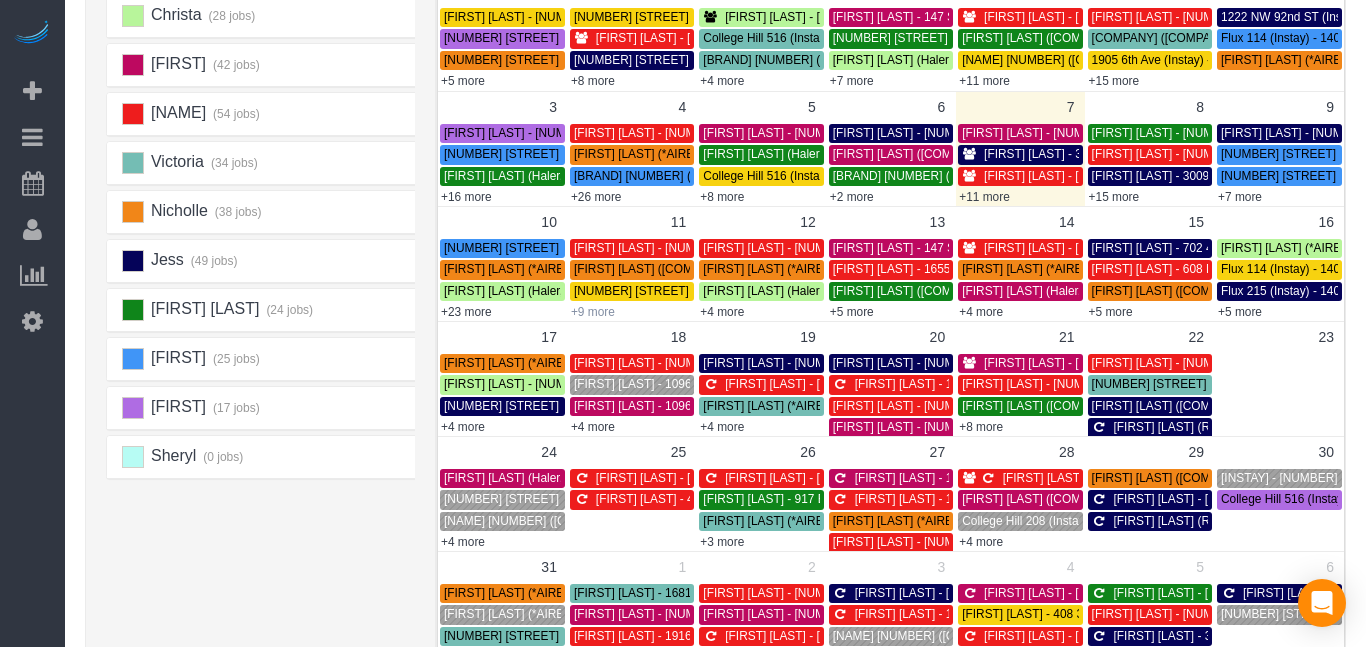 click on "+9 more" at bounding box center [593, 312] 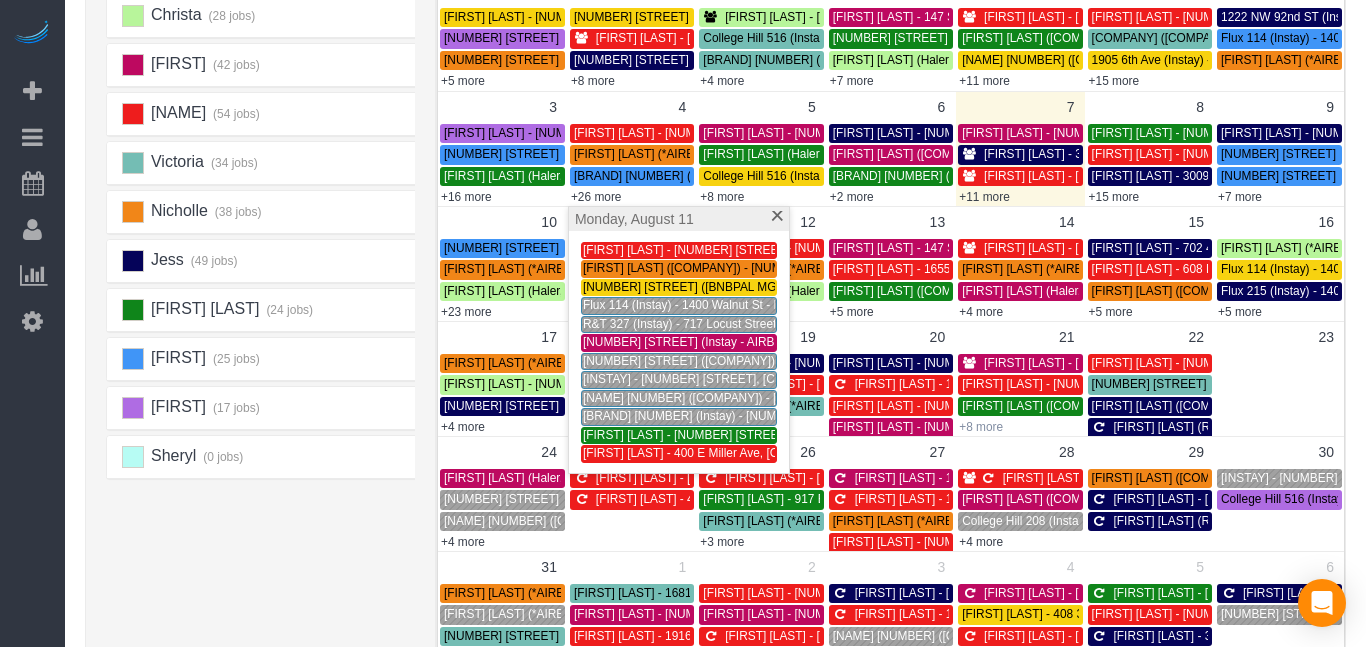 click on "+8 more" at bounding box center [981, 427] 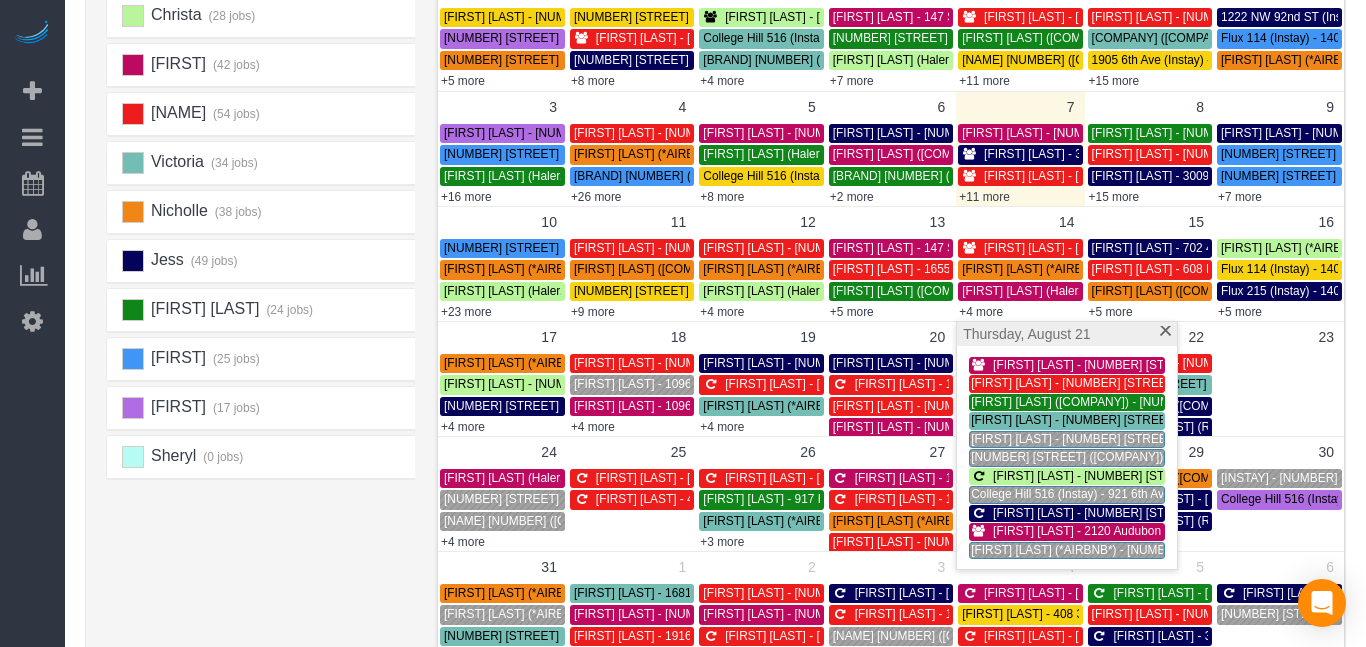 click on "[FIRST]
(23 jobs)
[FIRST]
(28 jobs)
[FIRST]
(42 jobs)
[FIRST]
(54 jobs)" at bounding box center (266, 340) 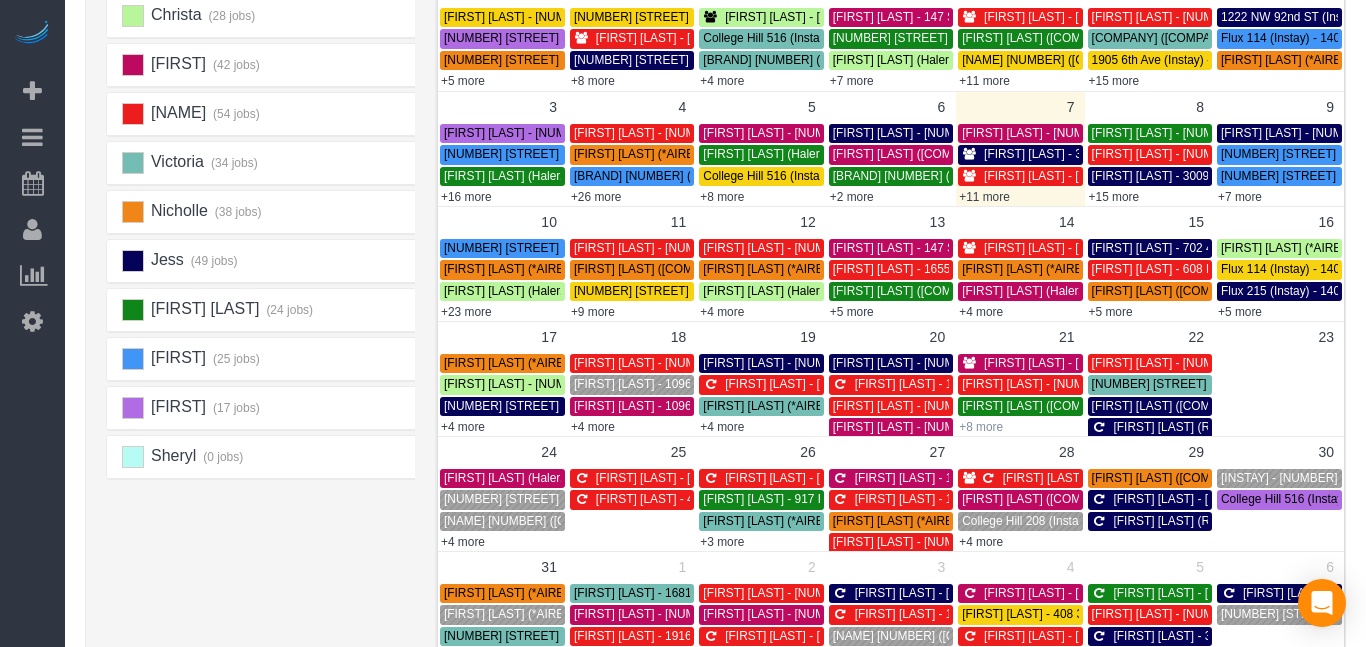 click on "+8 more" at bounding box center (981, 427) 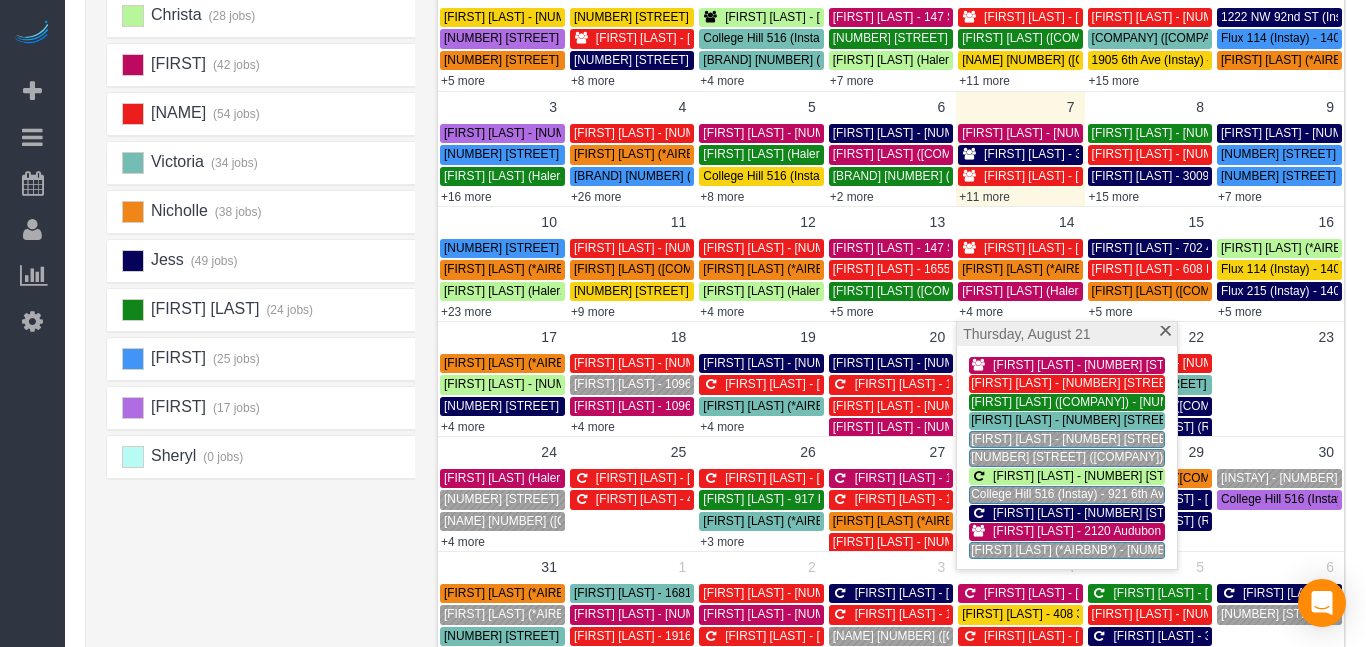 click on "[FIRST]
(23 jobs)
[FIRST]
(28 jobs)
[FIRST]
(42 jobs)
[FIRST]
(54 jobs)" at bounding box center [266, 340] 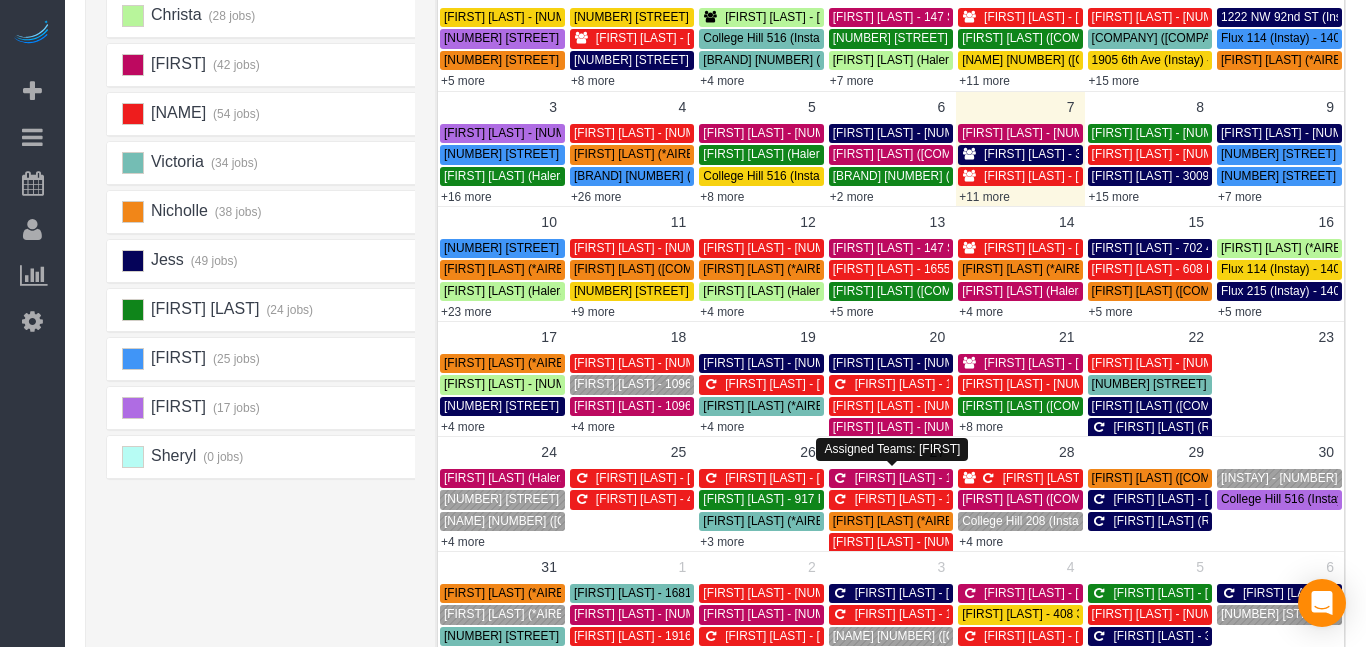 click on "[FIRST] [LAST] - 147 S Hickory Blvd, Pleasant Hill, [STATE] [POSTAL_CODE]" at bounding box center (1060, 478) 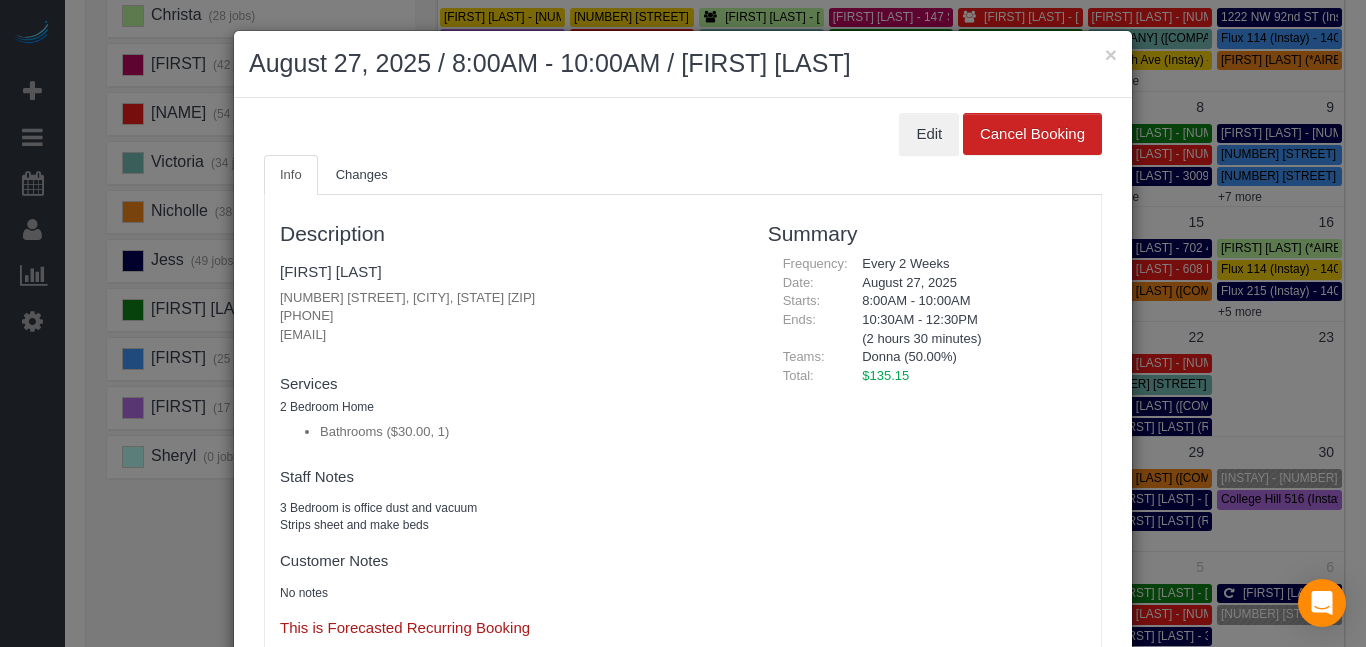click on "Description
[FIRST] [LAST]
[NUMBER] [STREET], [CITY], [STATE]
[PHONE]
[EMAIL]
new customer
Team Requested:
Team w/Key:
Services
2 Bedroom Home
Bathrooms ($30.00, 1)
Paid Teams
Staff Notes
3 Bedroom is office dust and vacuum
Strips sheet and make beds
Customer Notes
No notes
This is Forecasted Recurring Booking
Summary" at bounding box center (683, 448) 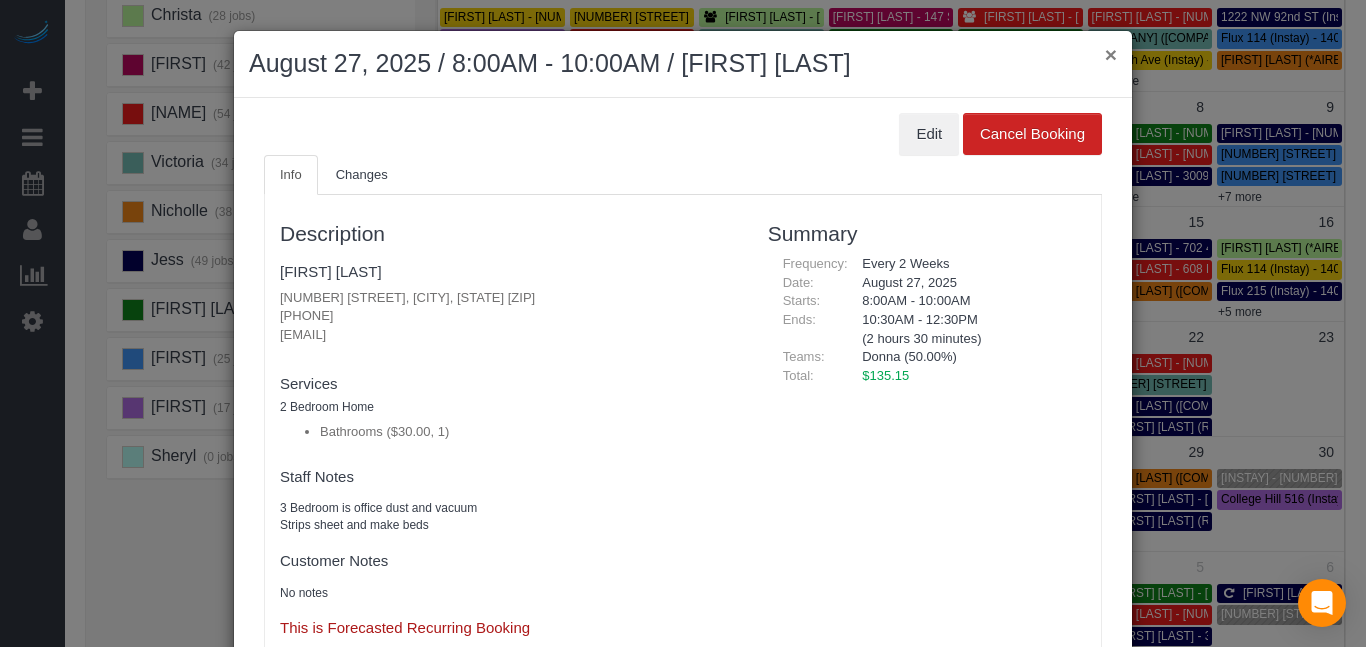 click on "×" at bounding box center [1111, 54] 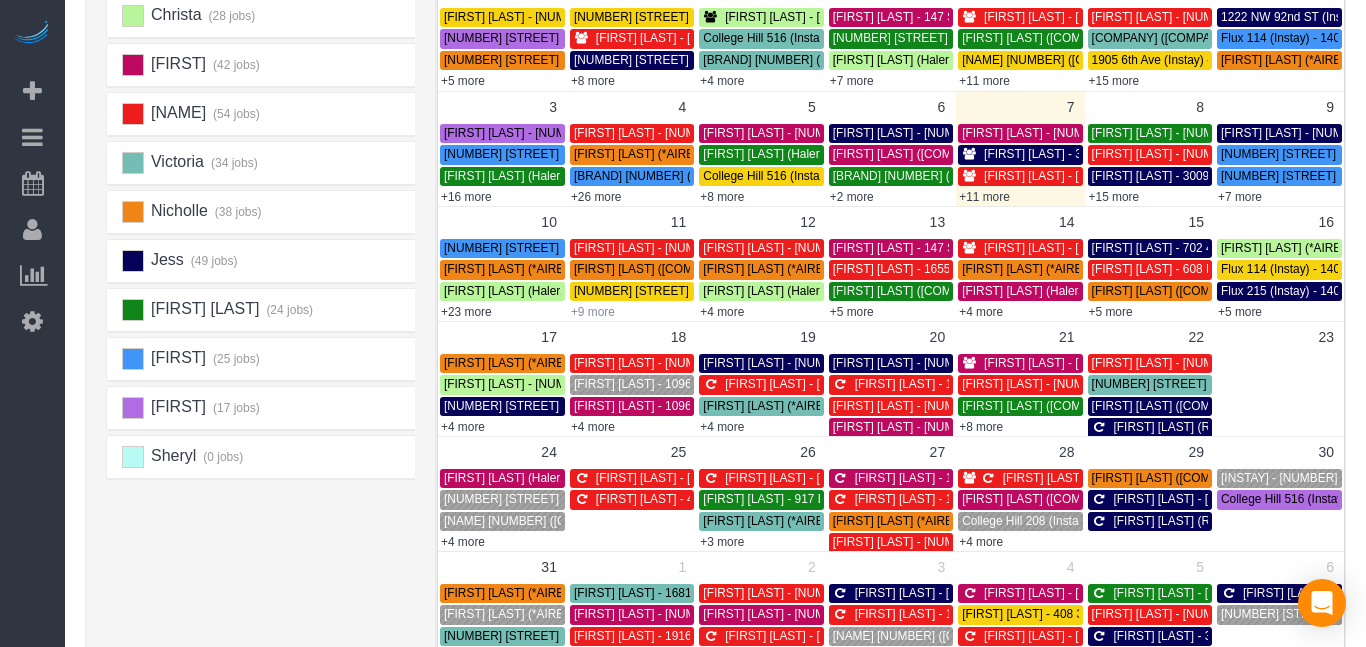 click on "+9 more" at bounding box center (593, 312) 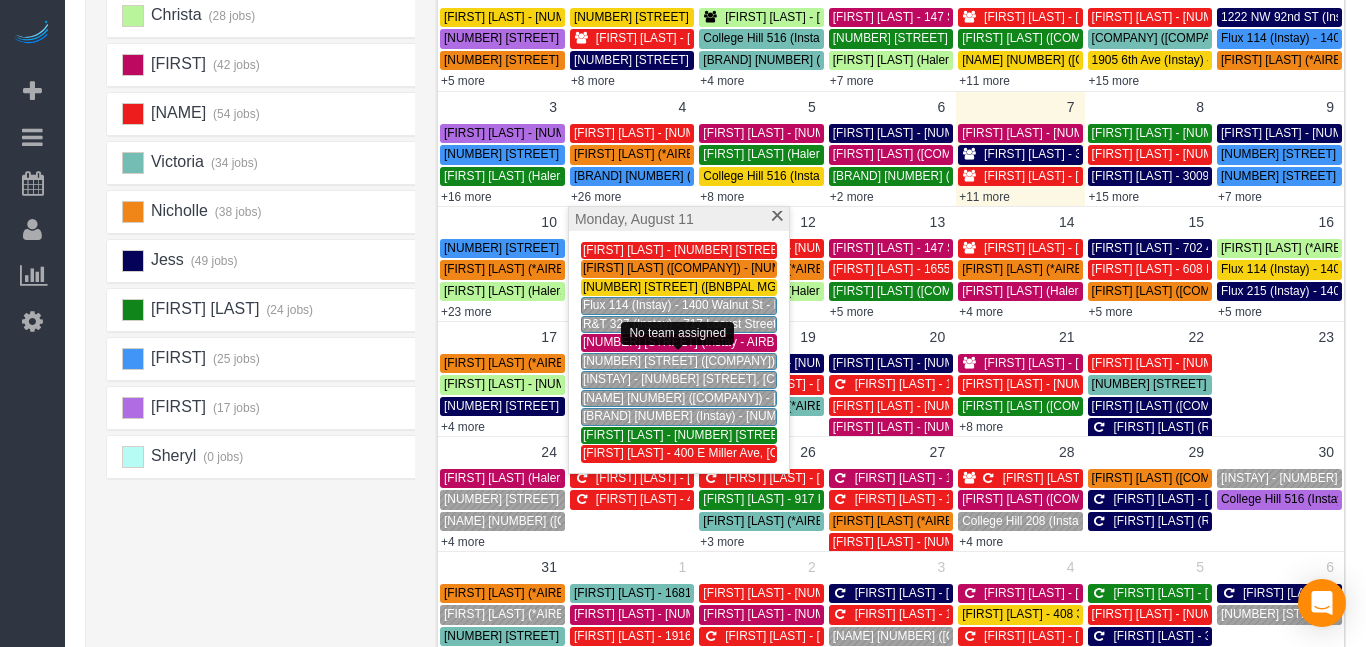 click on "[NUMBER] [STREET] ([COMPANY]) - [NUMBER] [STREET], [CITY], [STATE] [ZIP]" at bounding box center (801, 361) 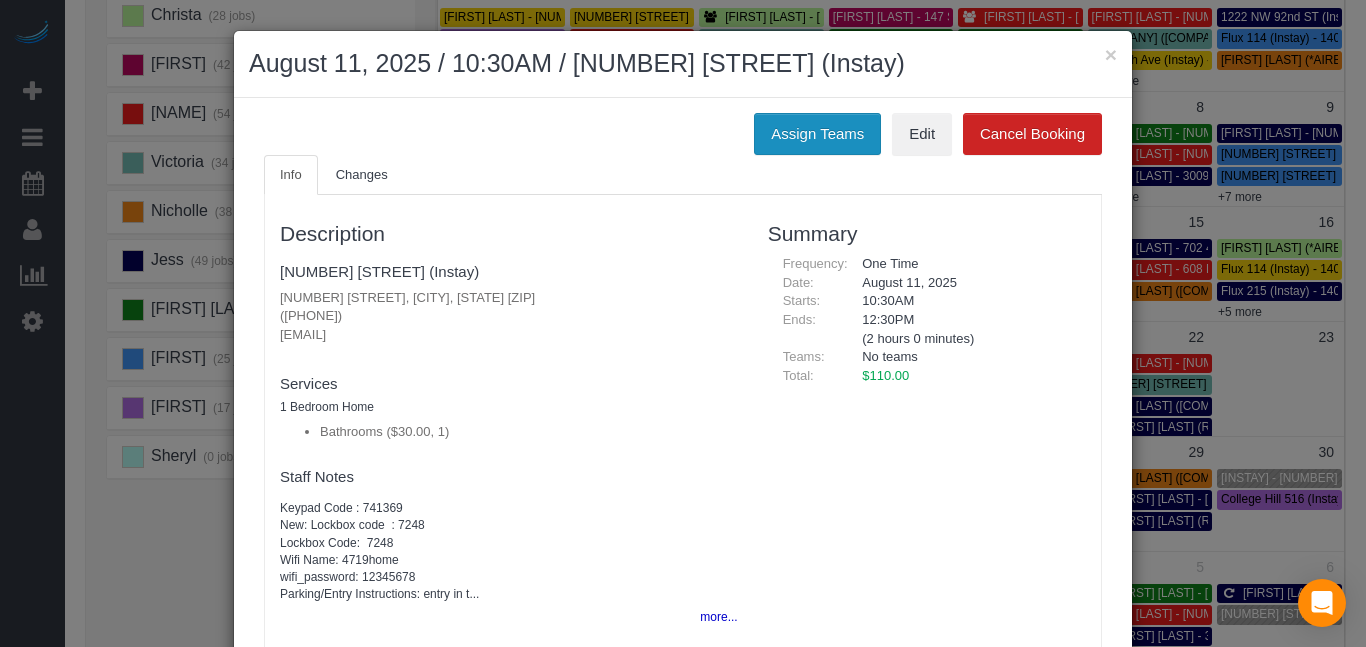 click on "Assign Teams" at bounding box center (817, 134) 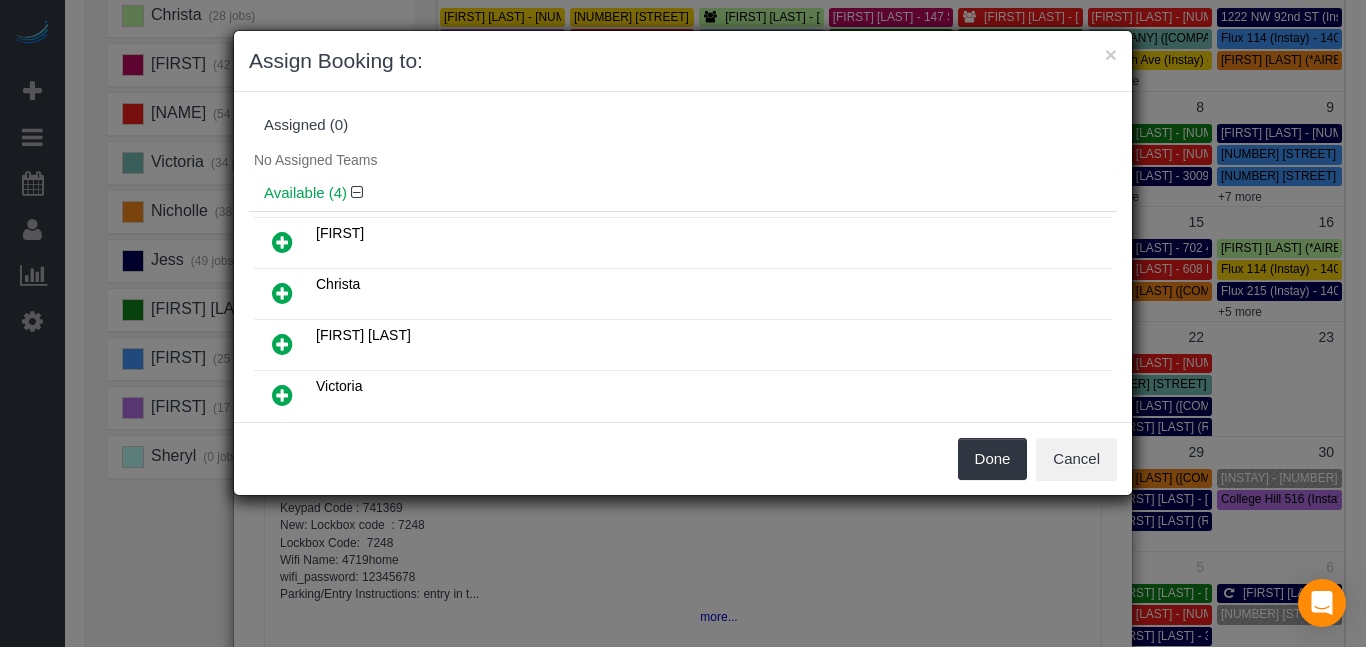 click on "×" at bounding box center [1111, 54] 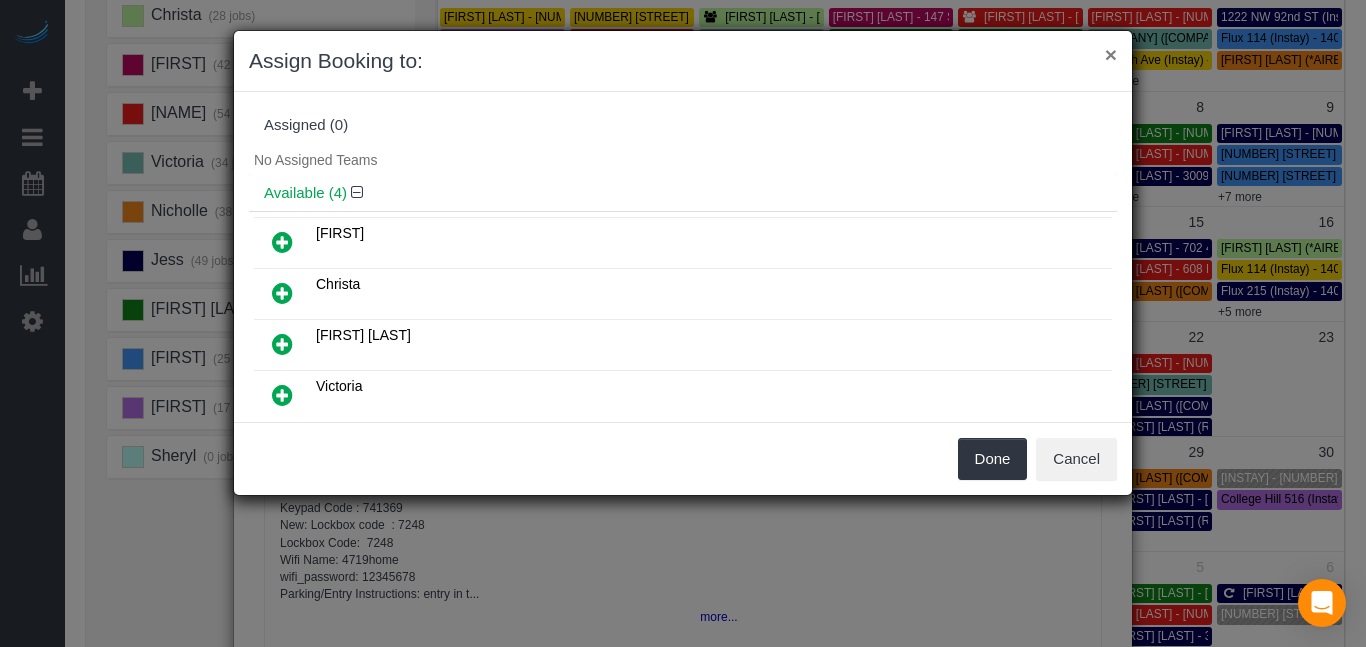 click on "×" at bounding box center [1111, 54] 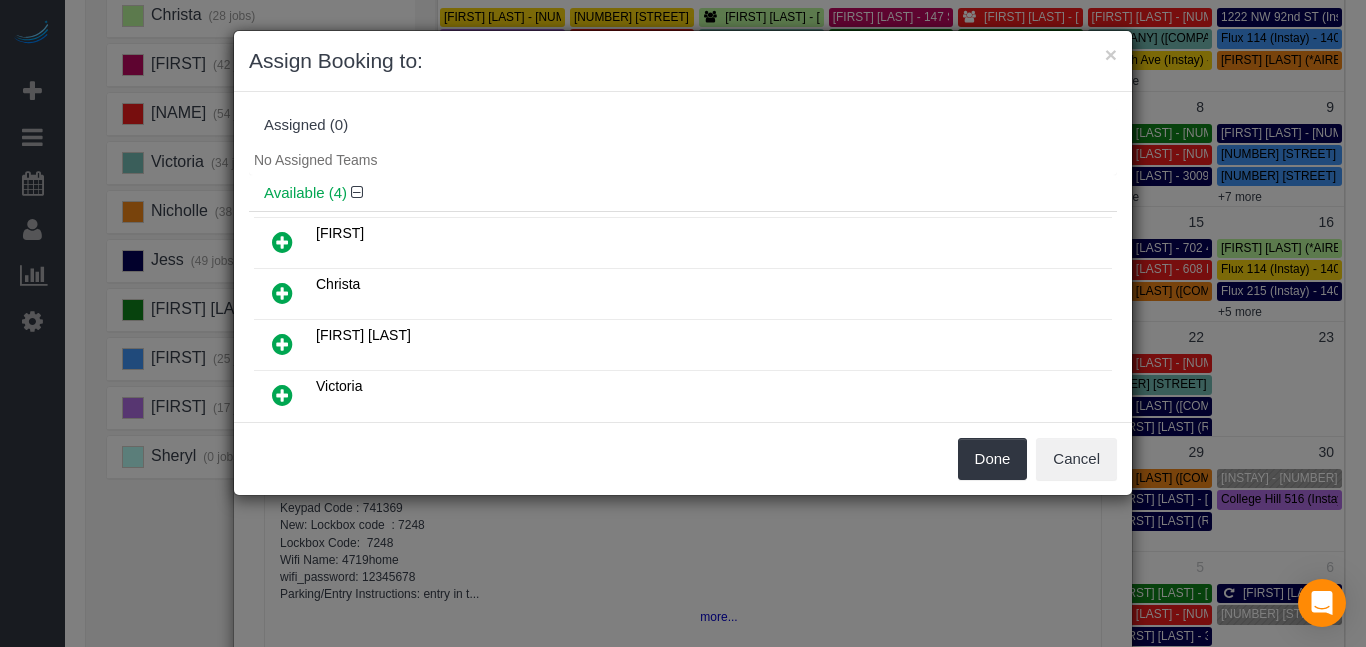 click on "×
Assign Booking to:
Assigned (0)
No Assigned Teams
Available (4)
[FIRST]
Christa" at bounding box center [683, 62] 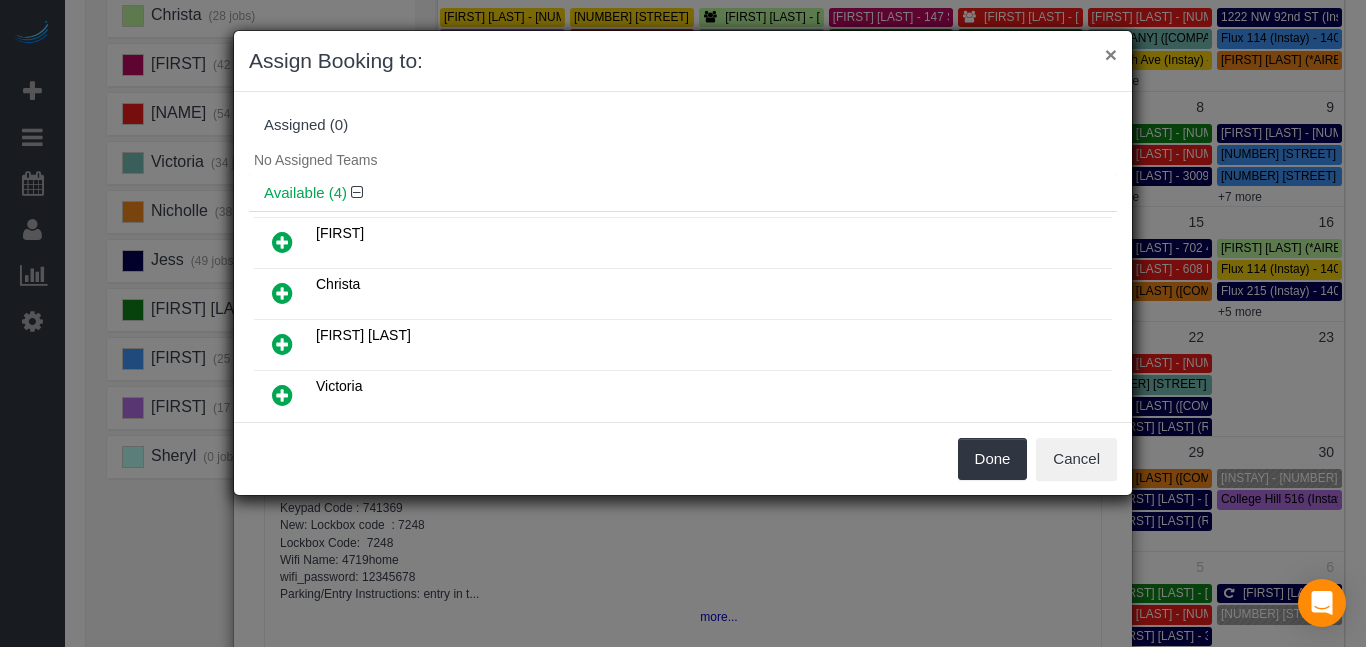 click on "×" at bounding box center (1111, 54) 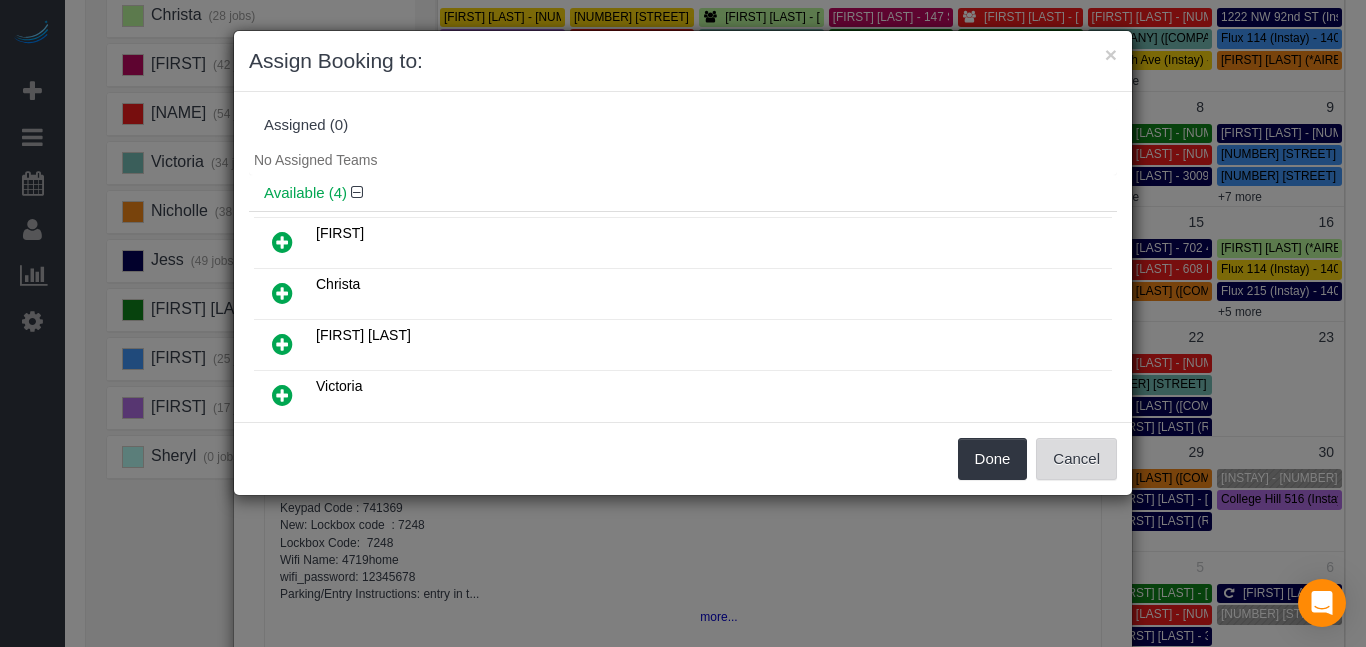 click on "Cancel" at bounding box center [1076, 459] 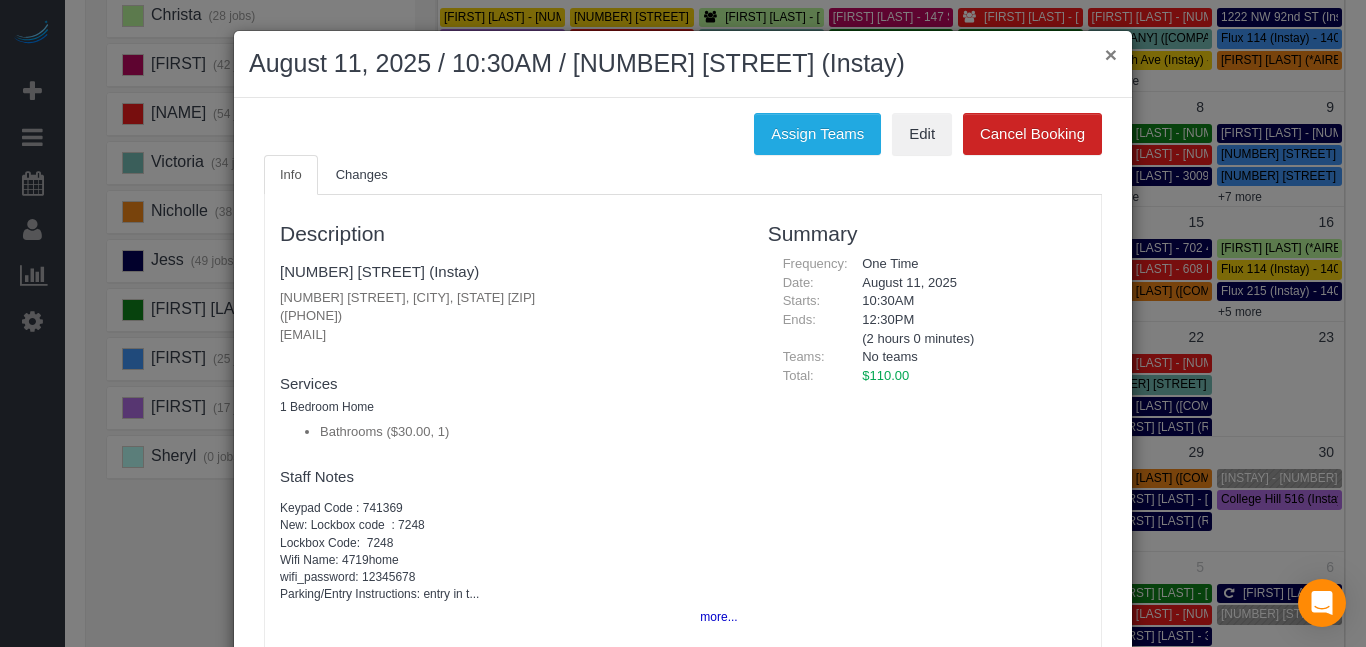 click on "×" at bounding box center (1111, 54) 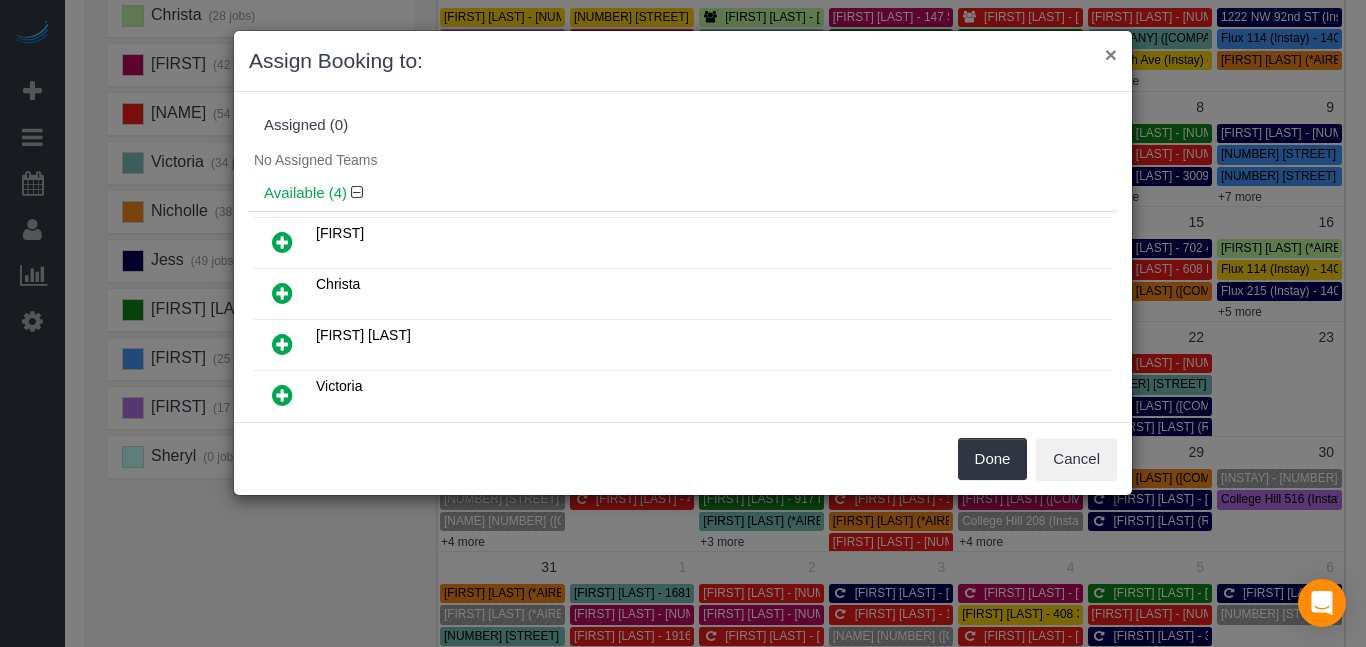 click on "×" at bounding box center (1111, 54) 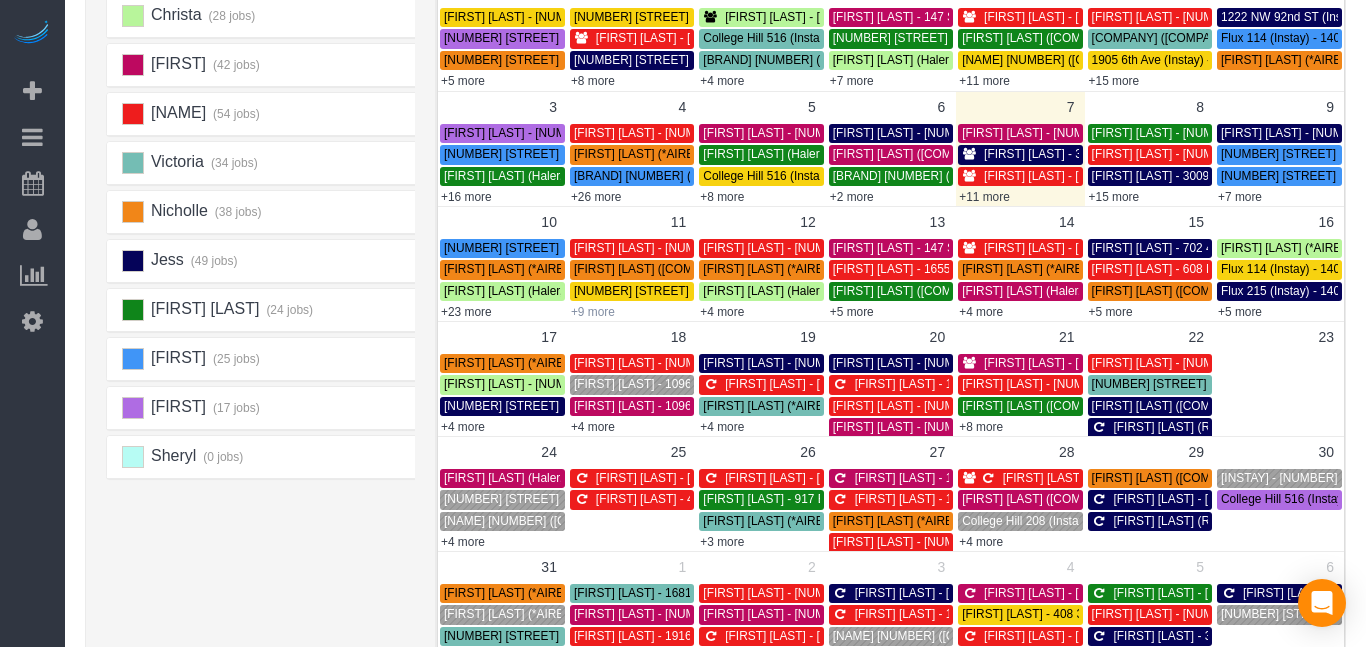 click on "+9 more" at bounding box center (593, 312) 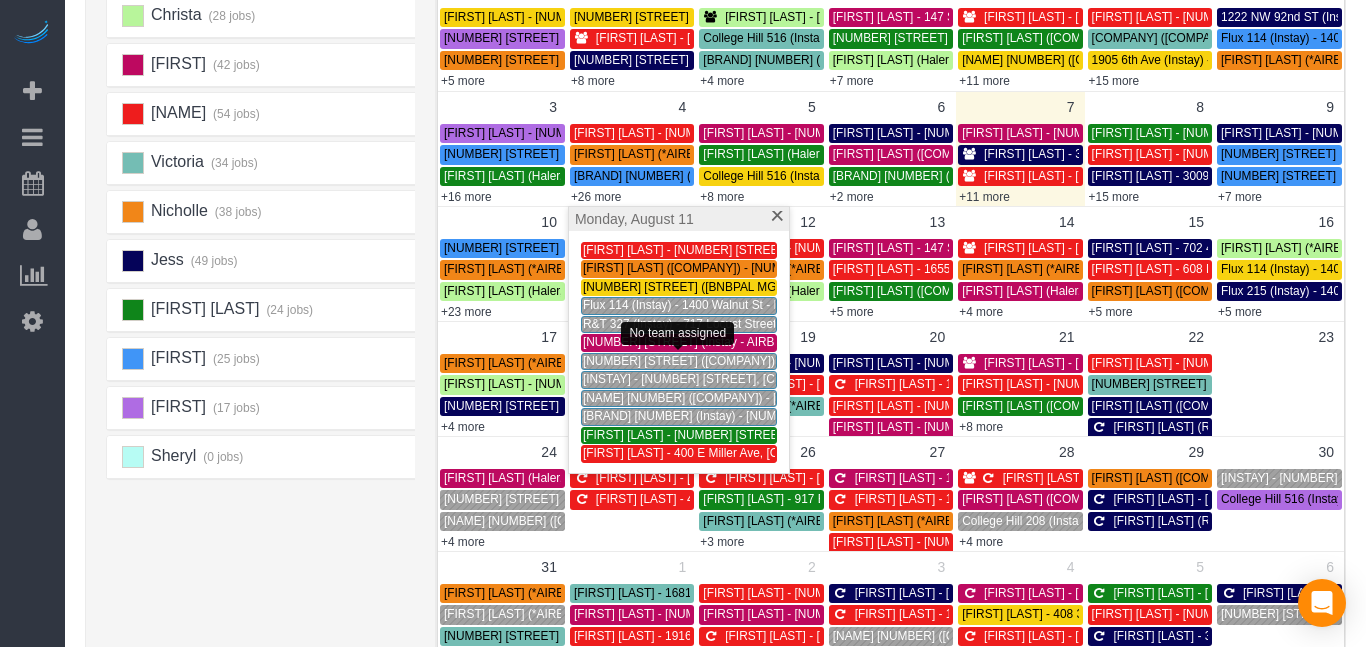 click on "[NUMBER] [STREET] ([COMPANY]) - [NUMBER] [STREET], [CITY], [STATE] [ZIP]" at bounding box center (801, 361) 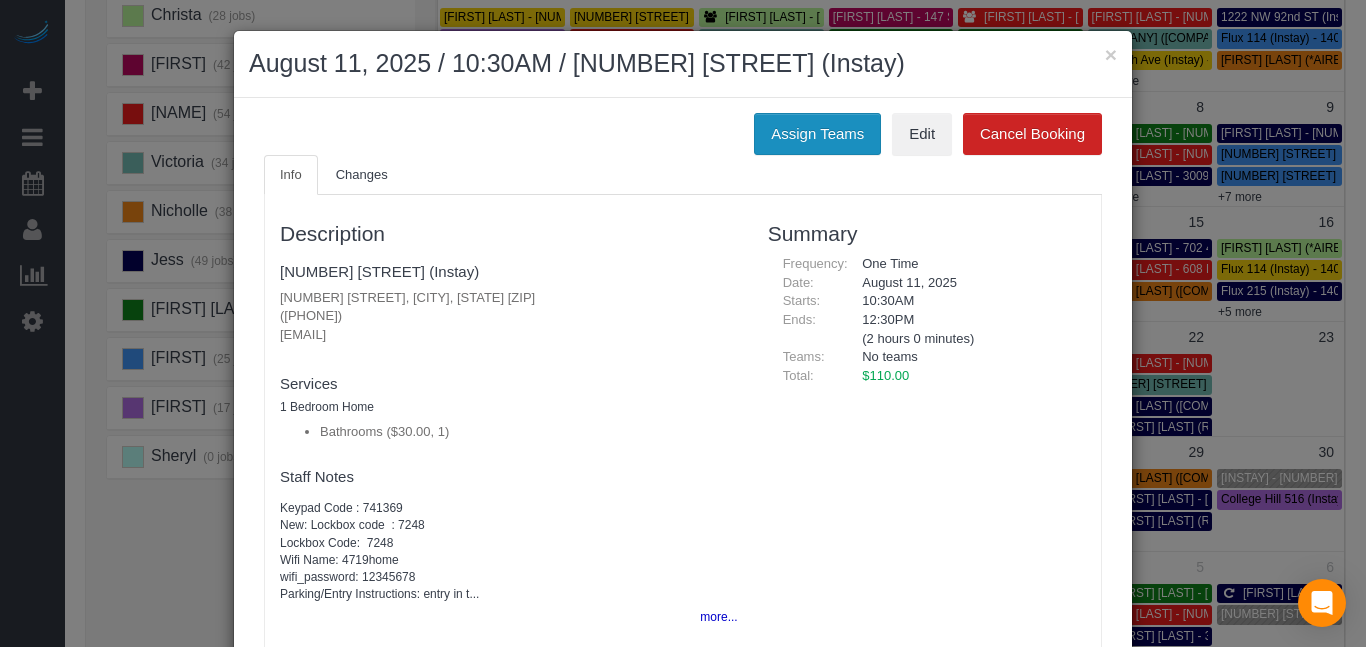 click on "Assign Teams" at bounding box center [817, 134] 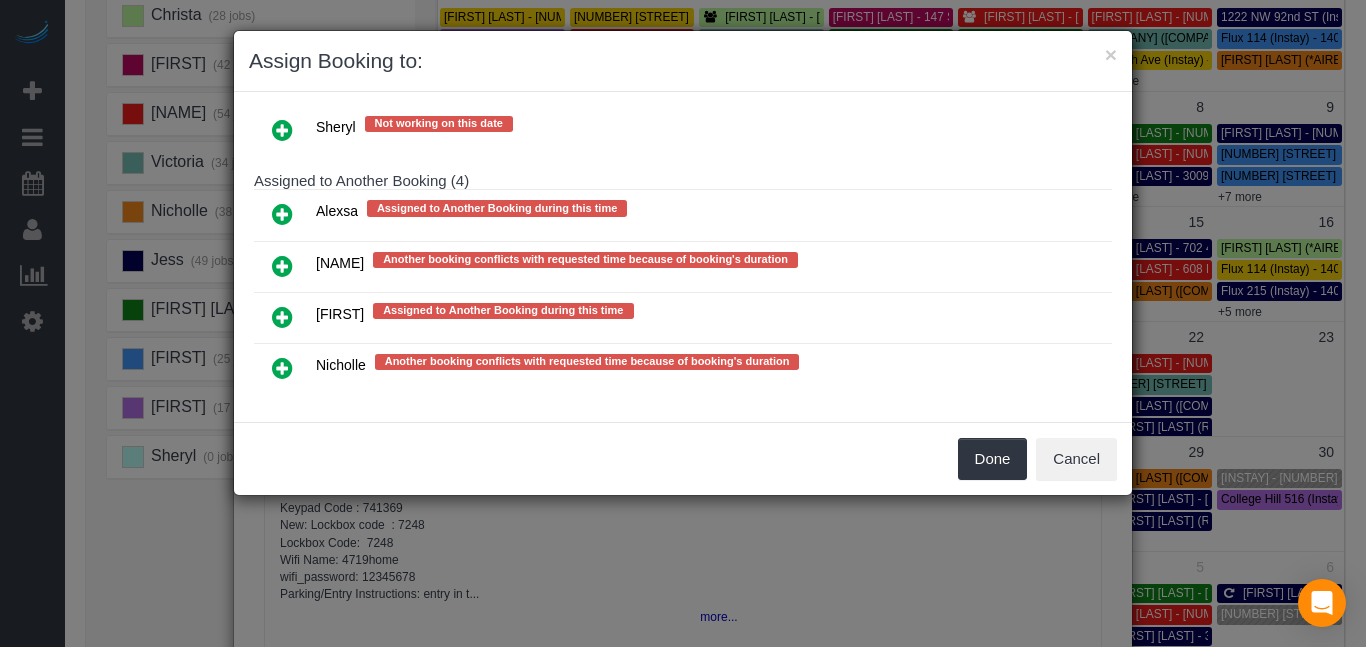 scroll, scrollTop: 526, scrollLeft: 0, axis: vertical 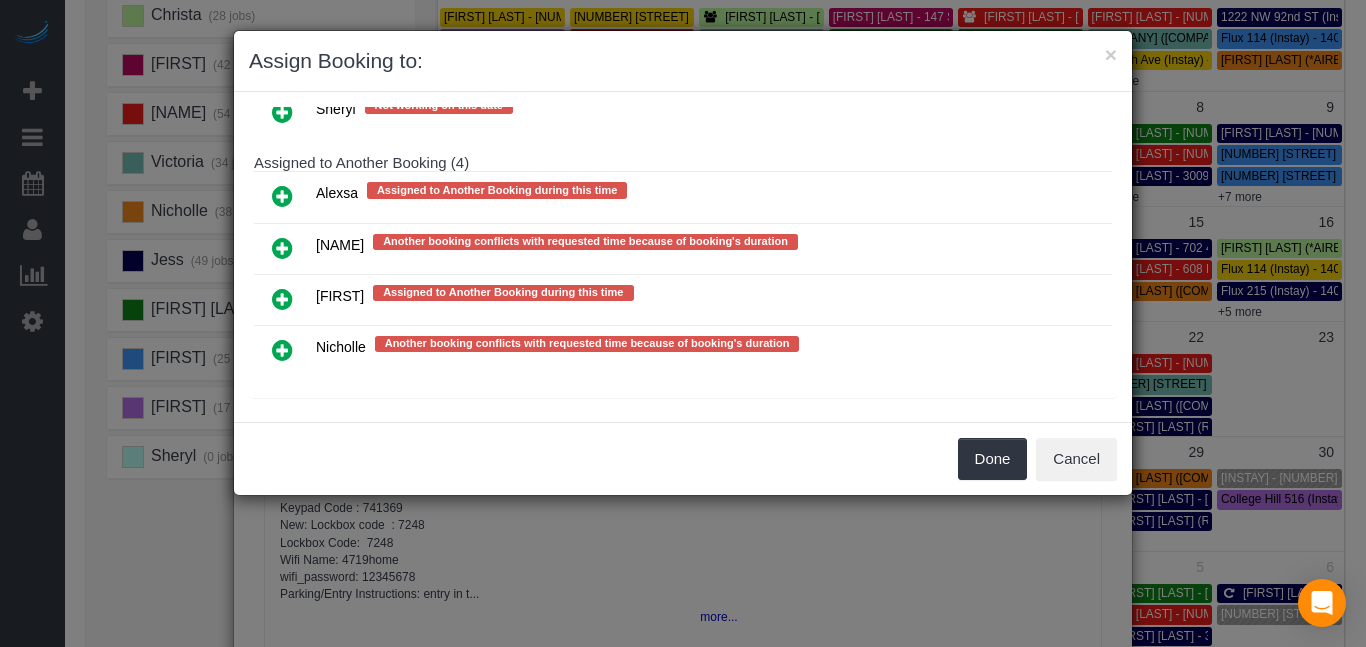 click at bounding box center [282, 299] 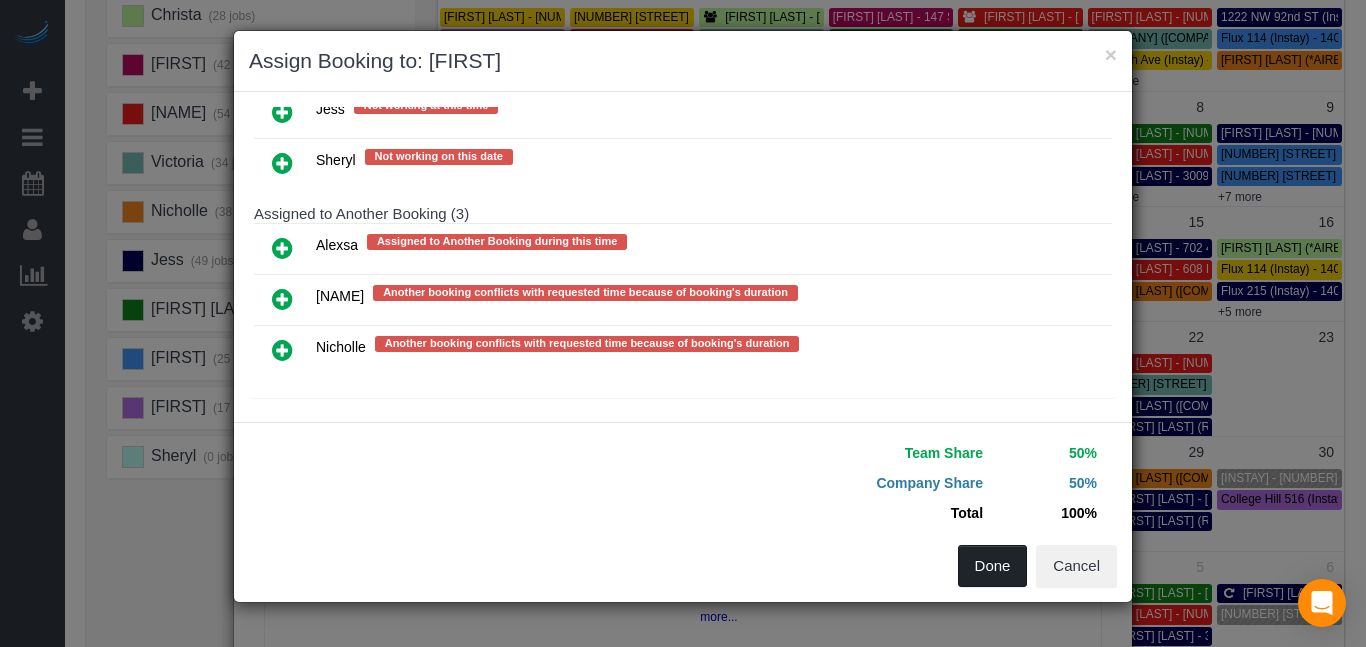 click on "Done" at bounding box center (993, 566) 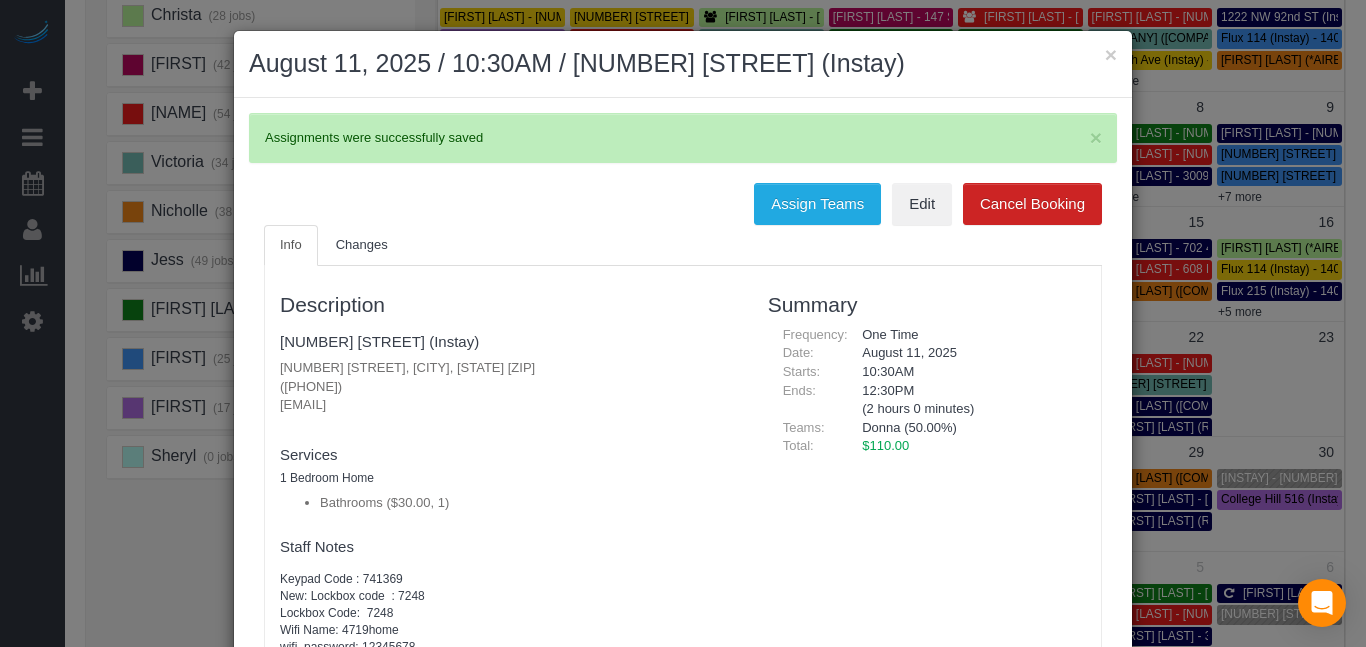click on "Description
[NUMBER] [STREET] ([COMPANY])
[NUMBER] [STREET], [CITY], [STATE] [ZIP]
([PHONE])
[EMAIL]
new customer
Team Requested:
Team w/Key:
Services
1 Bedroom Home
Bathrooms ($[PRICE], 1)
Paid Teams
Staff Notes
Keypad Code : [CODE]
New: Lockbox code  : [CODE]
Lockbox Code:  [CODE]
Wifi Name: [NAME]
wifi_password: [PASSWORD]
Parking/Entry Instructions: entry in t...
more...
Customer Notes
No notes" at bounding box center (683, 523) 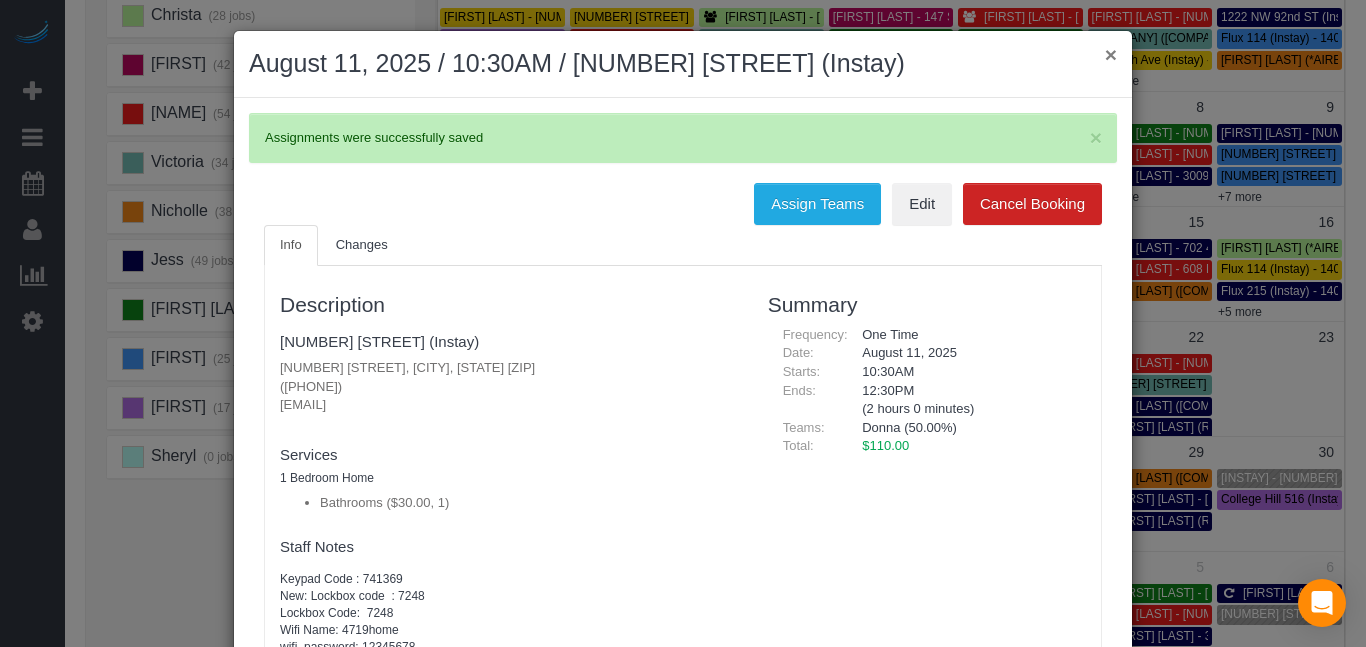 click on "×" at bounding box center (1111, 54) 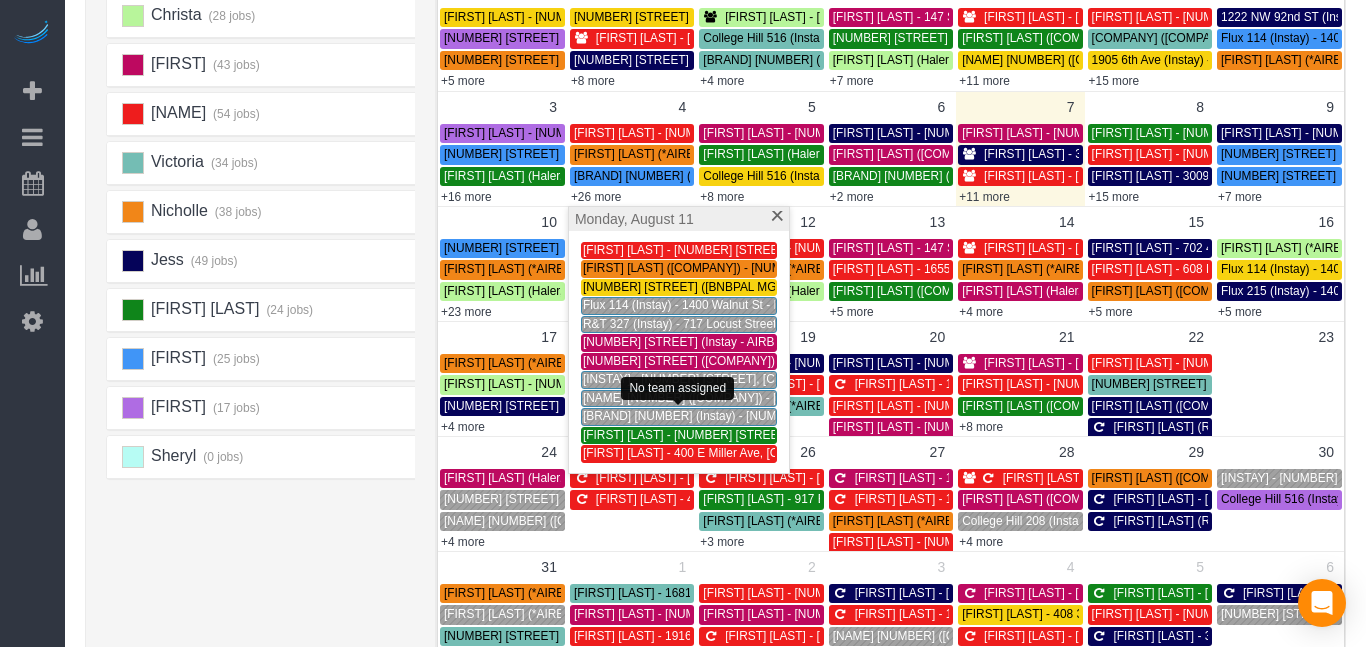 click on "[BRAND] [NUMBER] (Instay) - [NUMBER] [STREET], [CITY], [STATE]" at bounding box center [767, 416] 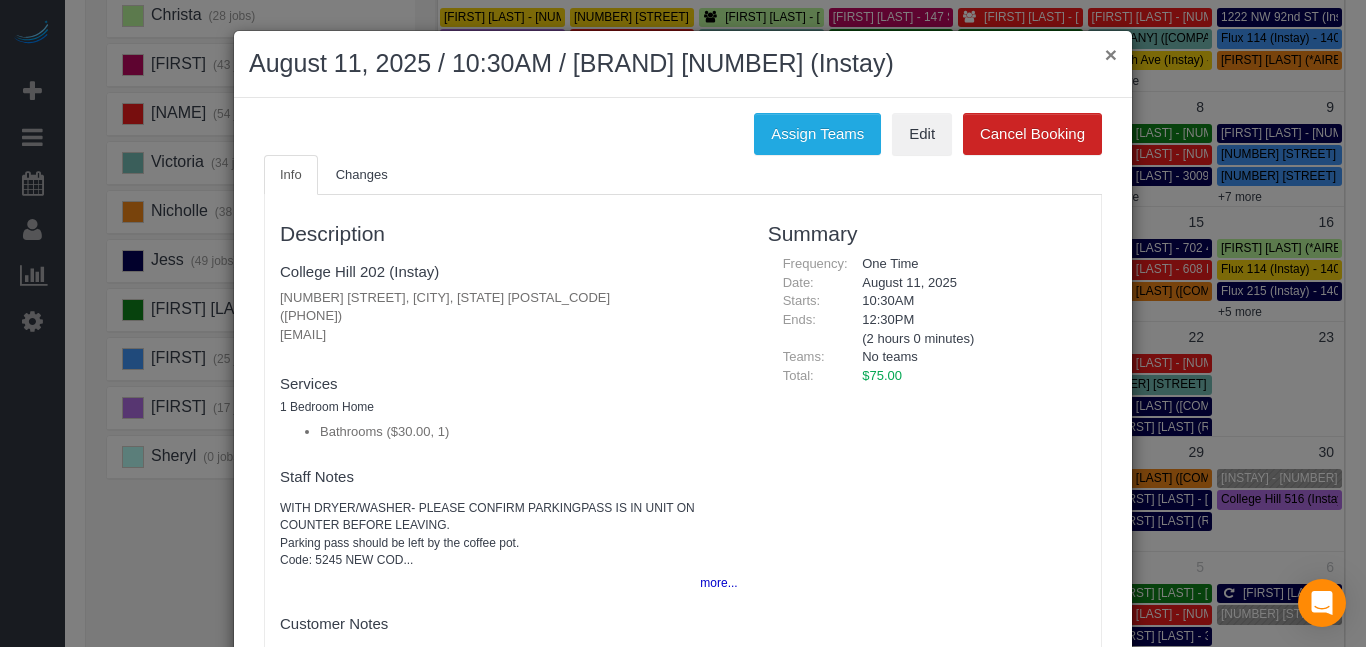 click on "×" at bounding box center (1111, 54) 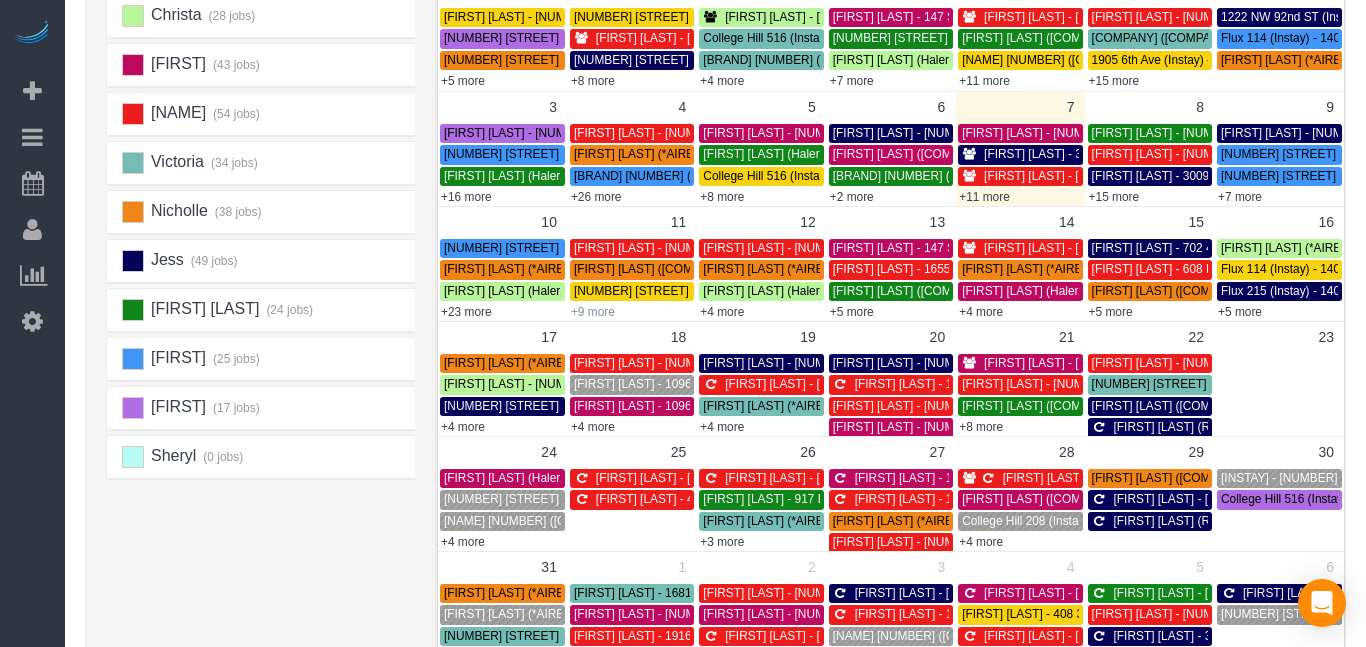click on "+9 more" at bounding box center [593, 312] 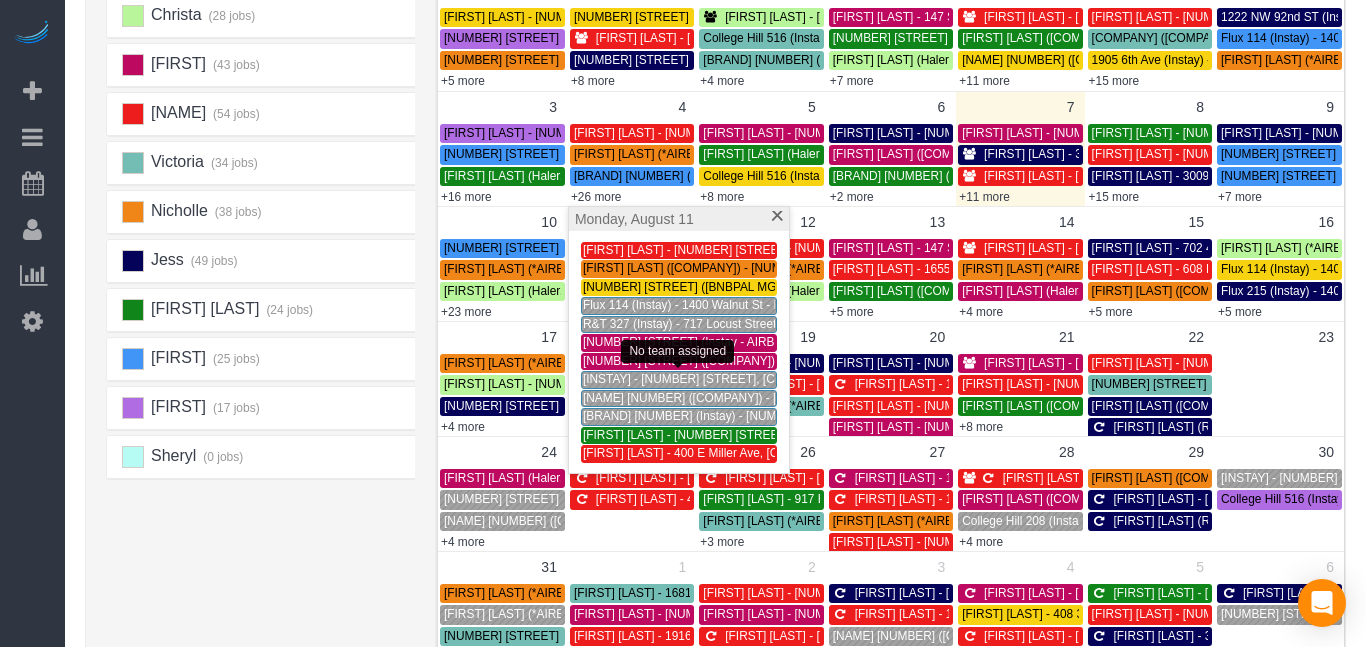 click on "[INSTAY] - [NUMBER] [STREET], [CITY], [STATE] [POSTAL_CODE]" at bounding box center [763, 379] 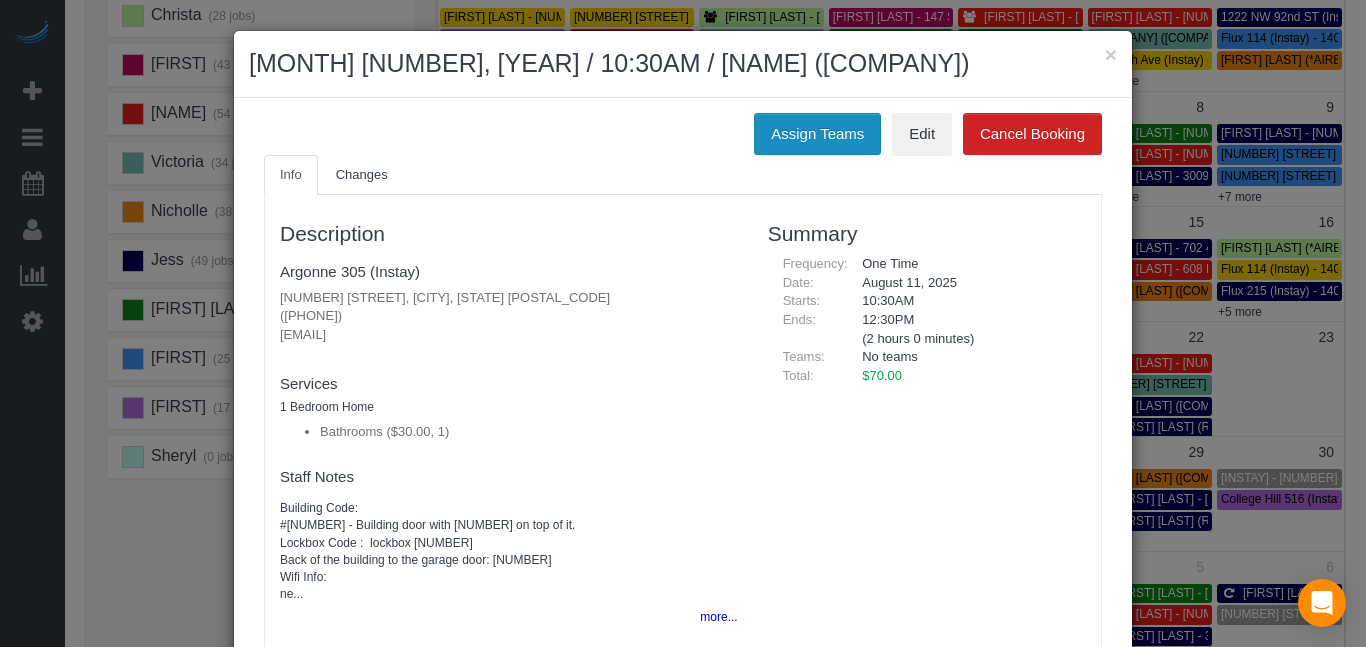 click on "Assign Teams" at bounding box center (817, 134) 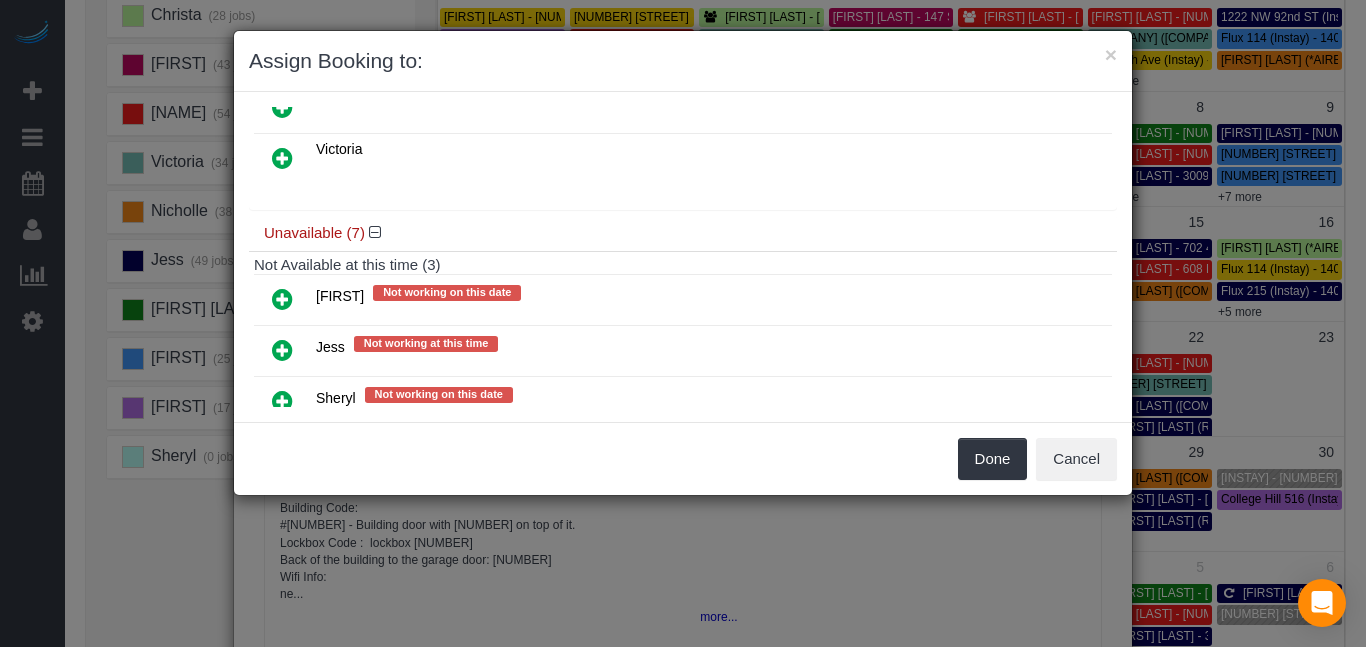 click at bounding box center (282, 299) 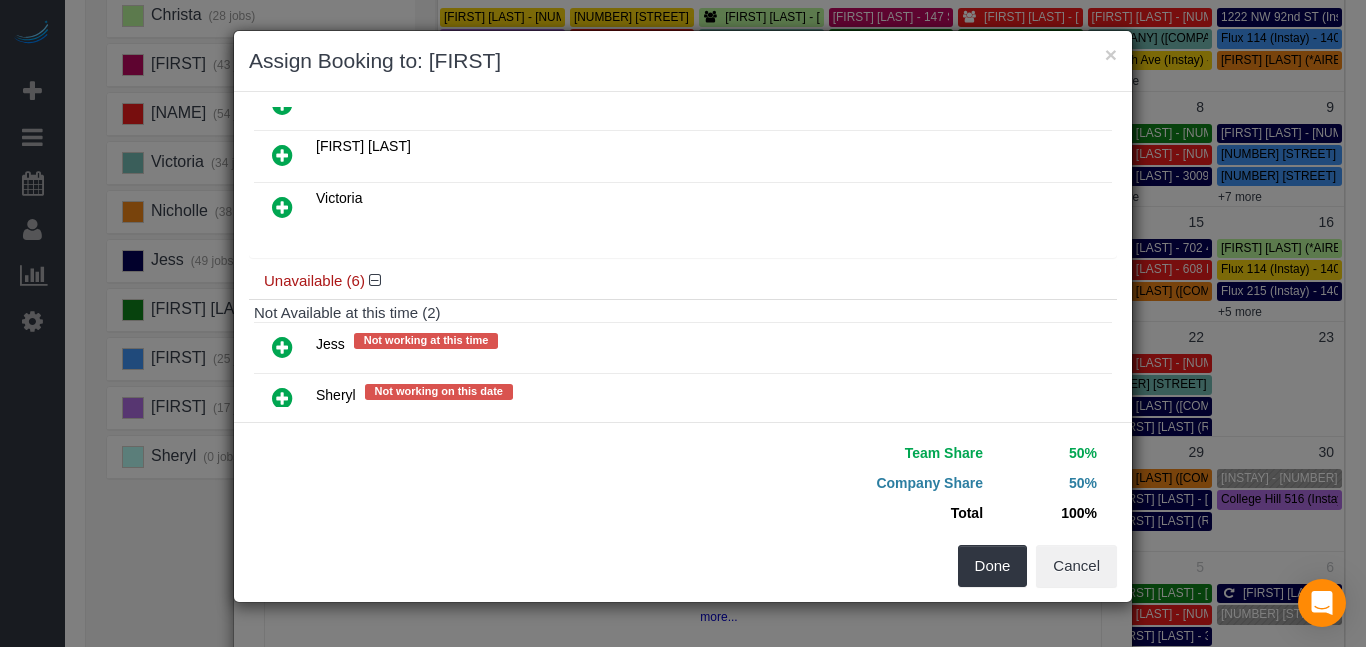 scroll, scrollTop: 284, scrollLeft: 0, axis: vertical 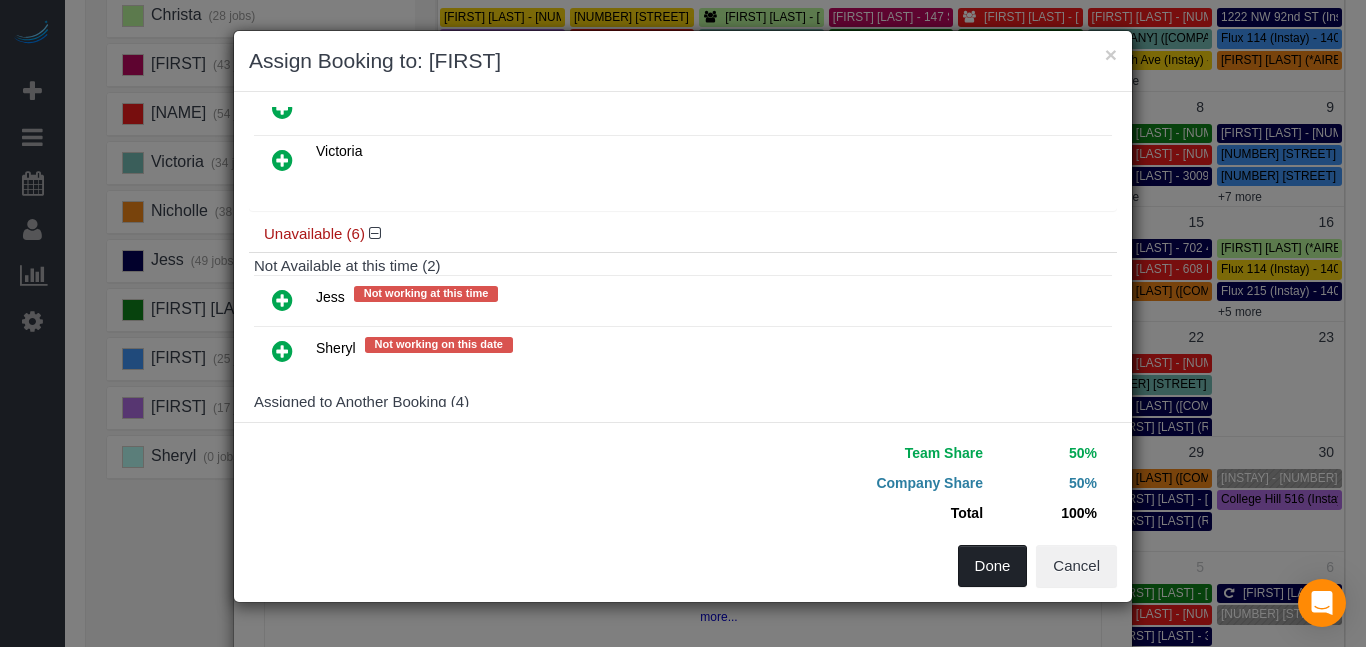 click on "Done" at bounding box center [993, 566] 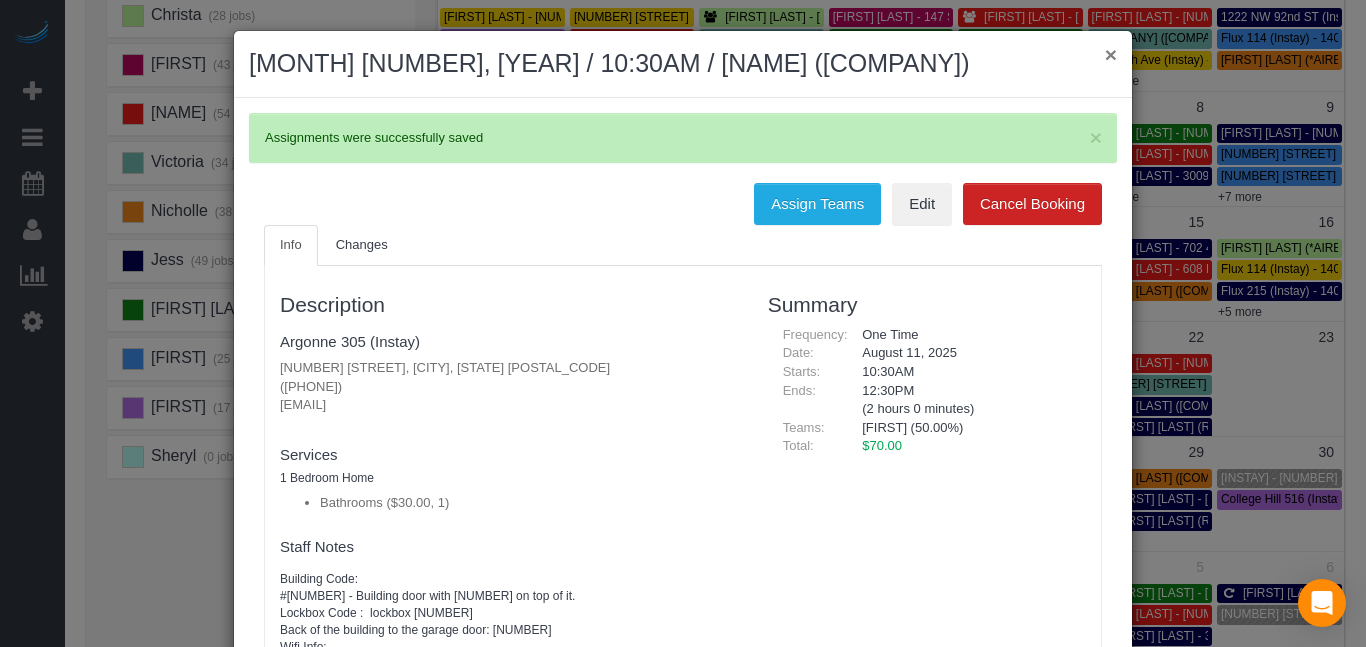 click on "×" at bounding box center (1111, 54) 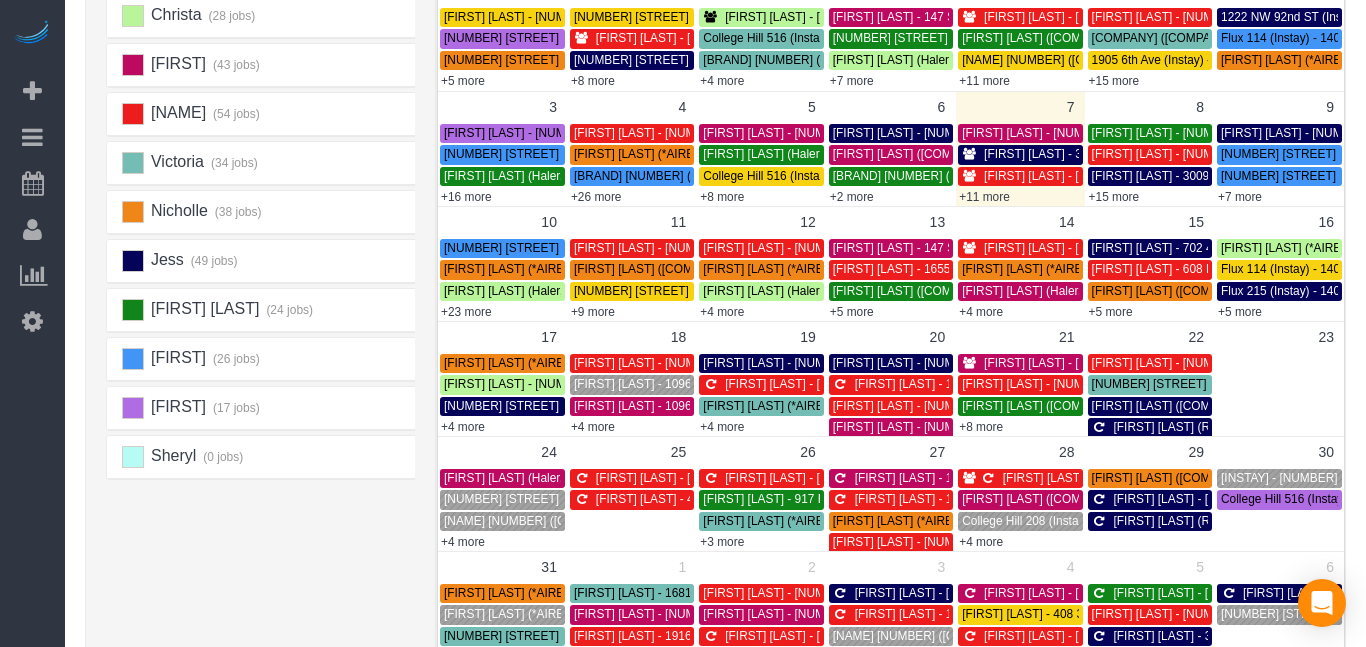 click on "+9 more" at bounding box center (593, 312) 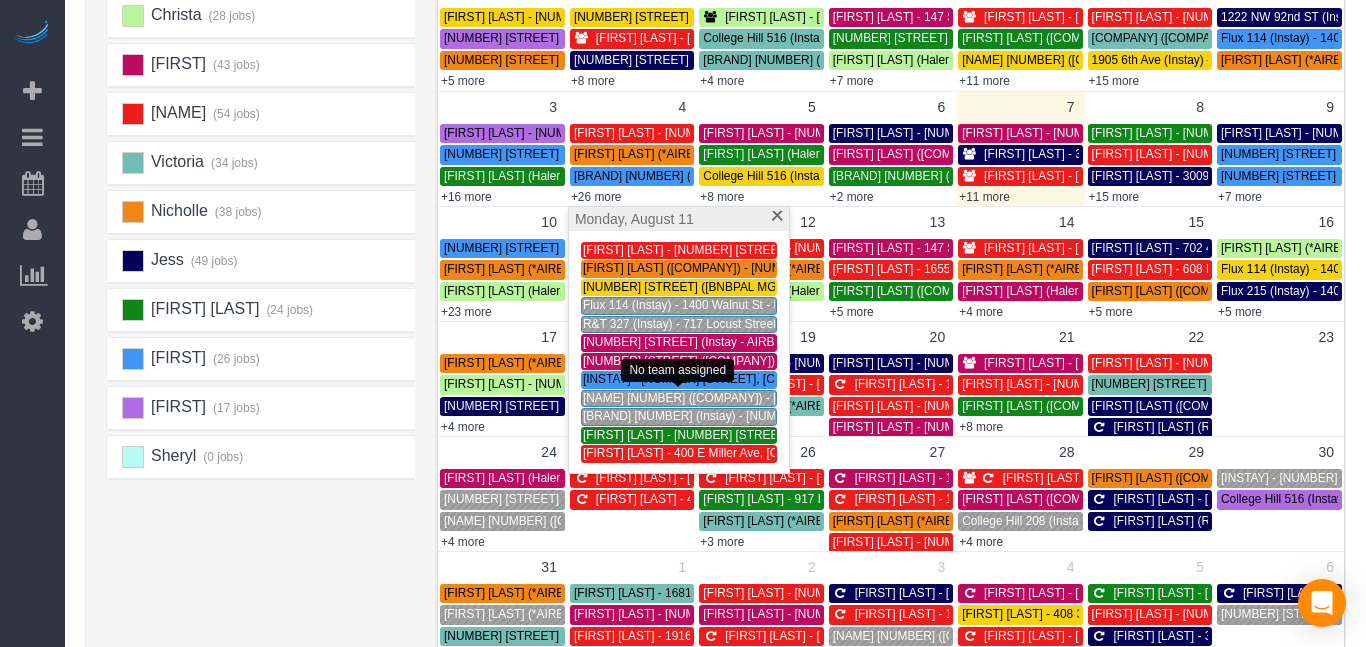 click on "[NAME] [NUMBER] ([COMPANY]) - [NUMBER] [STREET], [CITY], [STATE] [ZIP]" at bounding box center (794, 398) 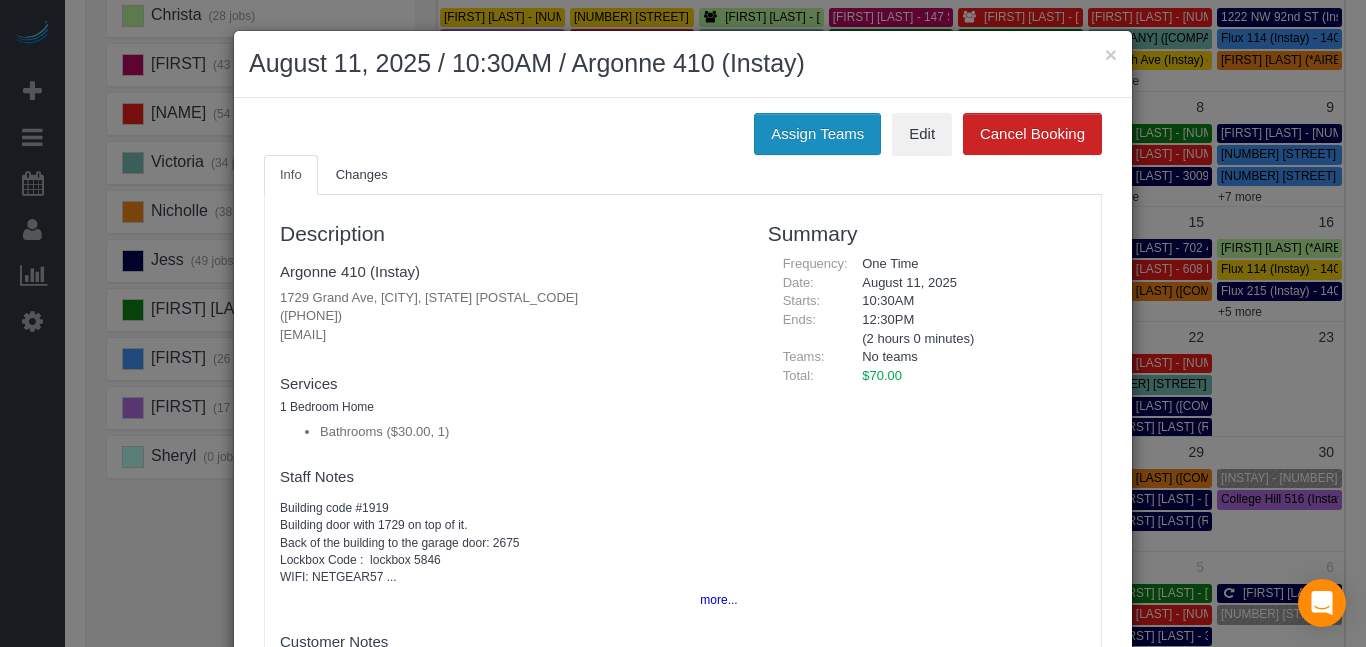 click on "Assign Teams" at bounding box center (817, 134) 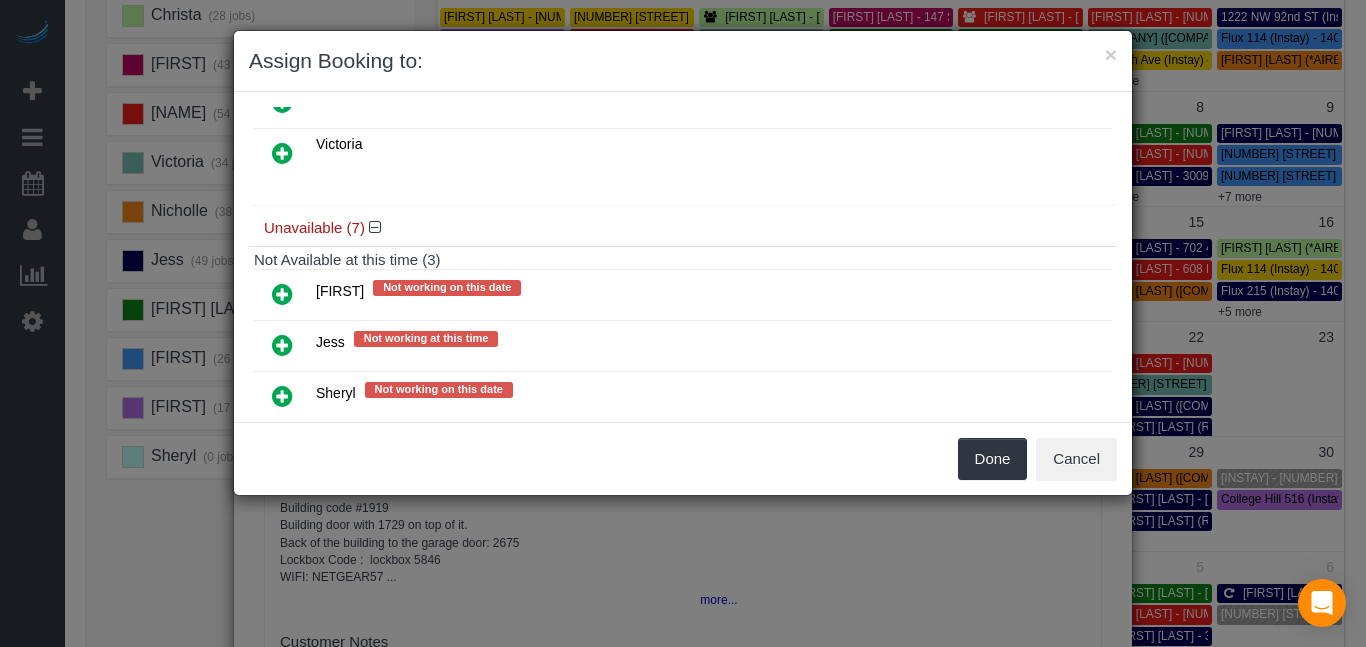 click at bounding box center (282, 294) 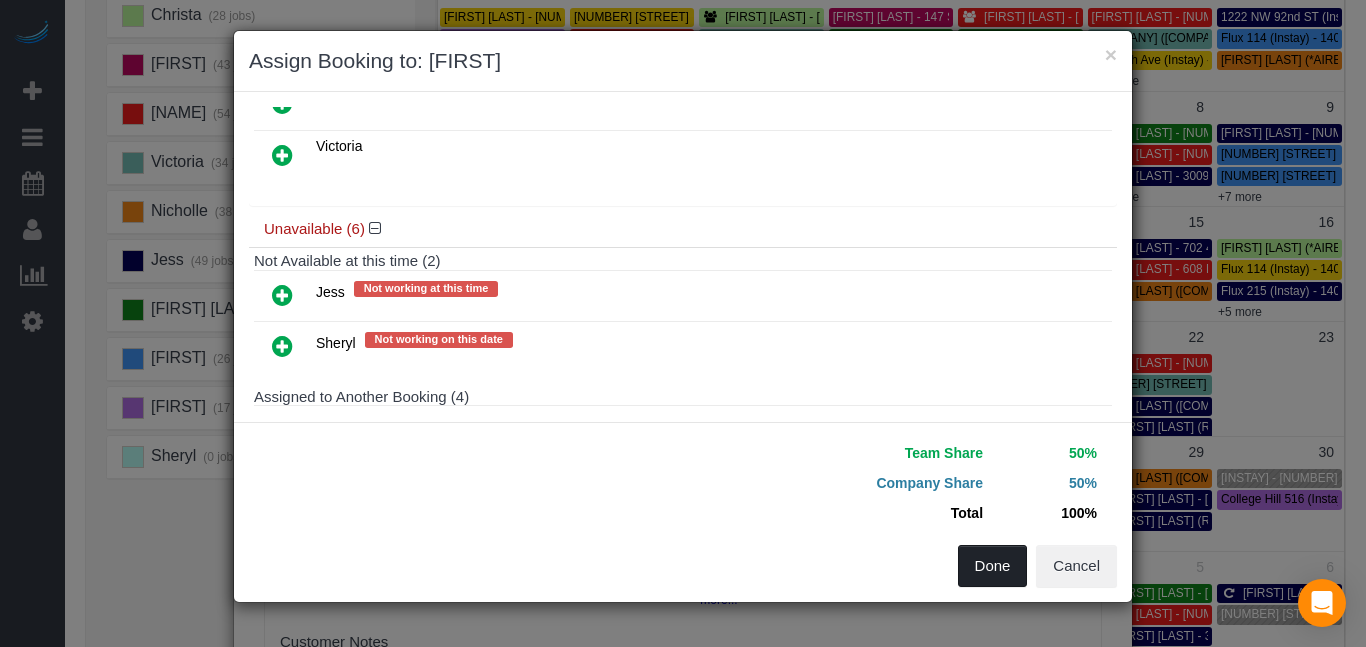 click on "Done" at bounding box center (993, 566) 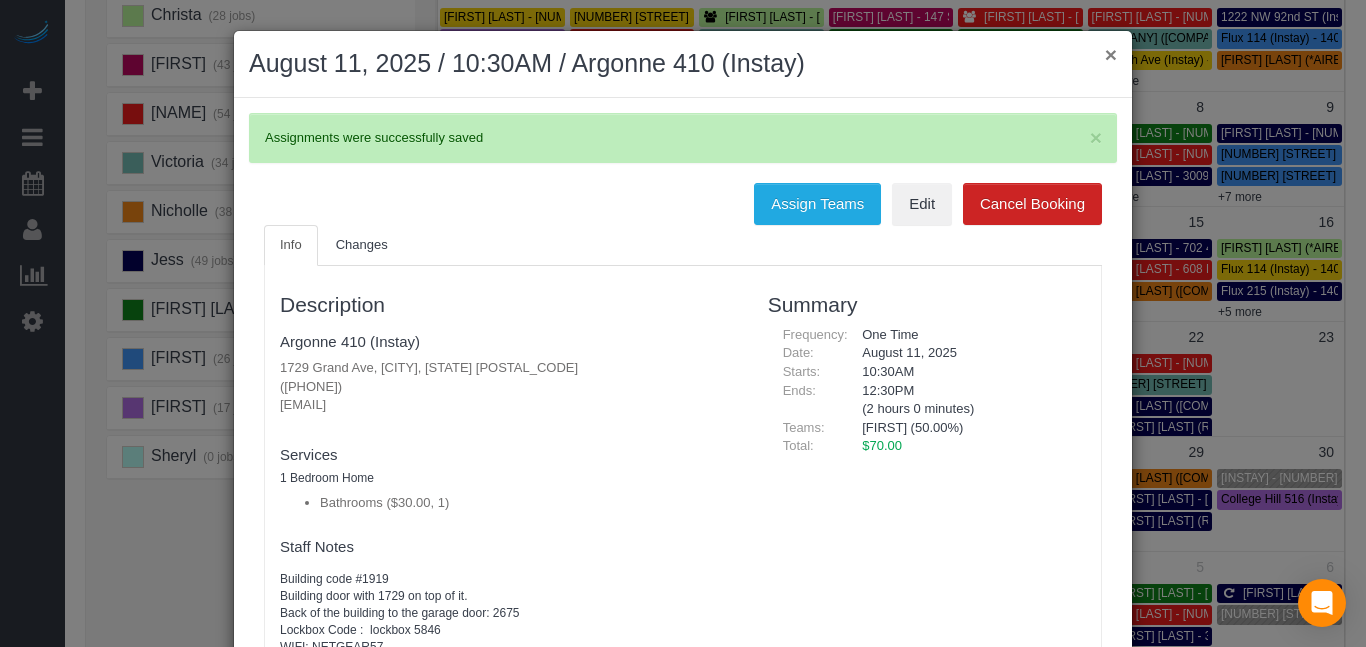 click on "×" at bounding box center (1111, 54) 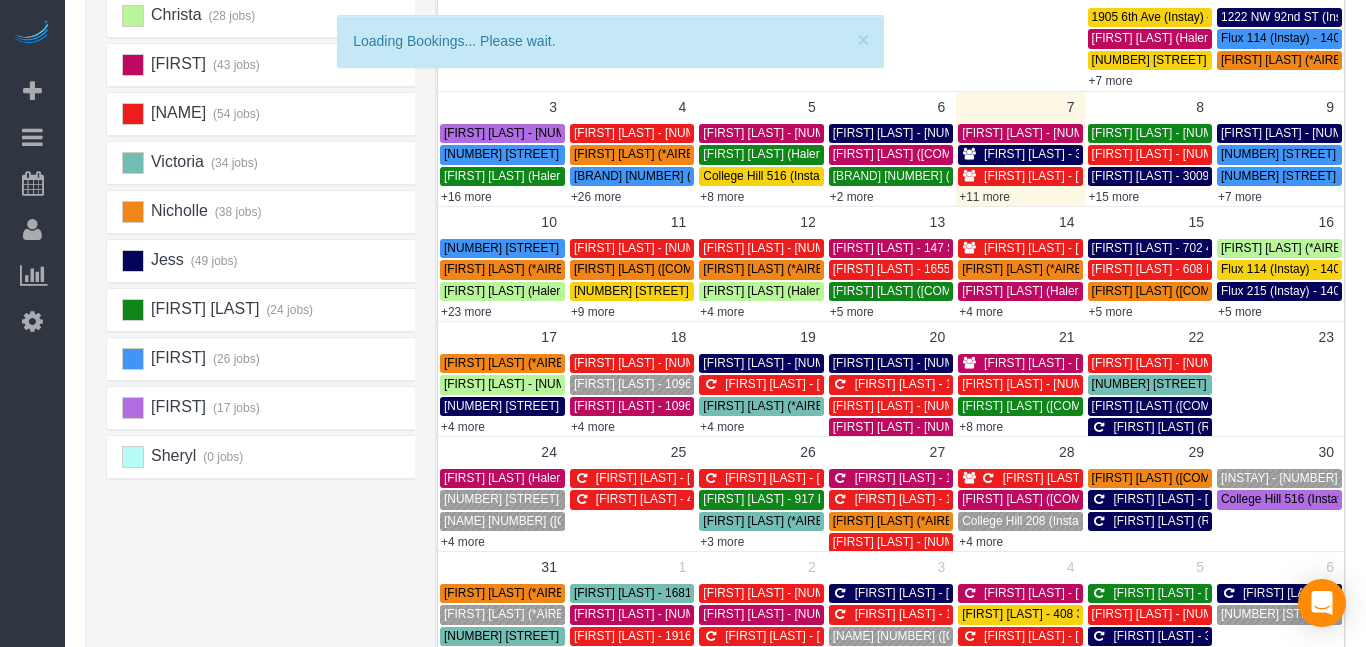 click on "+9 more" at bounding box center [593, 312] 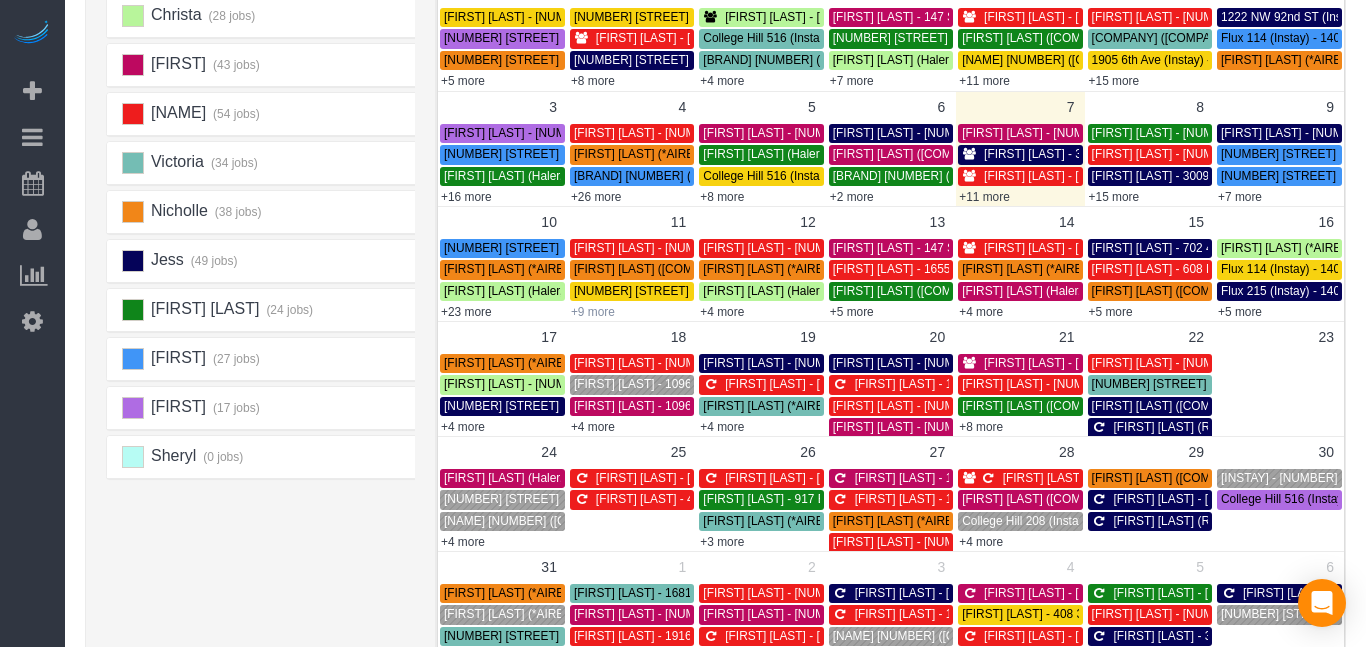 click on "+9 more" at bounding box center (593, 312) 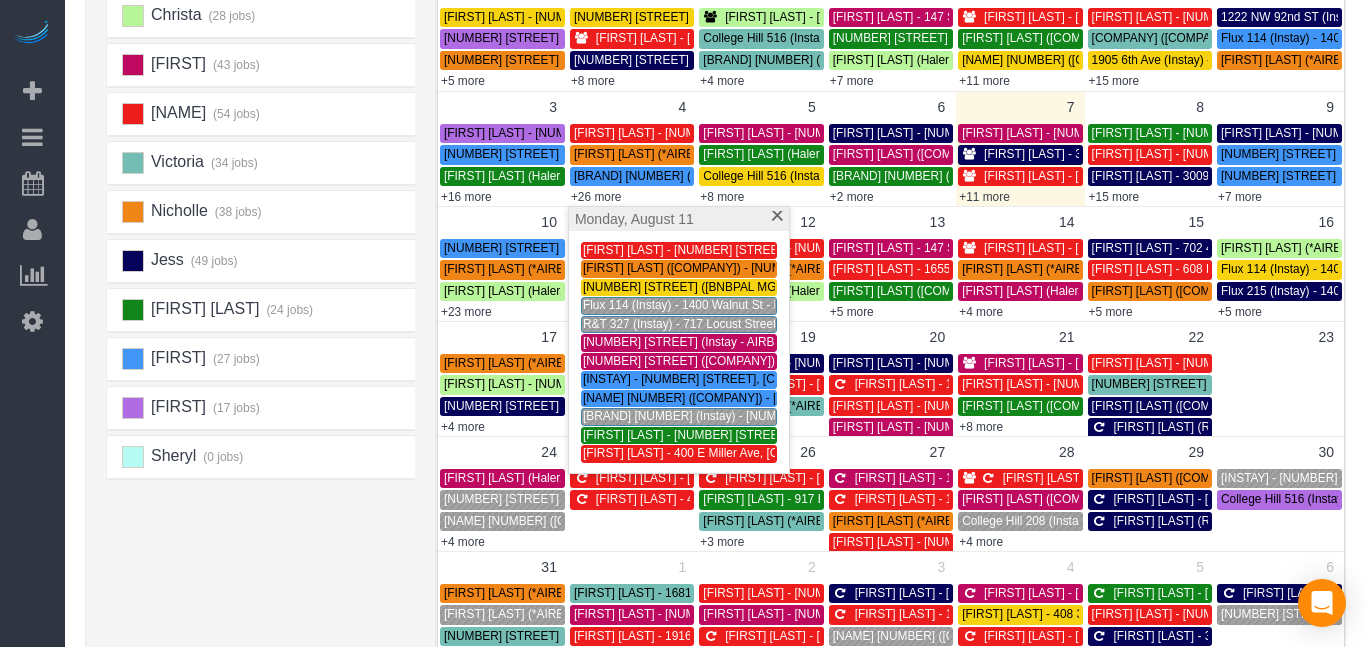 click on "[BRAND] [NUMBER] (Instay) - [NUMBER] [STREET], [CITY], [STATE]" at bounding box center (767, 416) 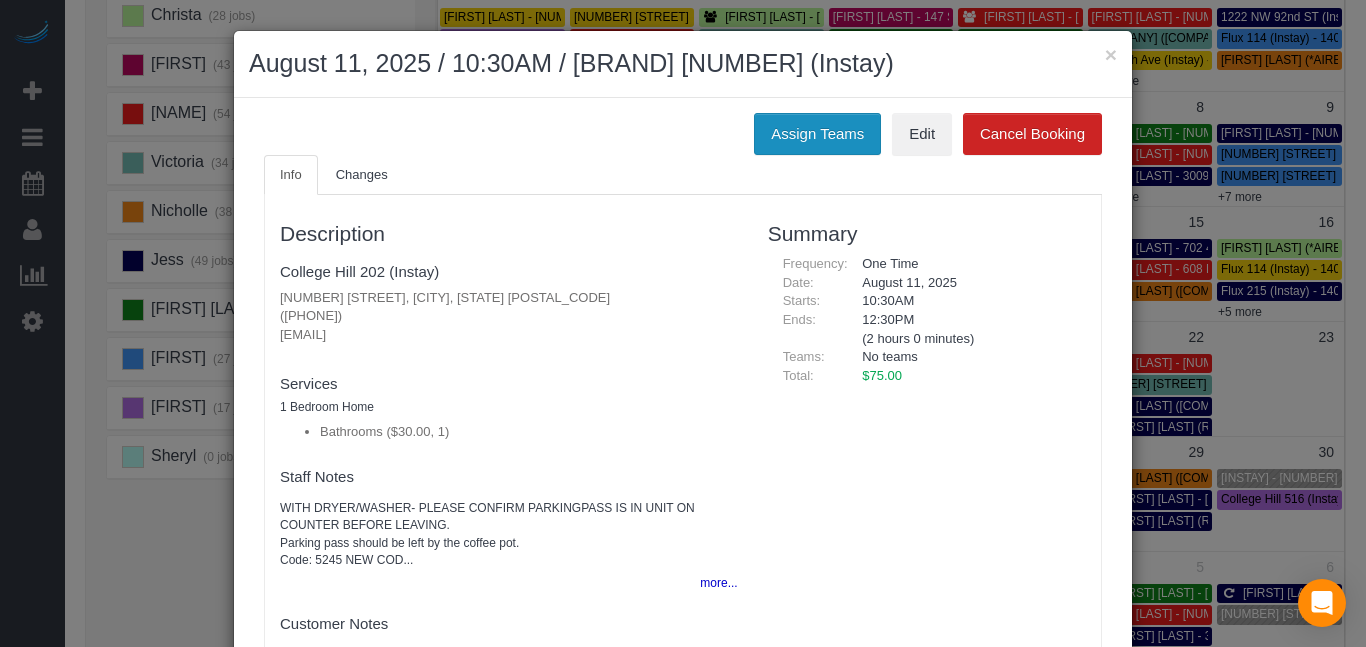 click on "Assign Teams" at bounding box center [817, 134] 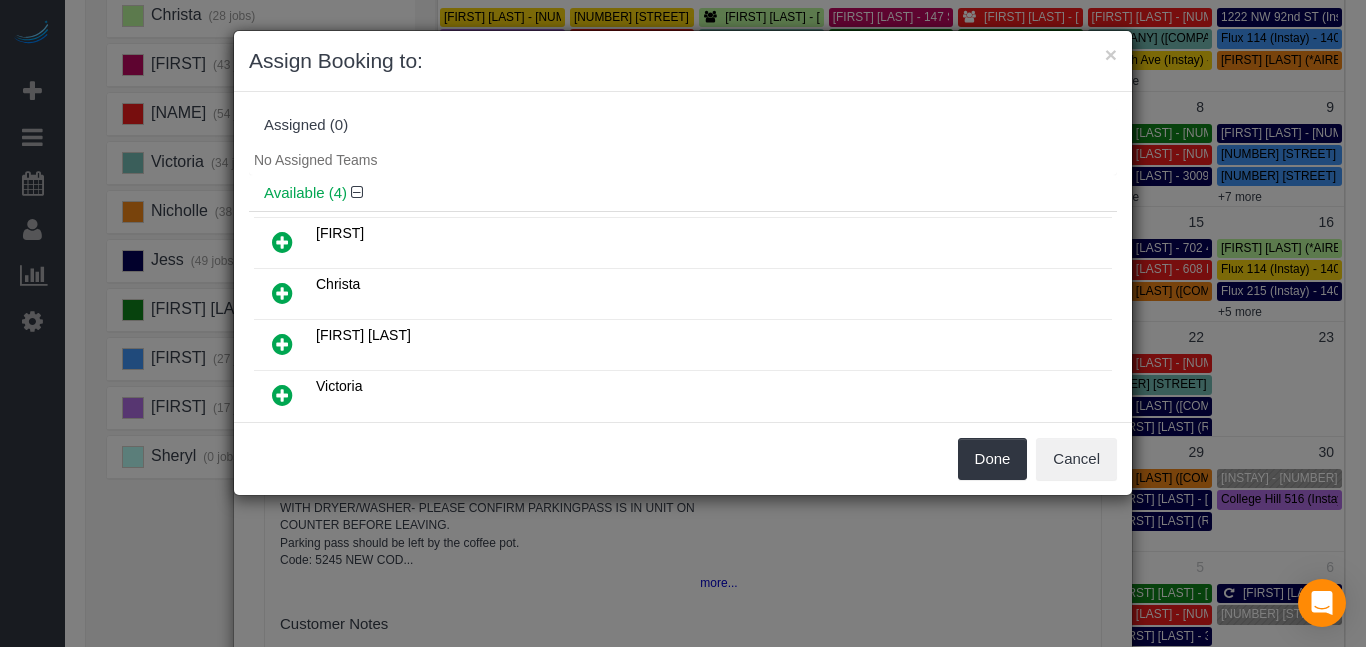 click at bounding box center [282, 293] 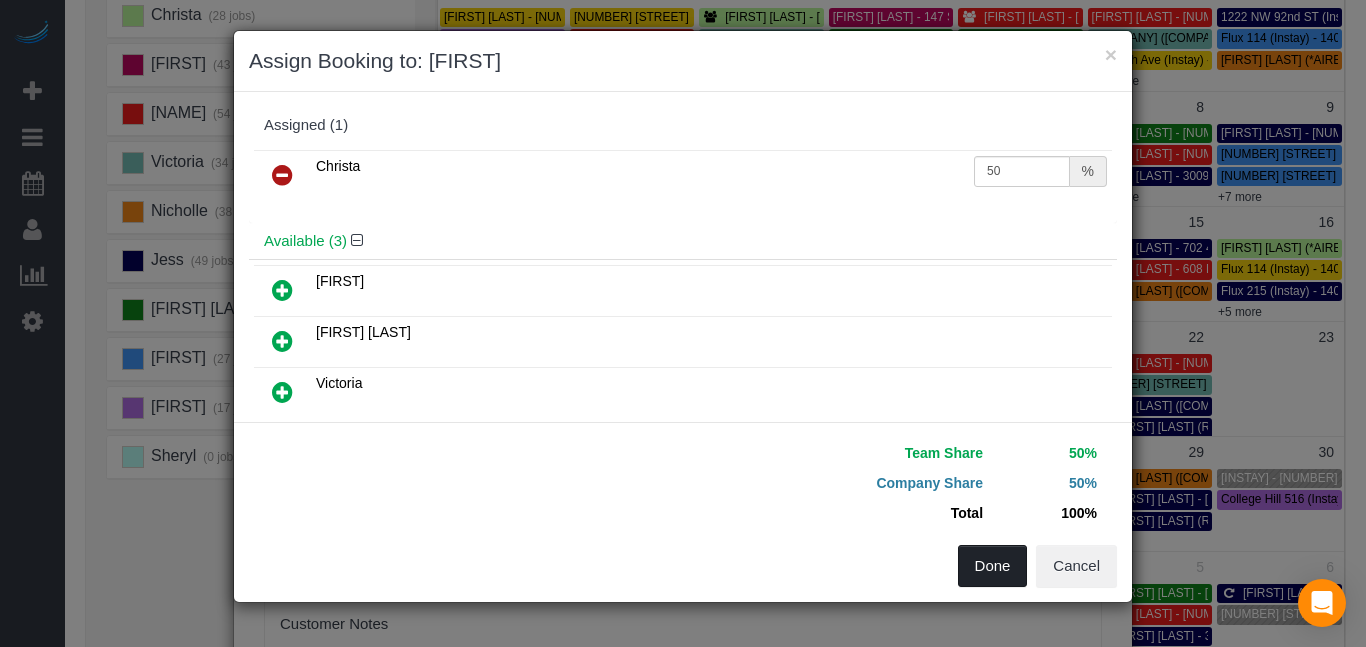 click on "Done" at bounding box center (993, 566) 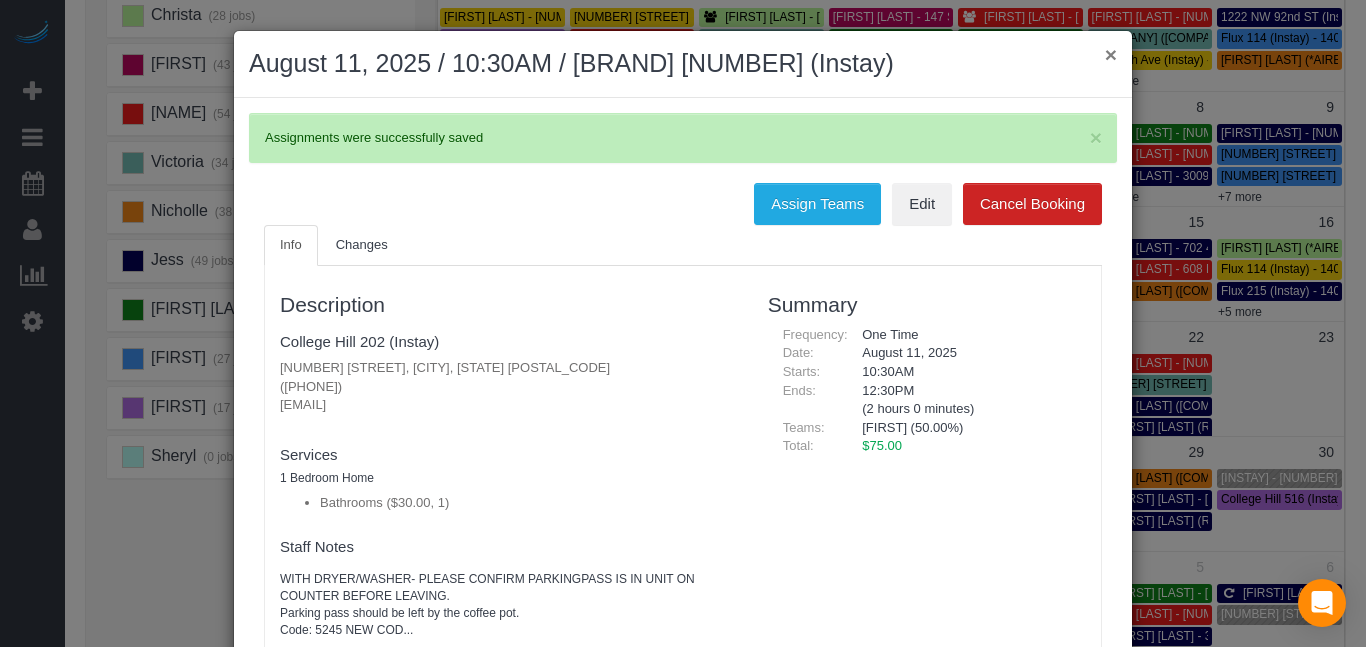 click on "×" at bounding box center (1111, 54) 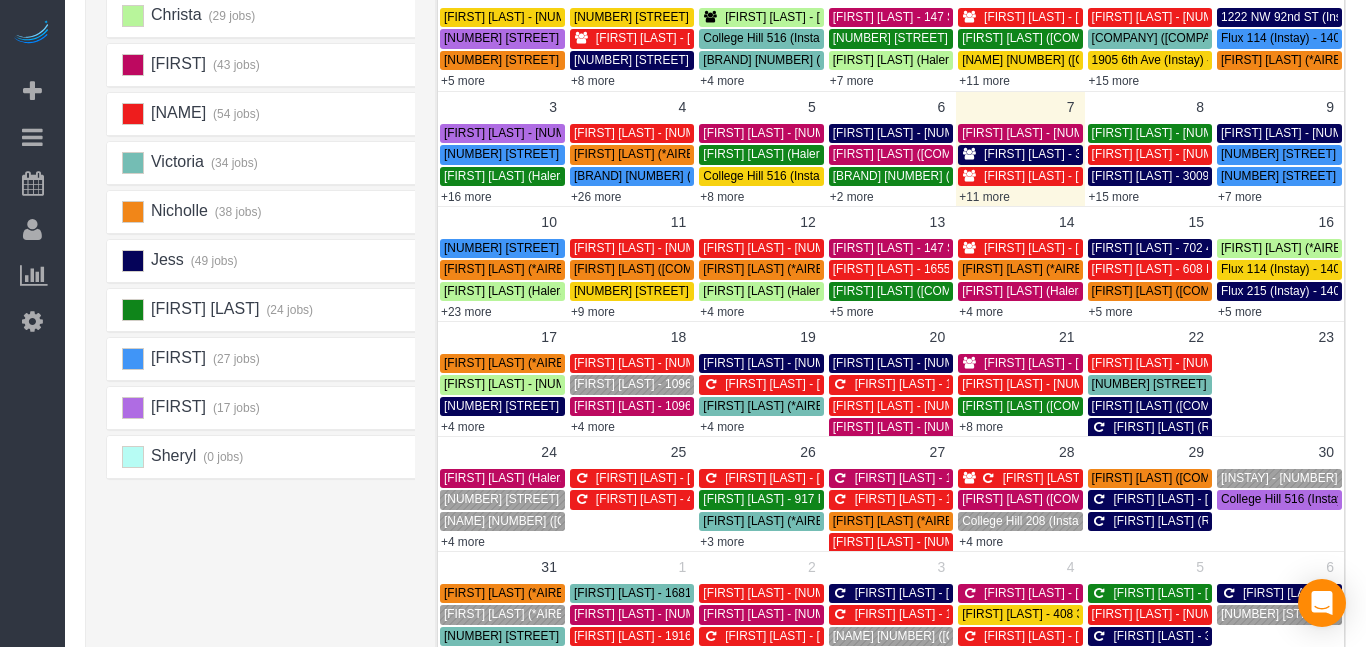 click on "+4 more" at bounding box center (722, 312) 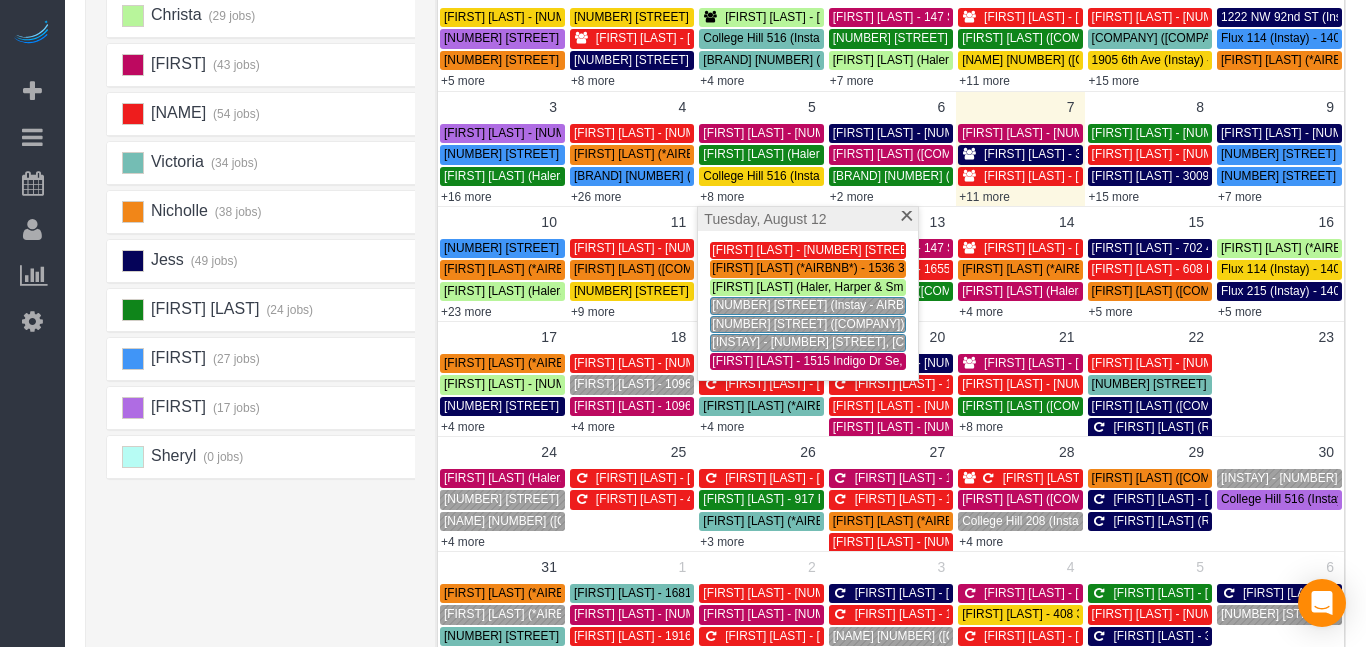click on "[FIRST] [LAST] - 1515 Indigo Dr Se, Altoona, [STATE] [POSTAL_CODE]" at bounding box center (902, 361) 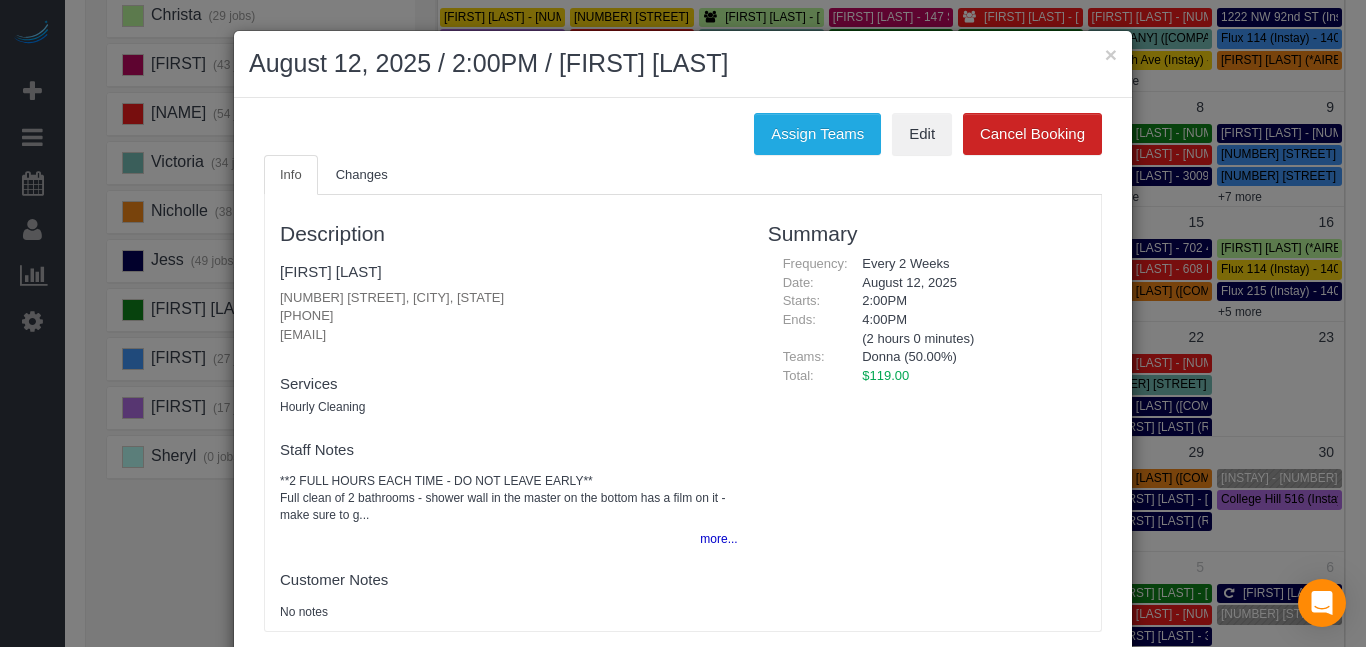 click on "Total:" at bounding box center (808, 376) 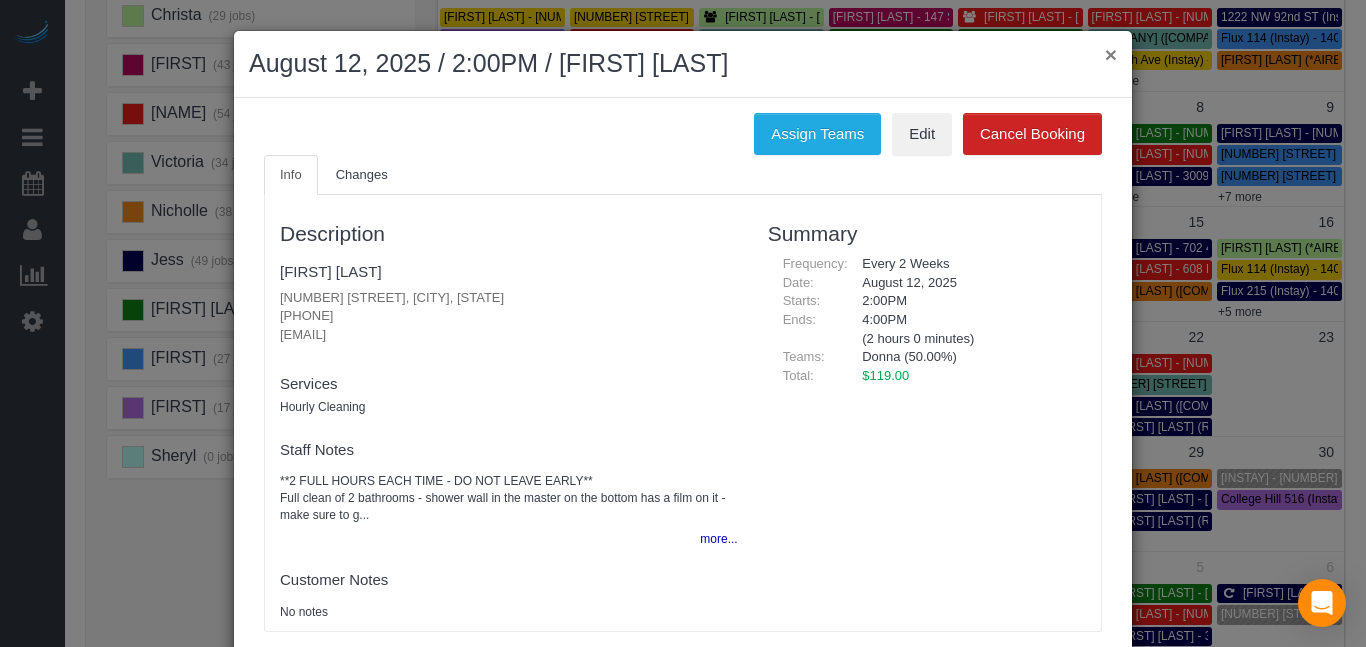 click on "×" at bounding box center (1111, 54) 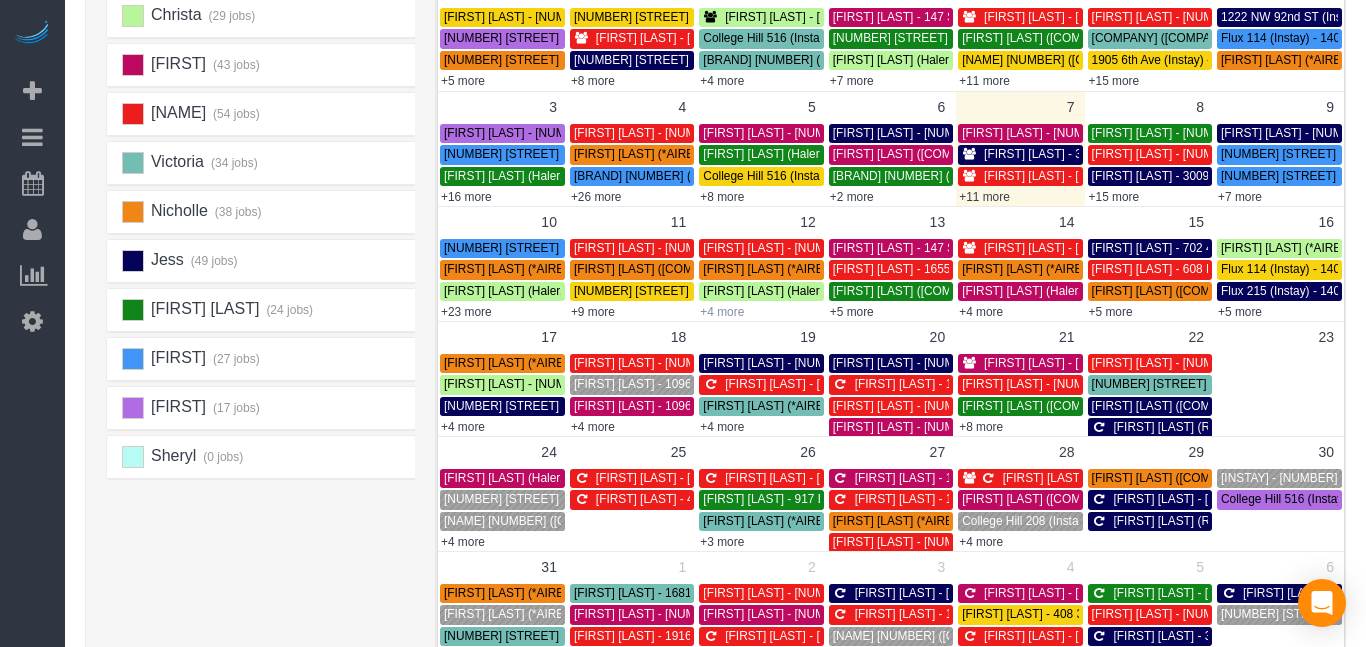 click on "+4 more" at bounding box center [722, 312] 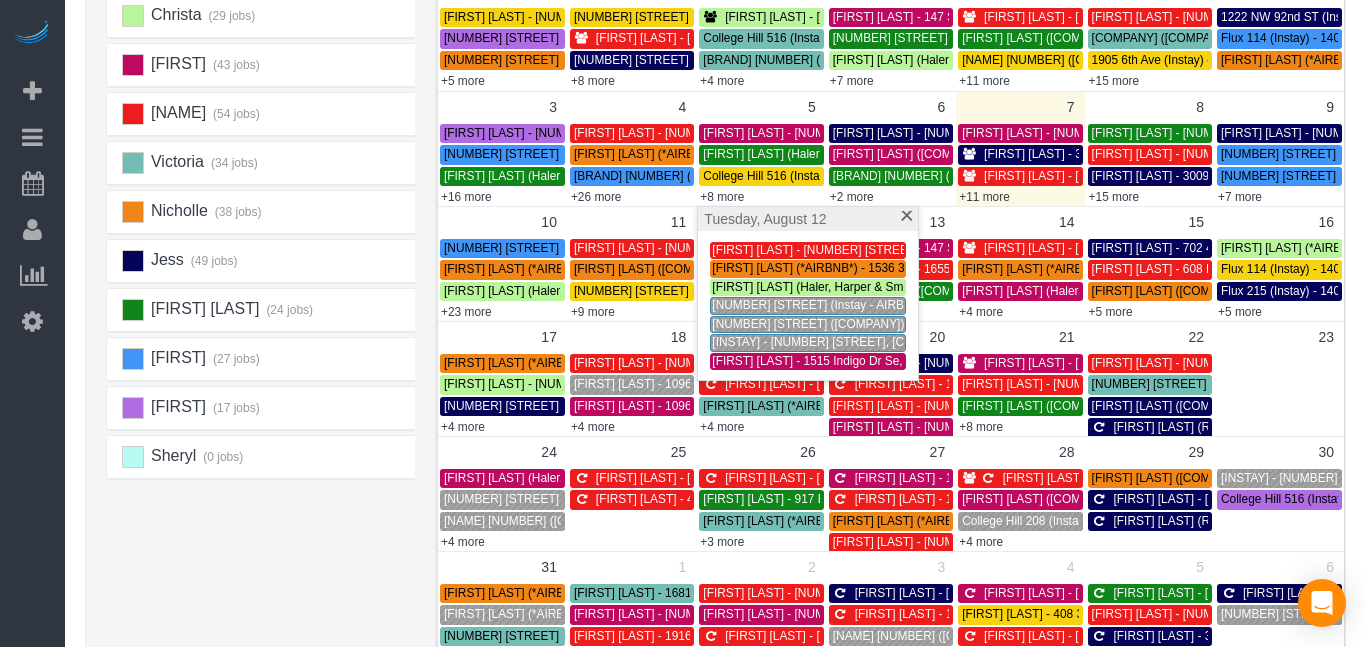 click on "[FIRST]
([NUMBER] jobs)
[FIRST]
([NUMBER] jobs)
[FIRST]
([NUMBER] jobs)
[FIRST]
([NUMBER] jobs)" at bounding box center (266, 340) 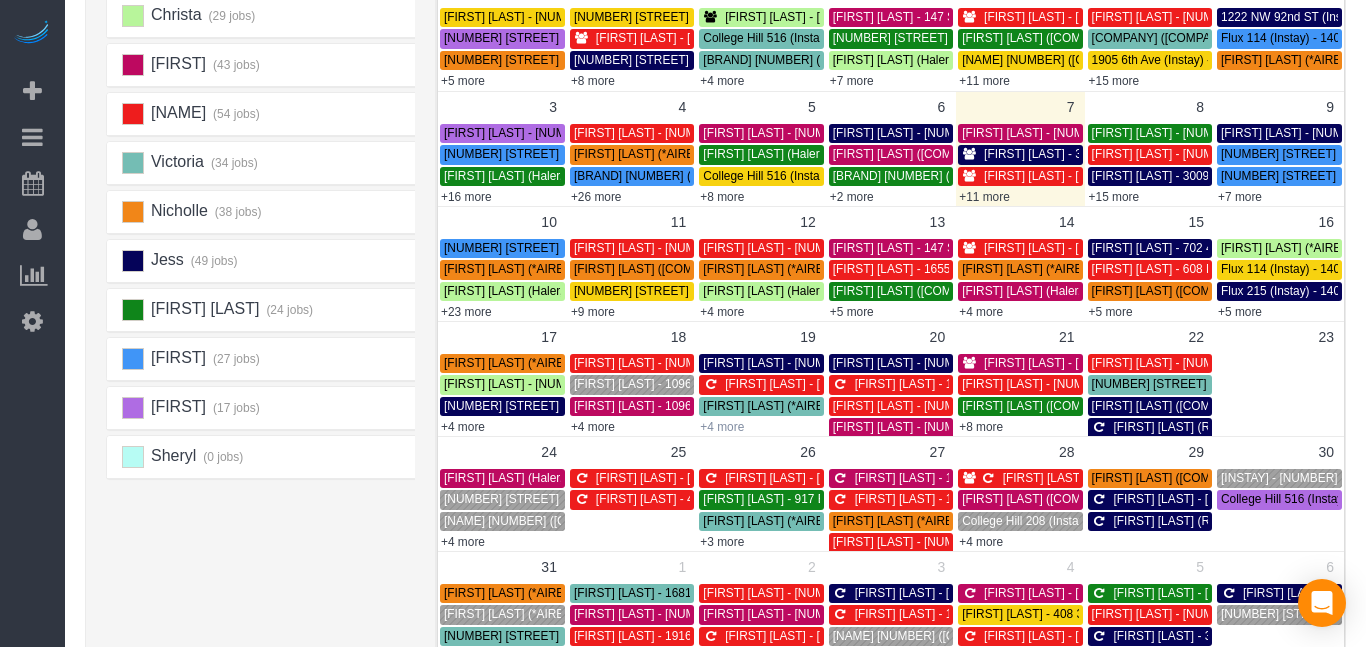 click on "+4 more" at bounding box center [722, 427] 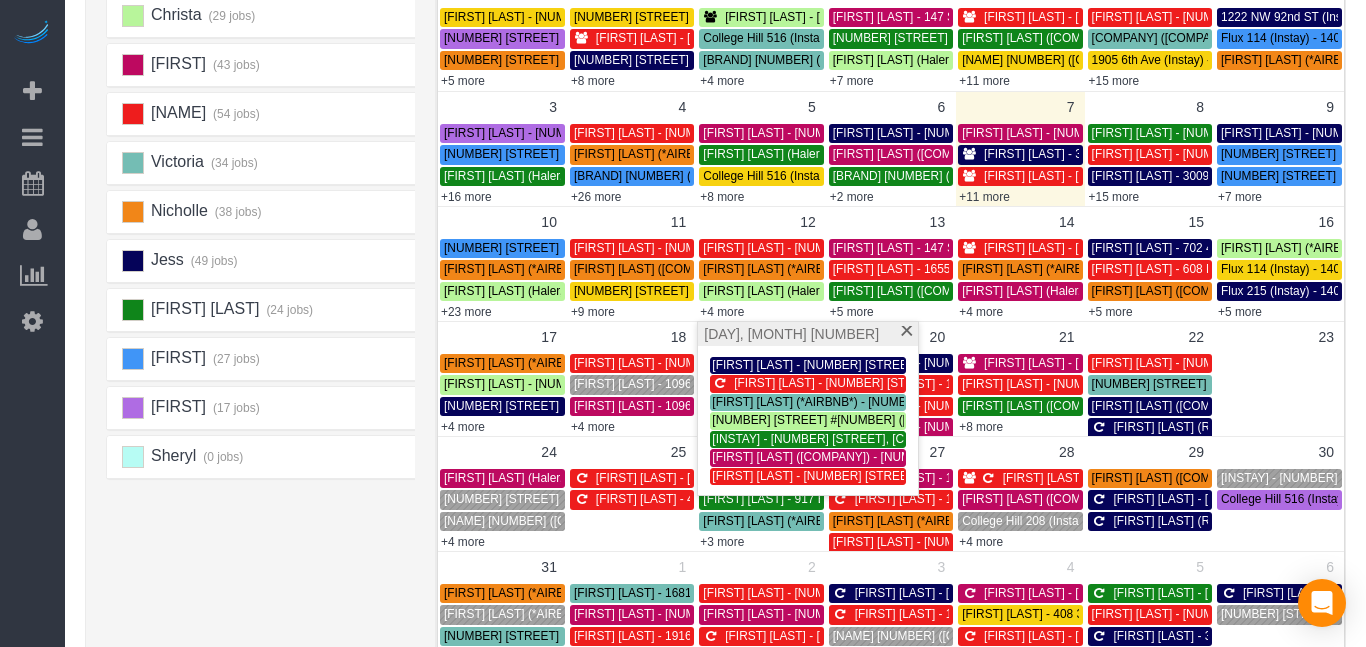 click on "[FIRST]
([NUMBER] jobs)
[FIRST]
([NUMBER] jobs)
[FIRST]
([NUMBER] jobs)
[FIRST]
([NUMBER] jobs)" at bounding box center (266, 340) 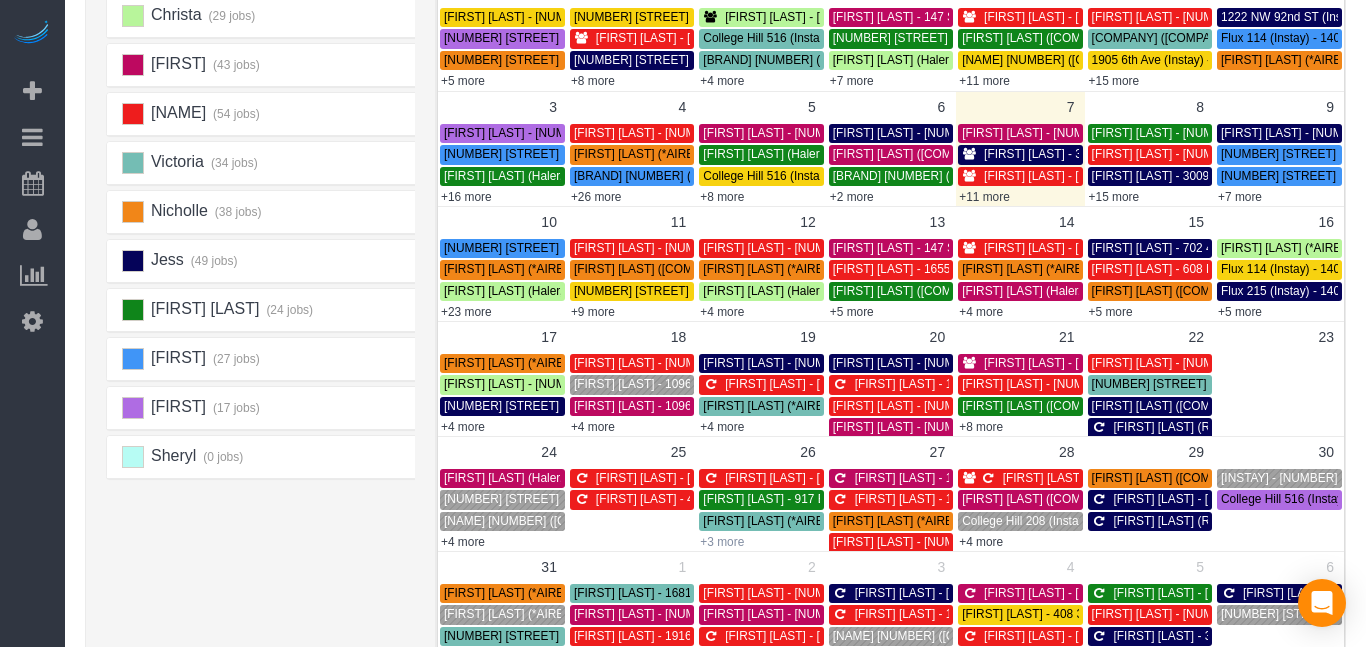 click on "+3 more" at bounding box center [722, 542] 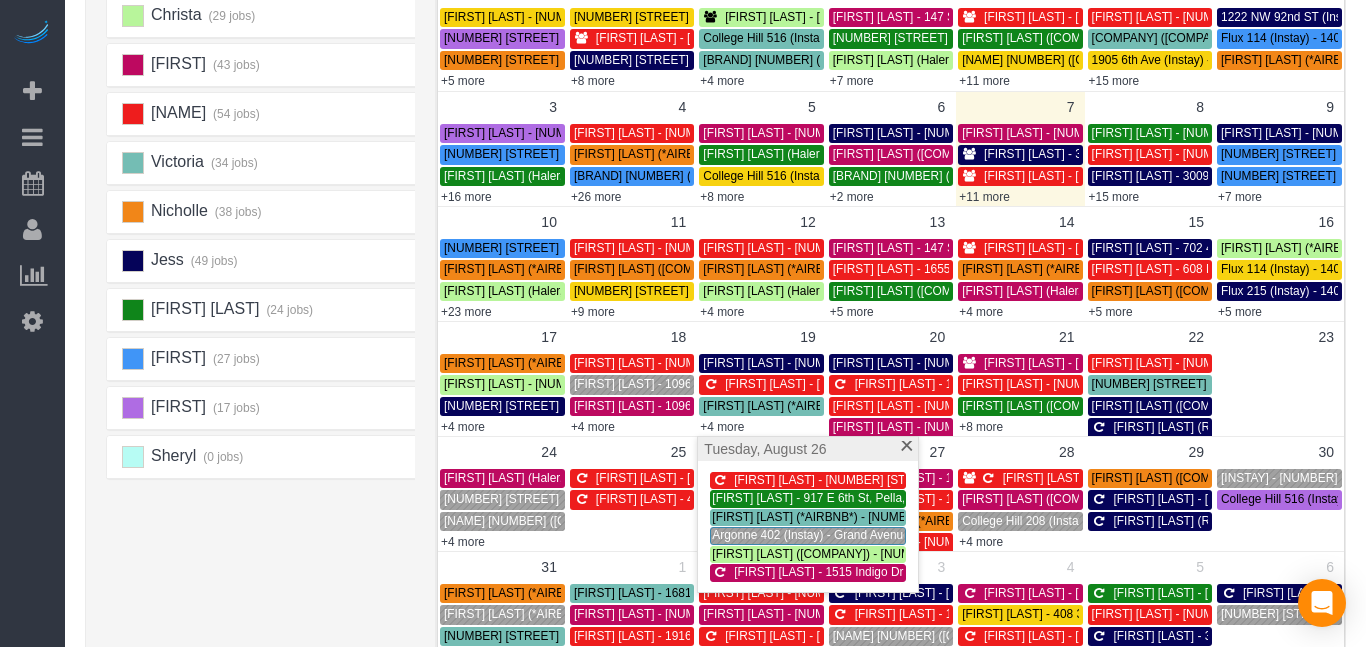 click on "[FIRST]
([NUMBER] jobs)
[FIRST]
([NUMBER] jobs)
[FIRST]
([NUMBER] jobs)
[FIRST]
([NUMBER] jobs)" at bounding box center (266, 340) 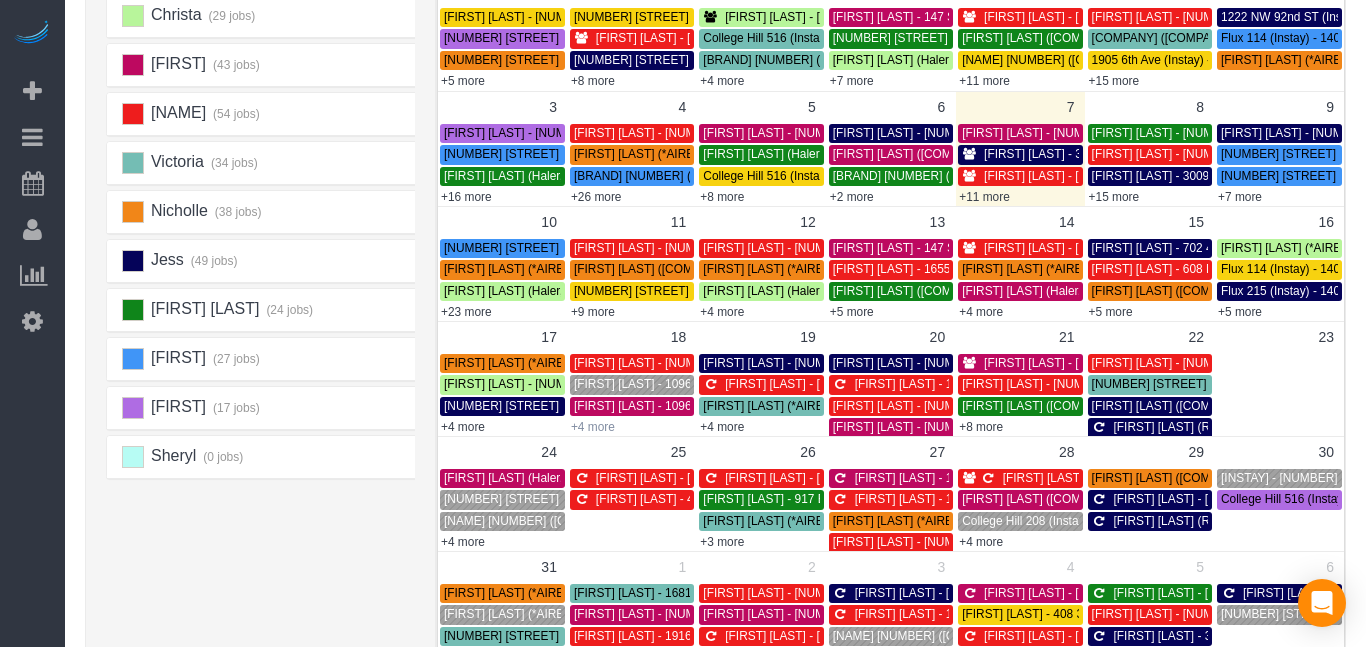 click on "+4 more" at bounding box center (593, 427) 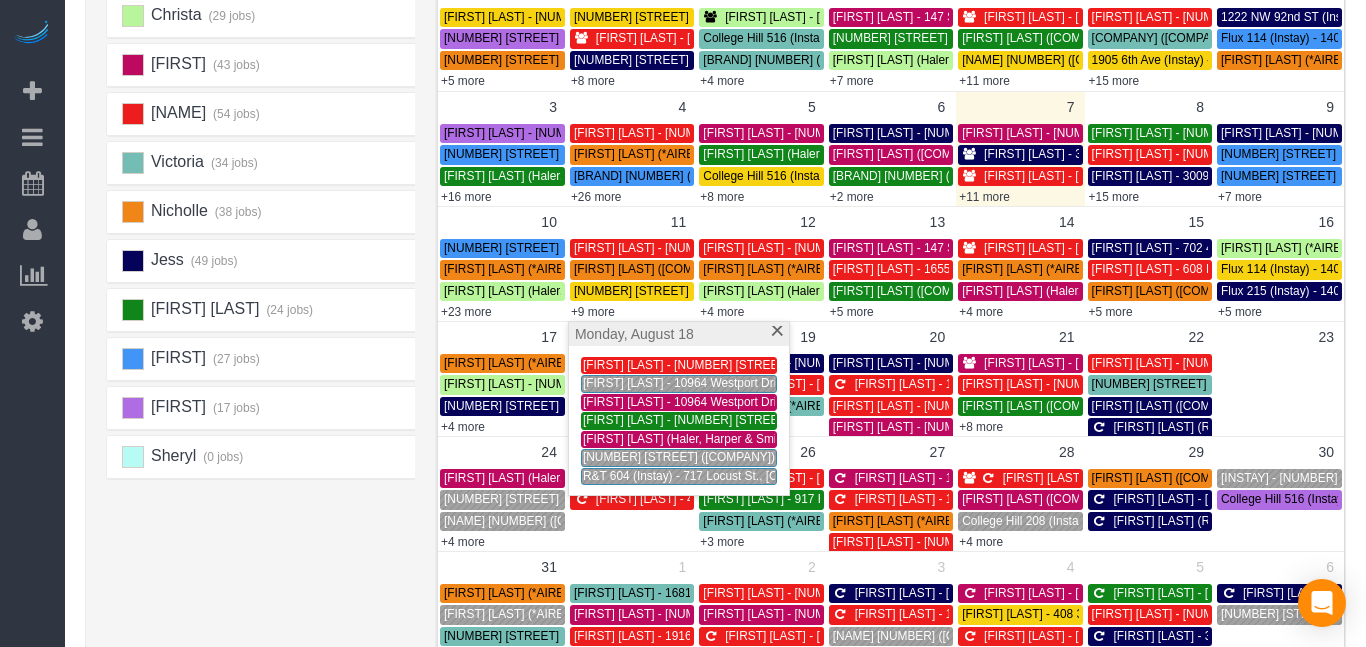 click on "[FIRST]
([NUMBER] jobs)
[FIRST]
([NUMBER] jobs)
[FIRST]
([NUMBER] jobs)
[FIRST]
([NUMBER] jobs)" at bounding box center [266, 340] 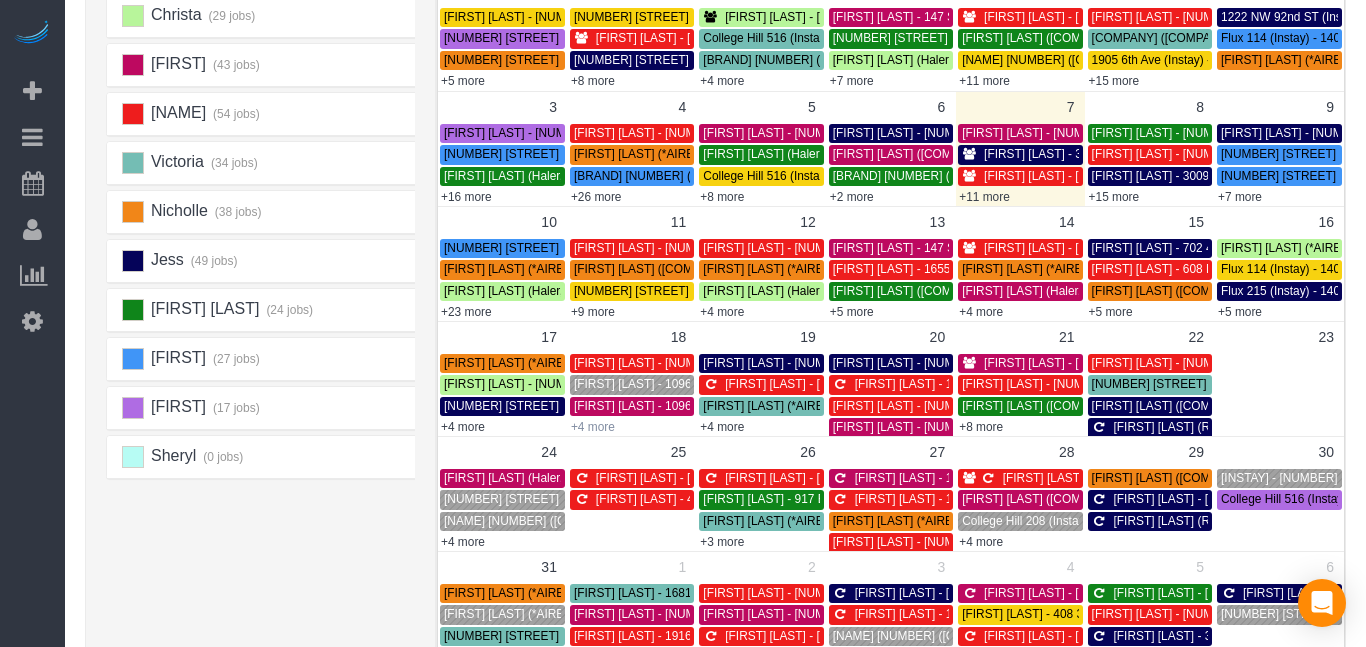 click on "+4 more" at bounding box center (593, 427) 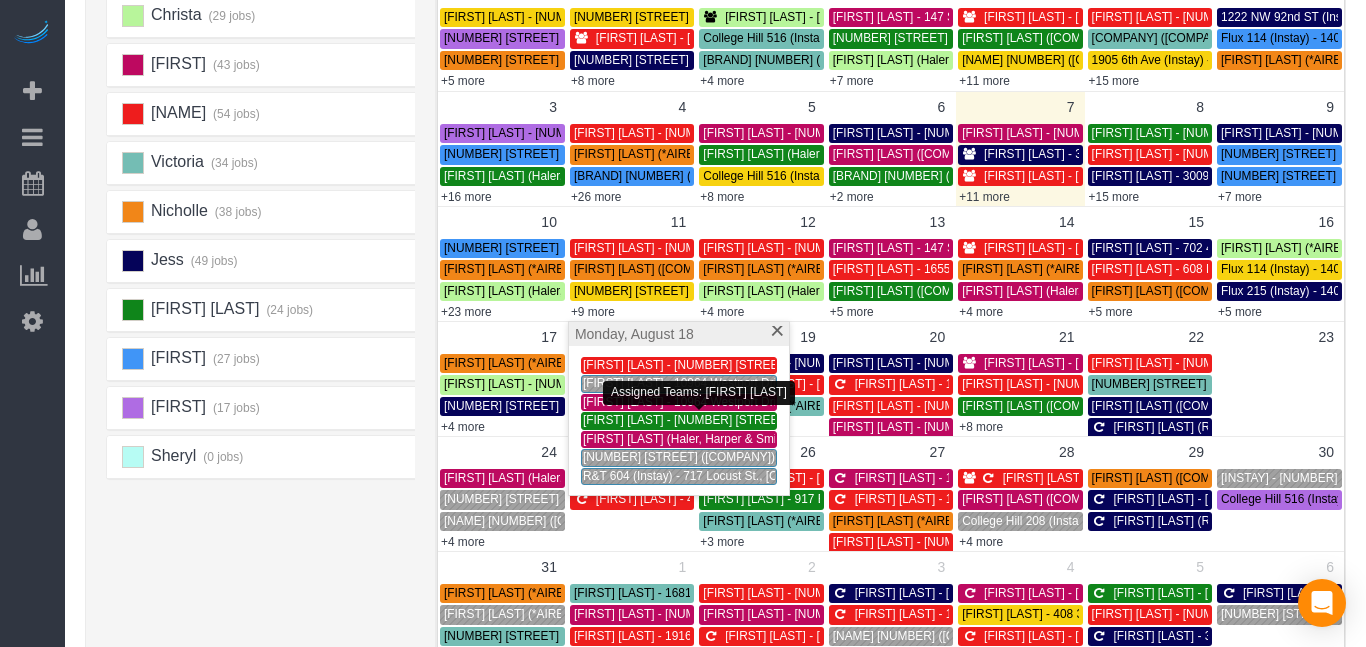 click on "[FIRST] [LAST] - [NUMBER] [STREET], [CITY], [STATE] [POSTAL_CODE]" at bounding box center (779, 420) 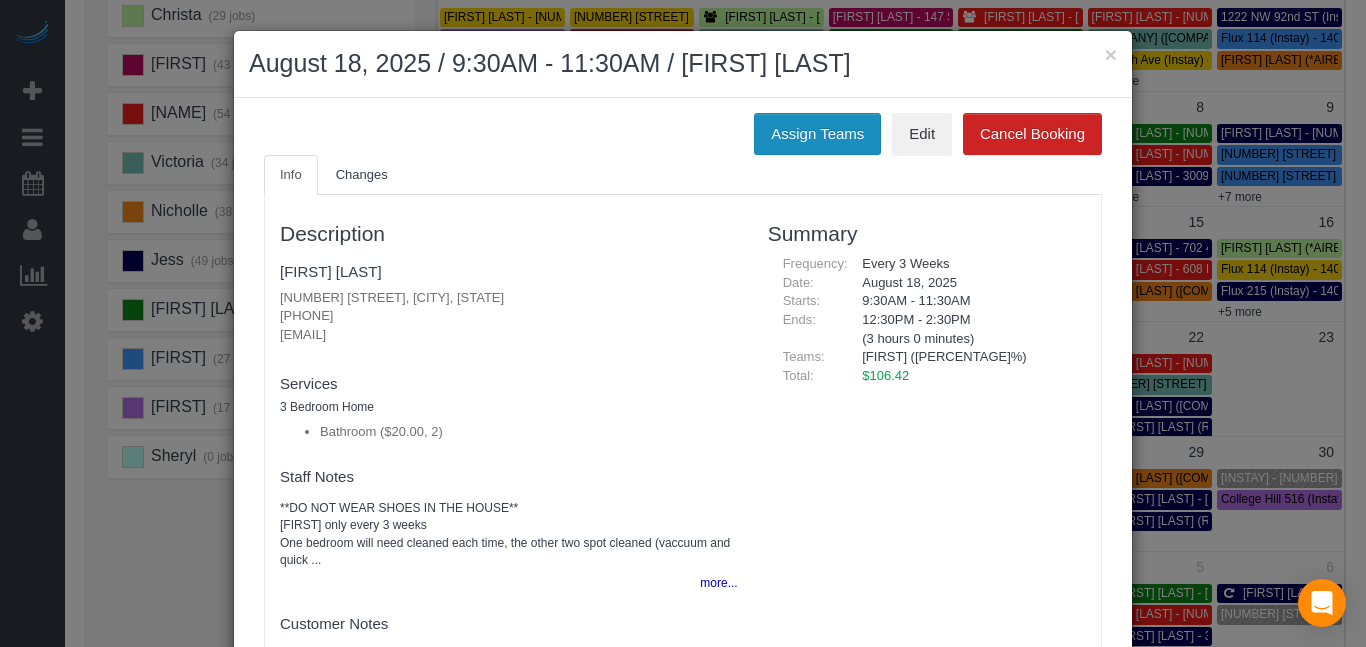 click on "Assign Teams" at bounding box center [817, 134] 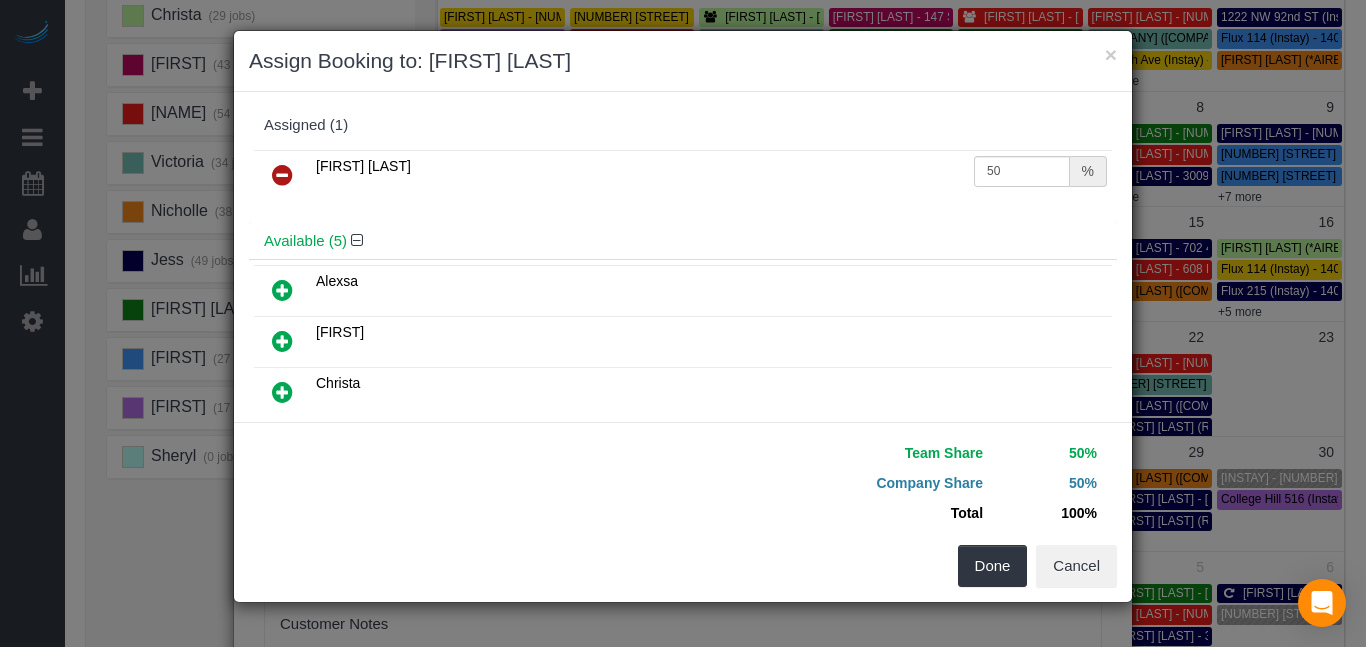 click at bounding box center [282, 176] 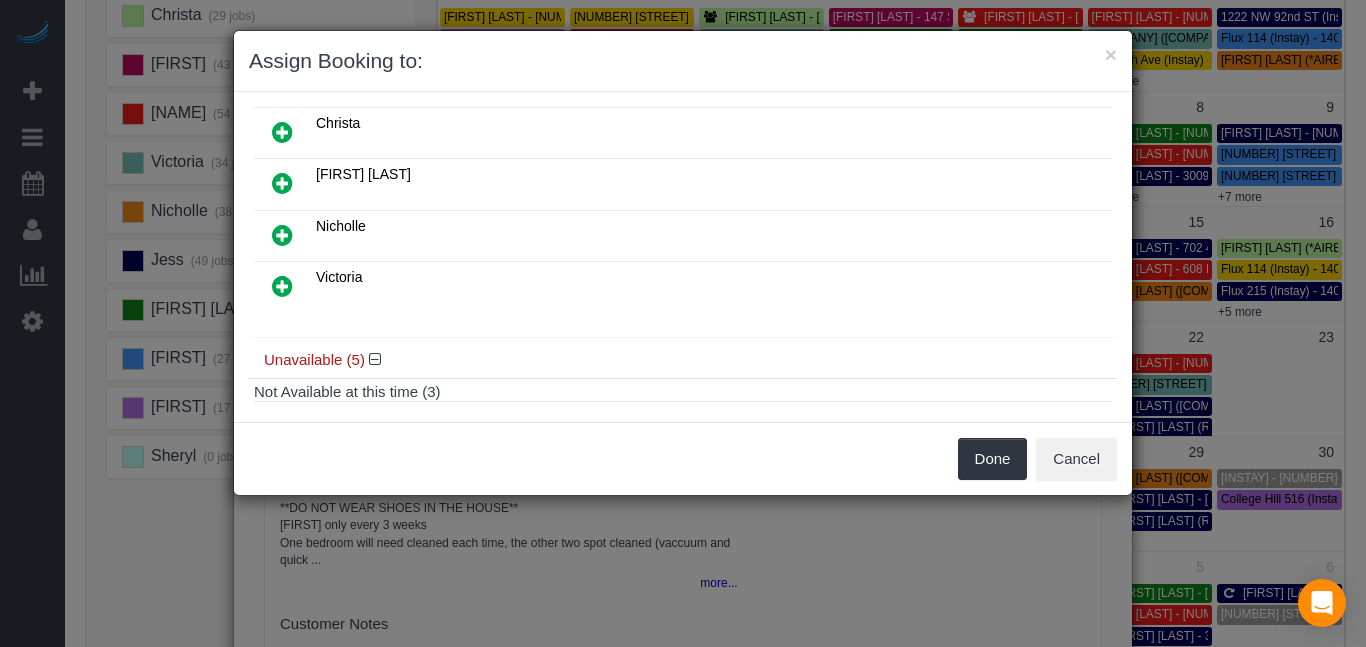 scroll, scrollTop: 218, scrollLeft: 0, axis: vertical 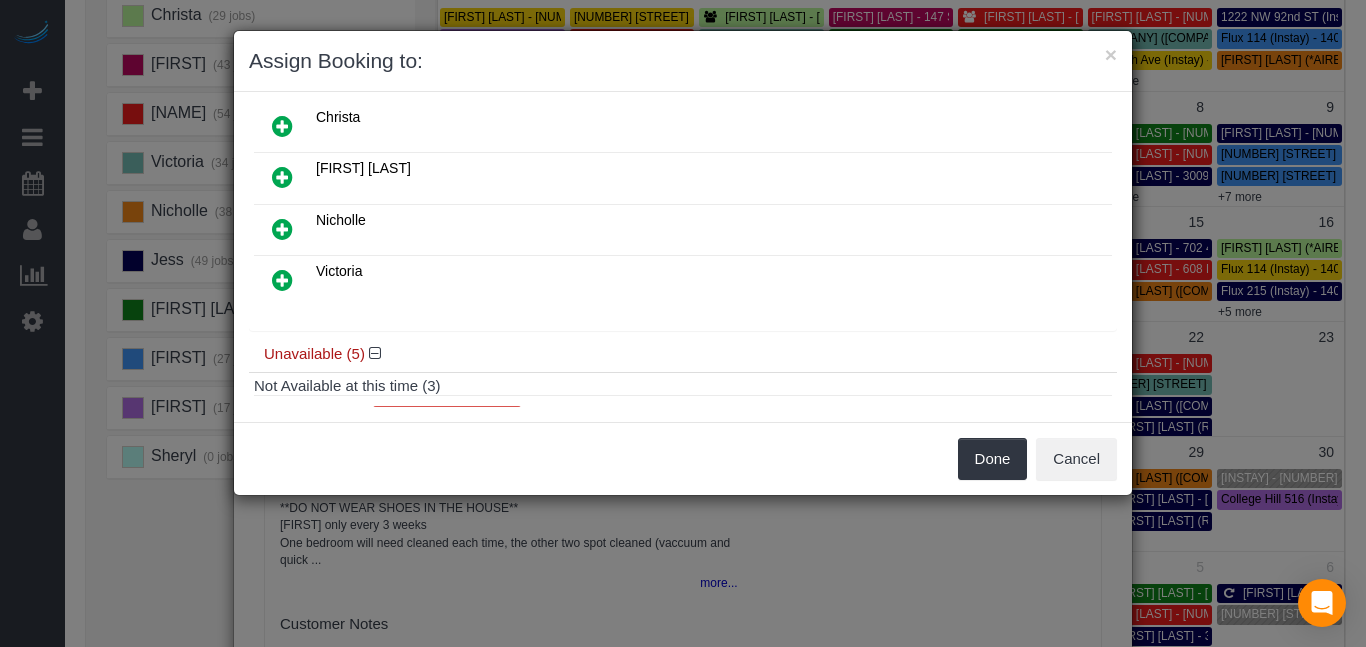 click at bounding box center [282, 280] 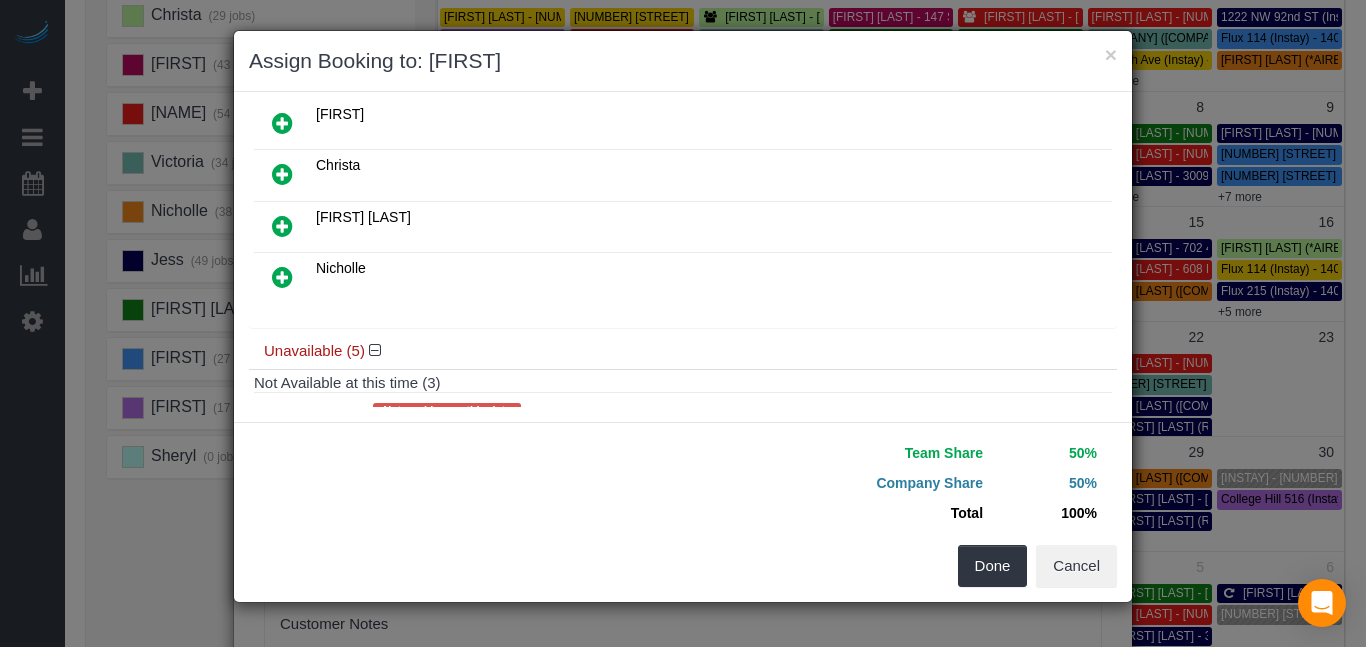 scroll, scrollTop: 265, scrollLeft: 0, axis: vertical 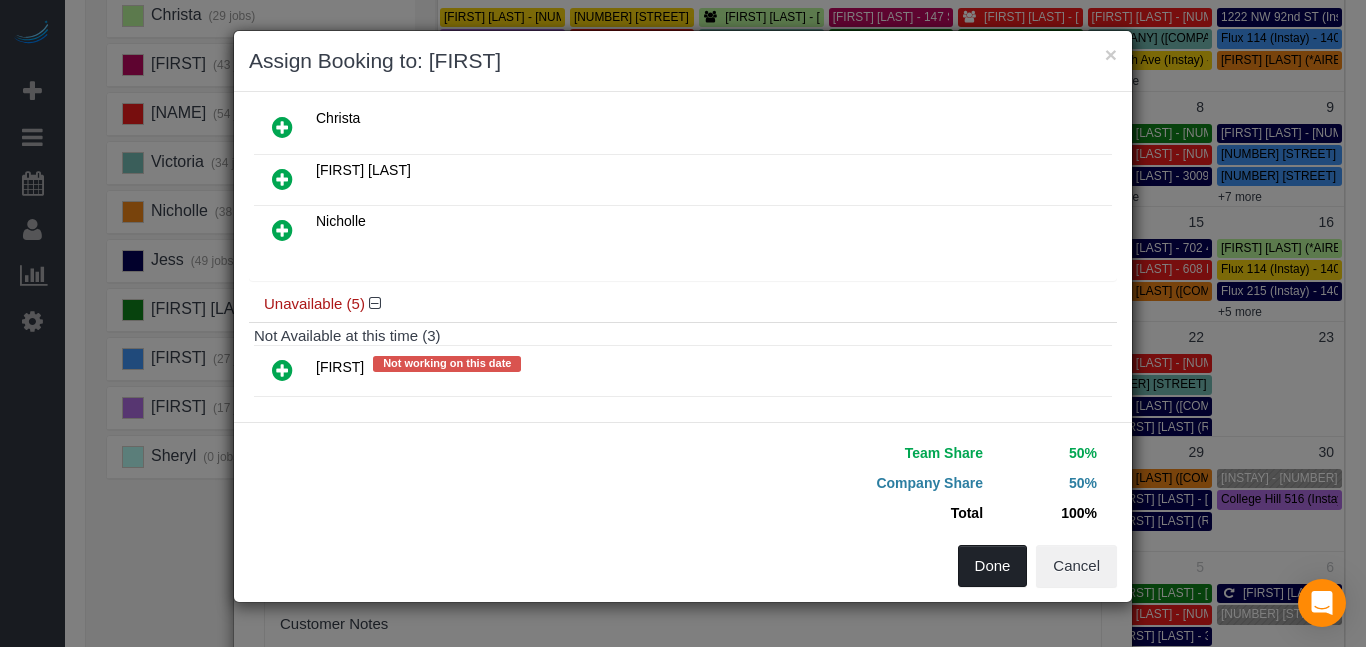 click on "Done" at bounding box center (993, 566) 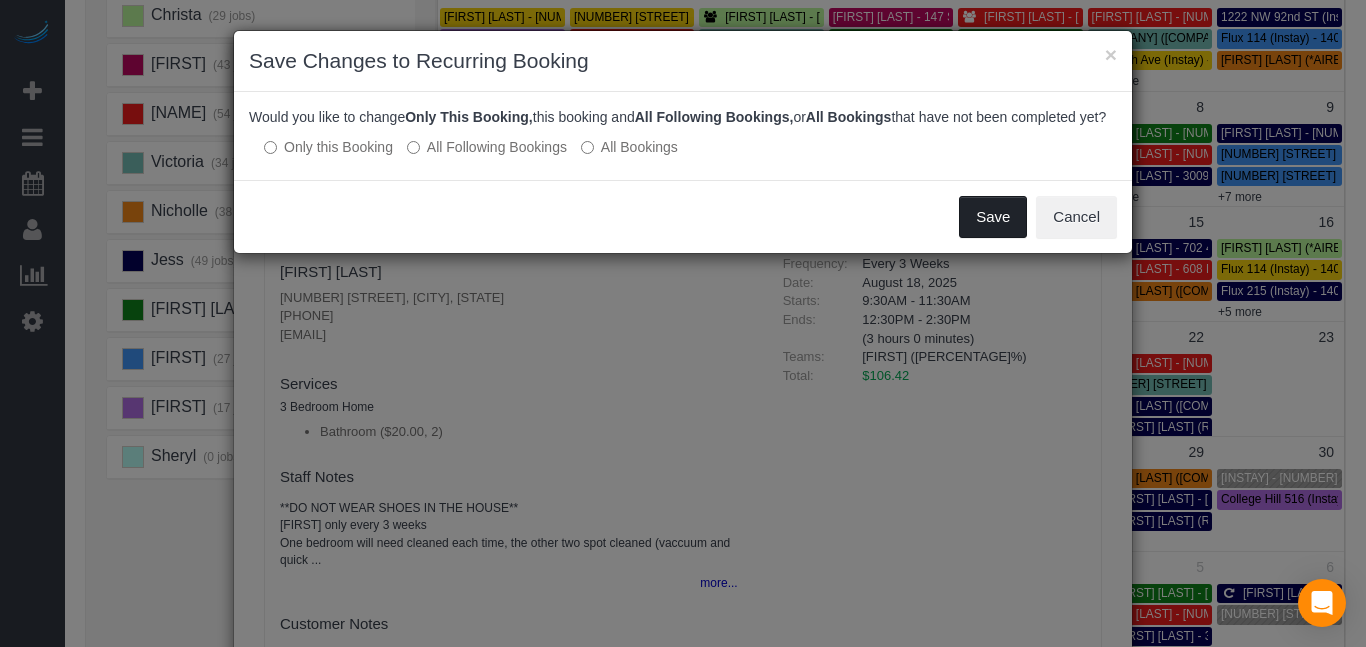 click on "Save" at bounding box center [993, 217] 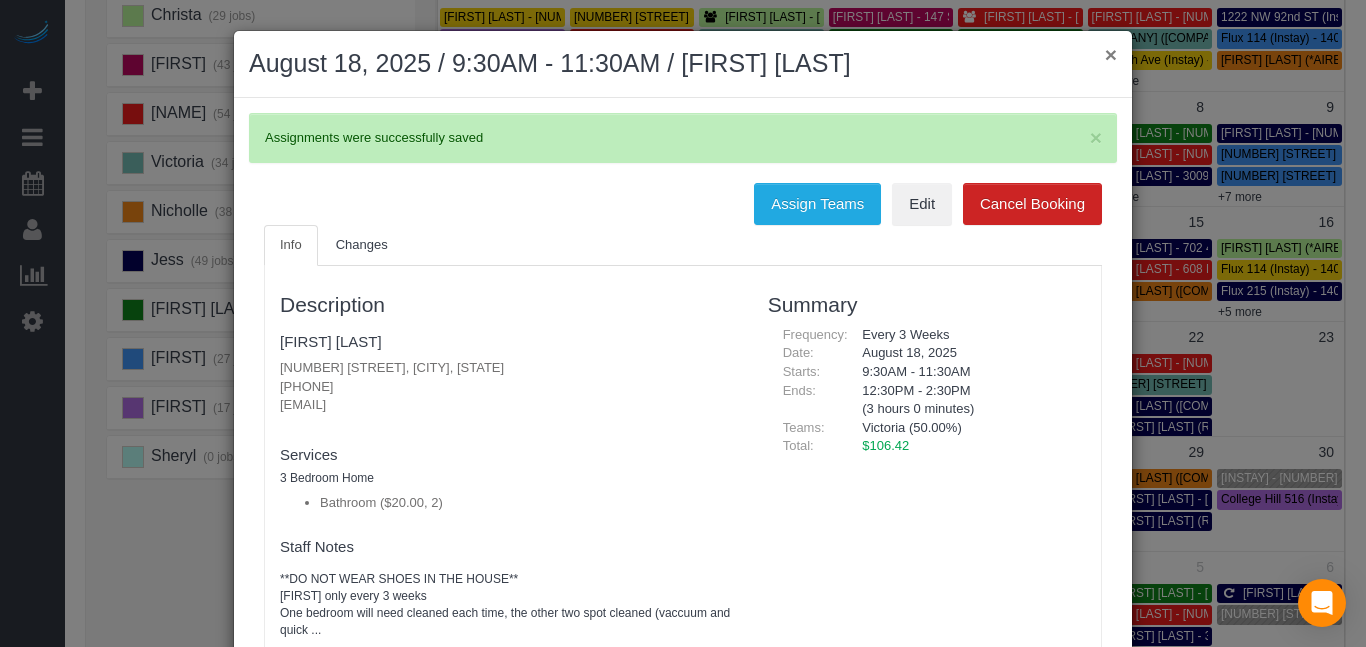 click on "×" at bounding box center (1111, 54) 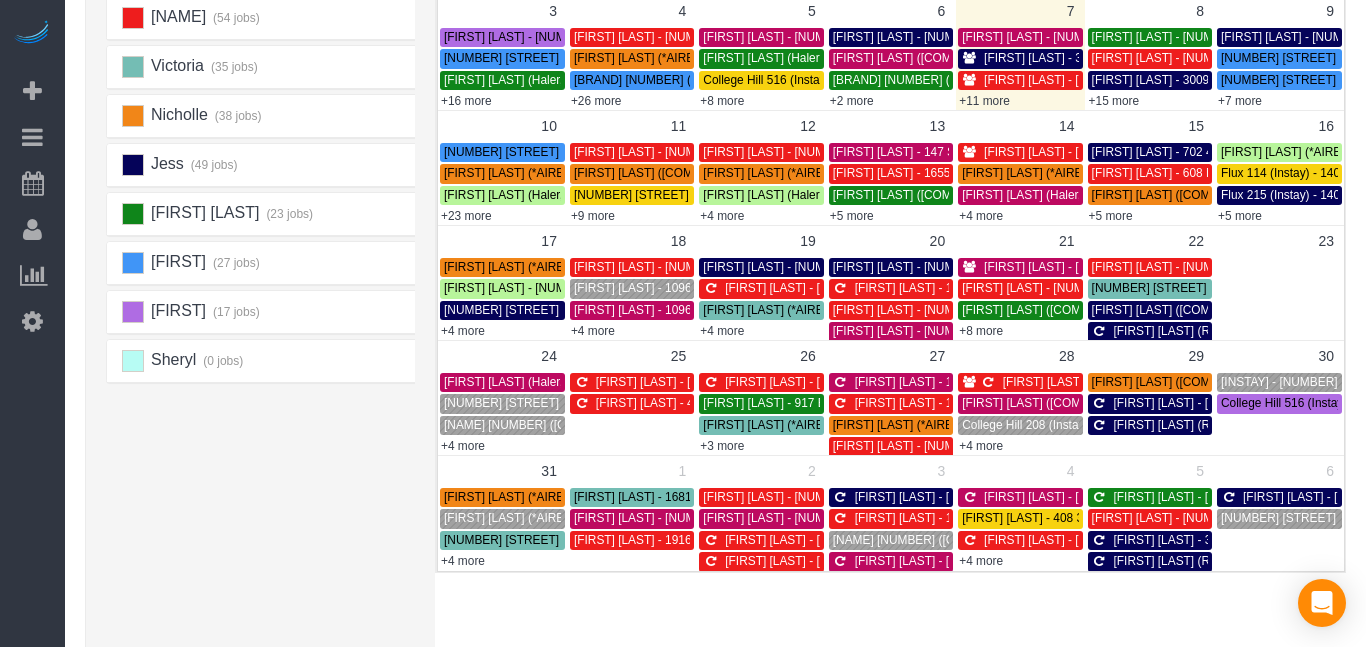 scroll, scrollTop: 354, scrollLeft: 0, axis: vertical 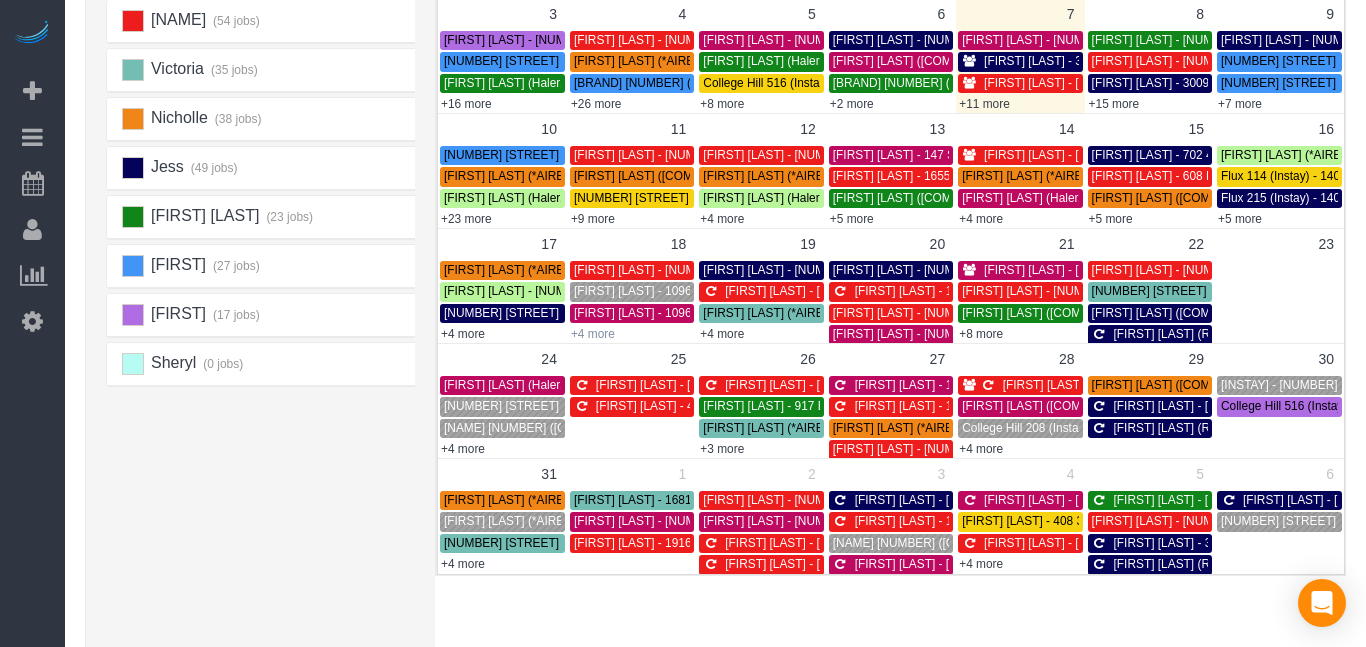 click on "+4 more" at bounding box center (593, 334) 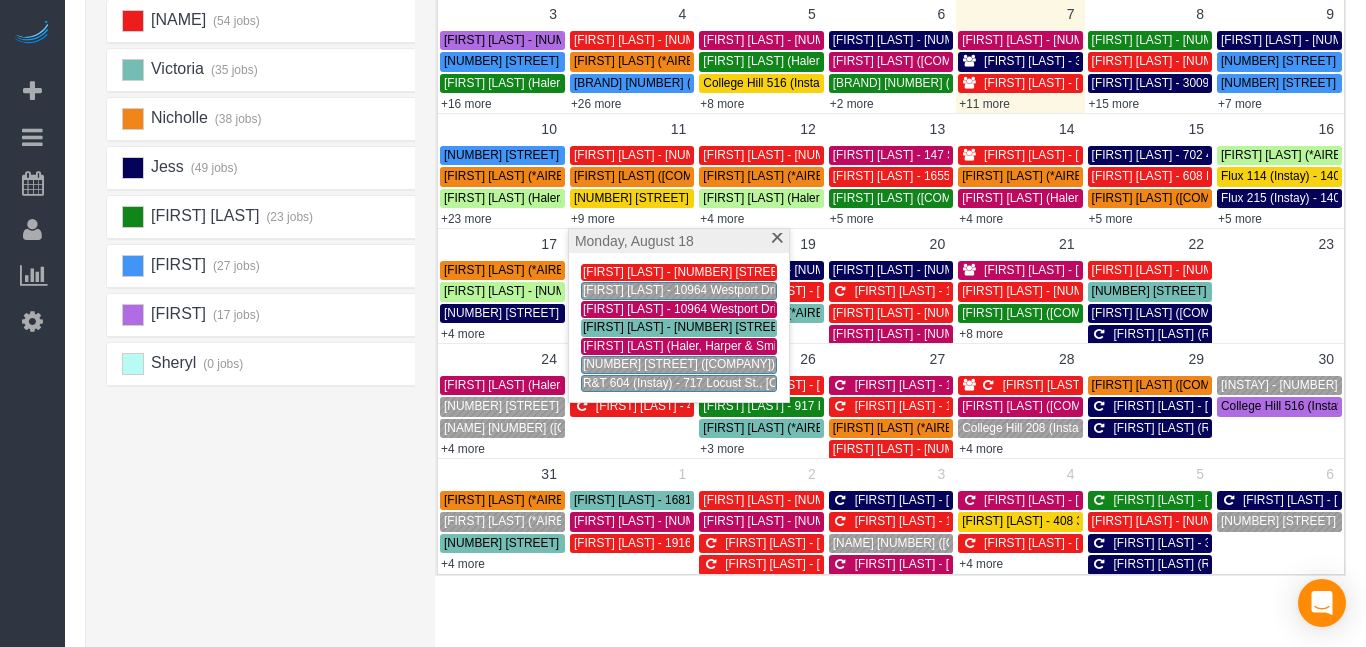 click on "×
Teams
All Teams
All Active Teams
Rating
A-Z
Alexsa
(23 jobs)
Christa
(29 jobs)
Donna
(43 jobs)" at bounding box center [715, 221] 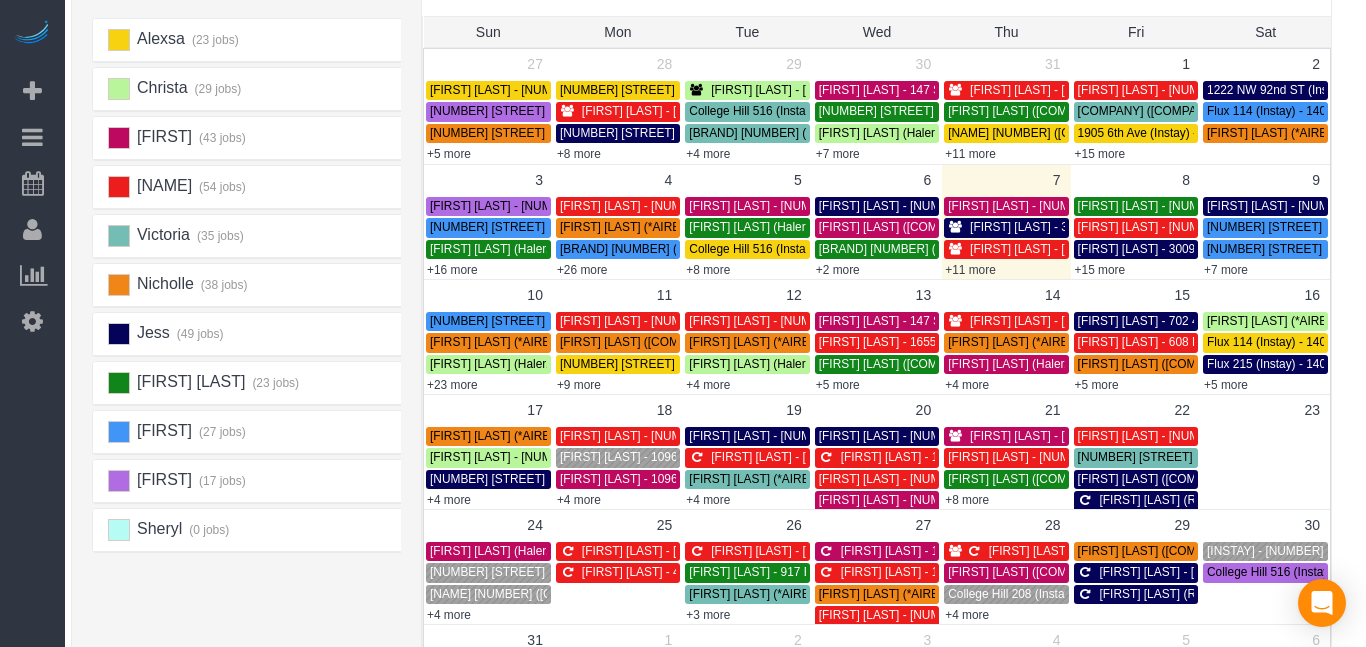 scroll, scrollTop: 0, scrollLeft: 0, axis: both 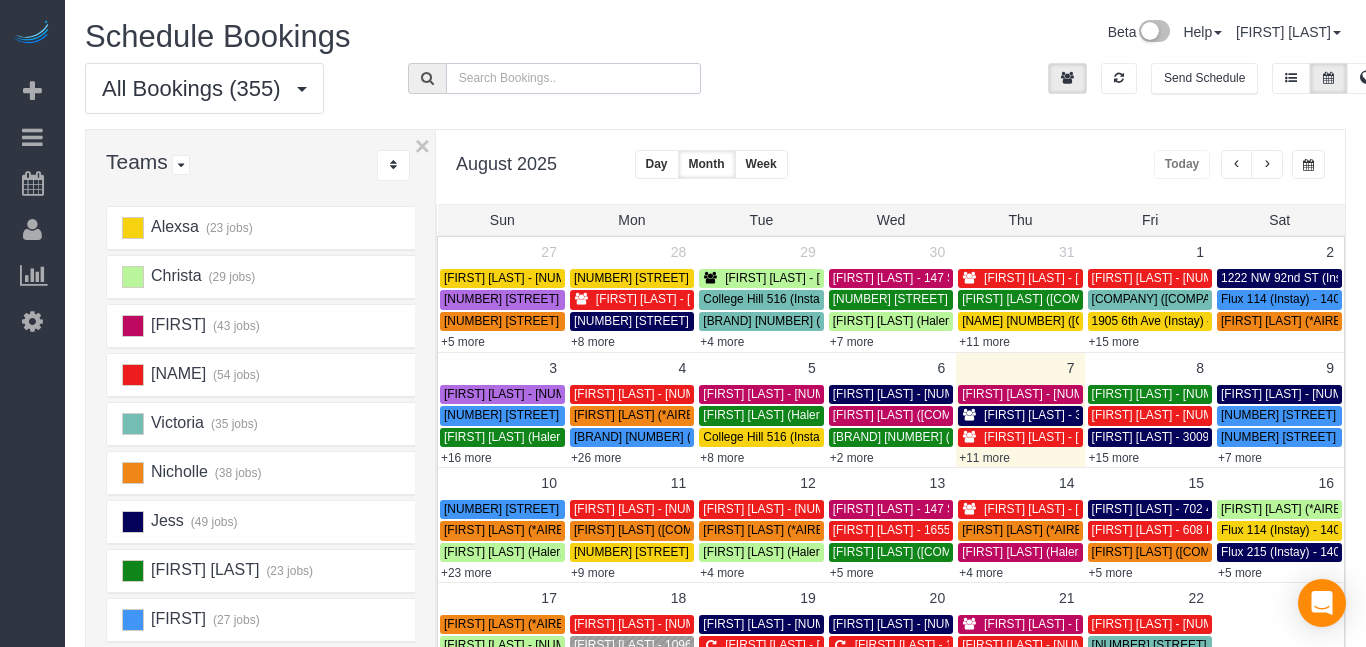 click at bounding box center [573, 78] 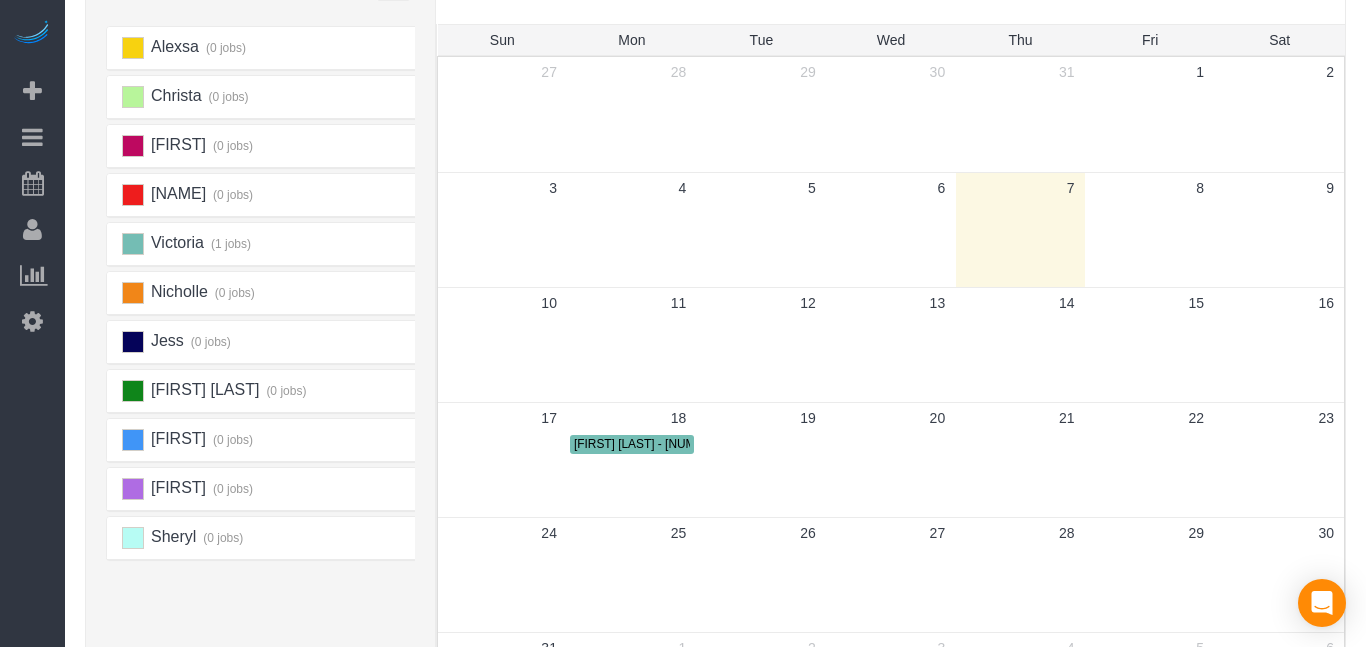 scroll, scrollTop: 64, scrollLeft: 0, axis: vertical 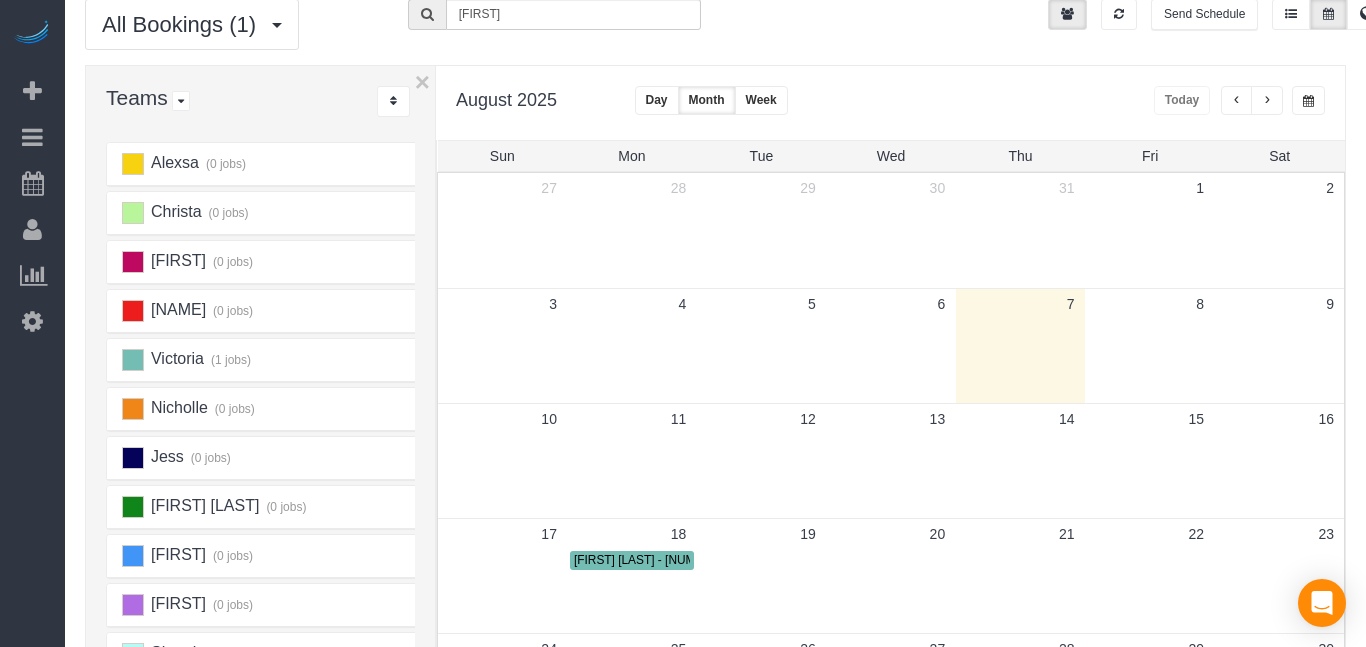 click at bounding box center [1267, 101] 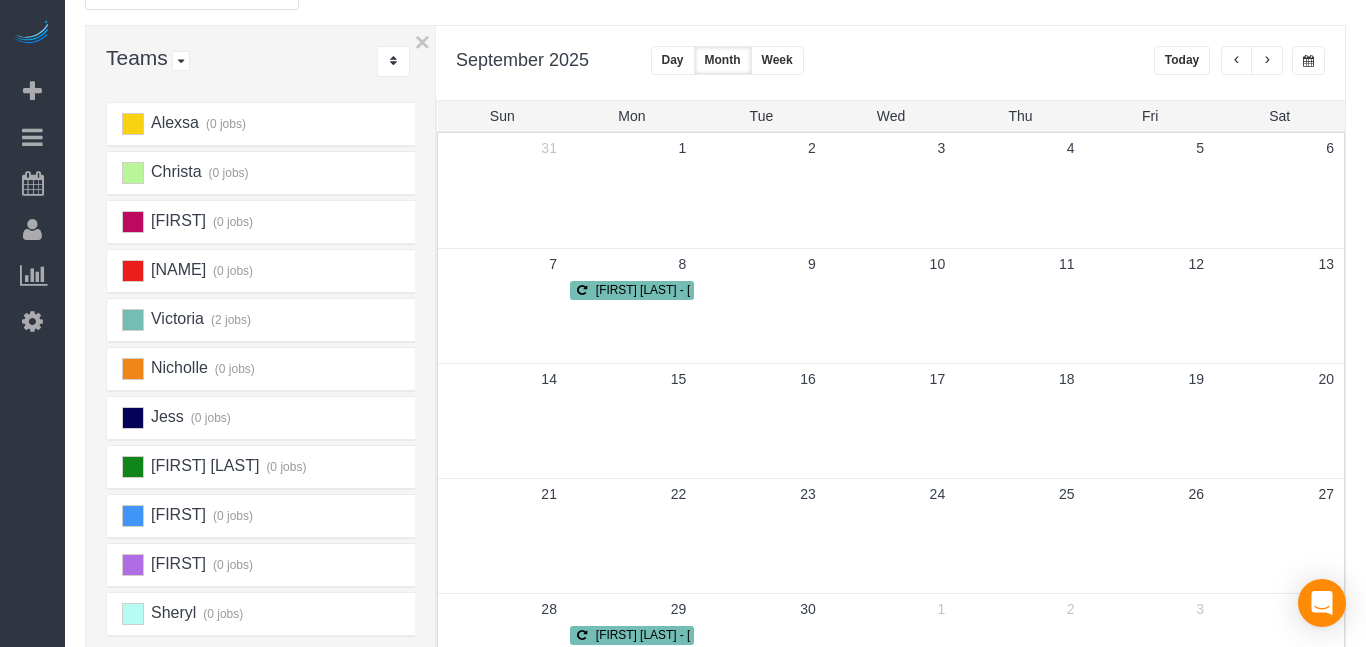scroll, scrollTop: 0, scrollLeft: 0, axis: both 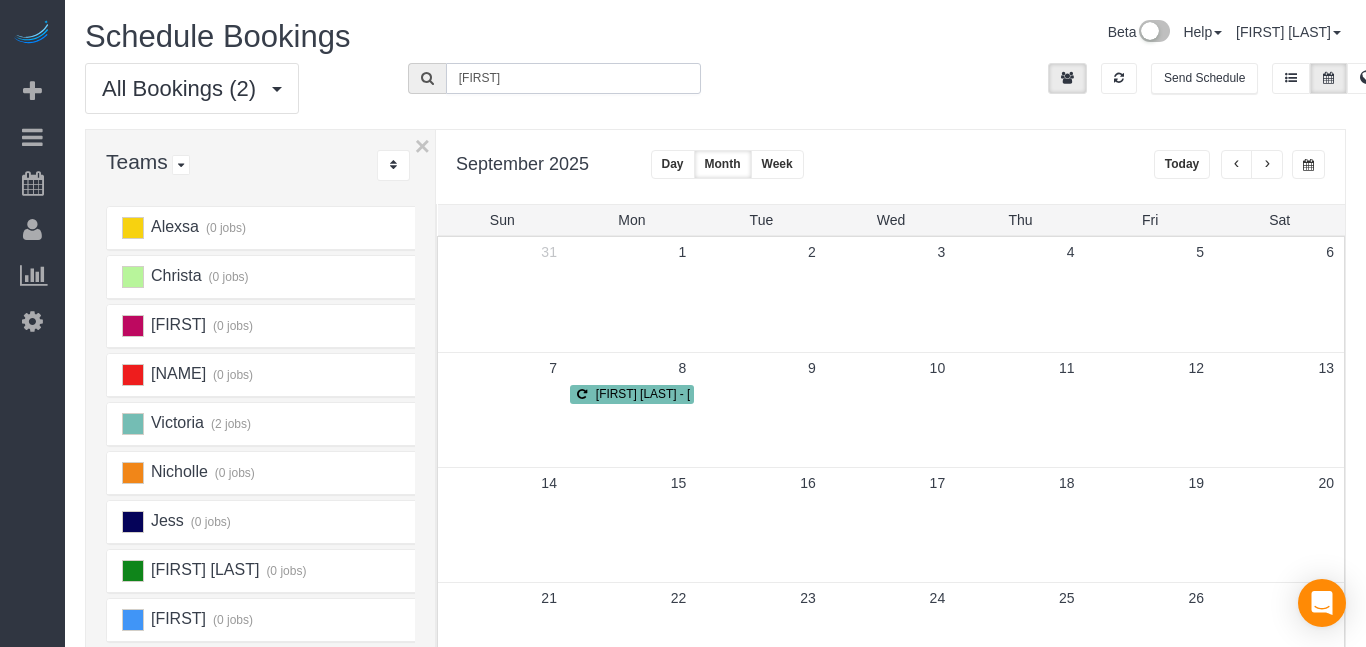 click on "[FIRST]" at bounding box center (573, 78) 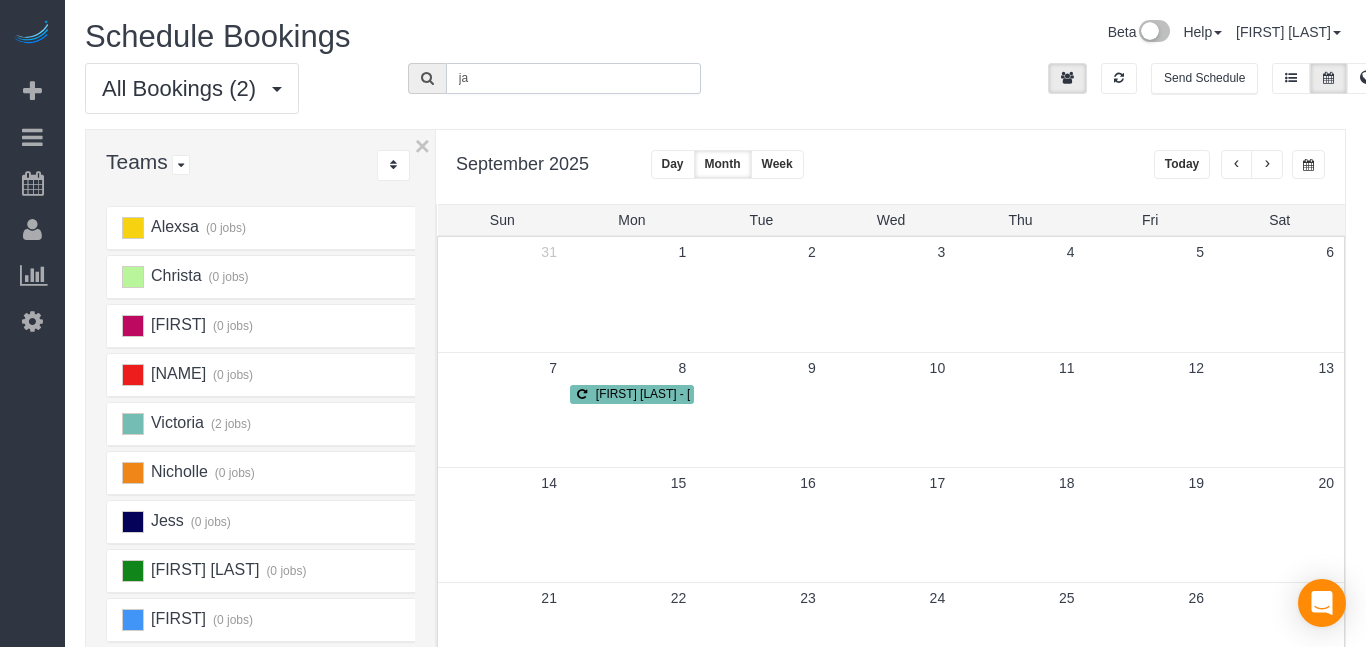 type on "j" 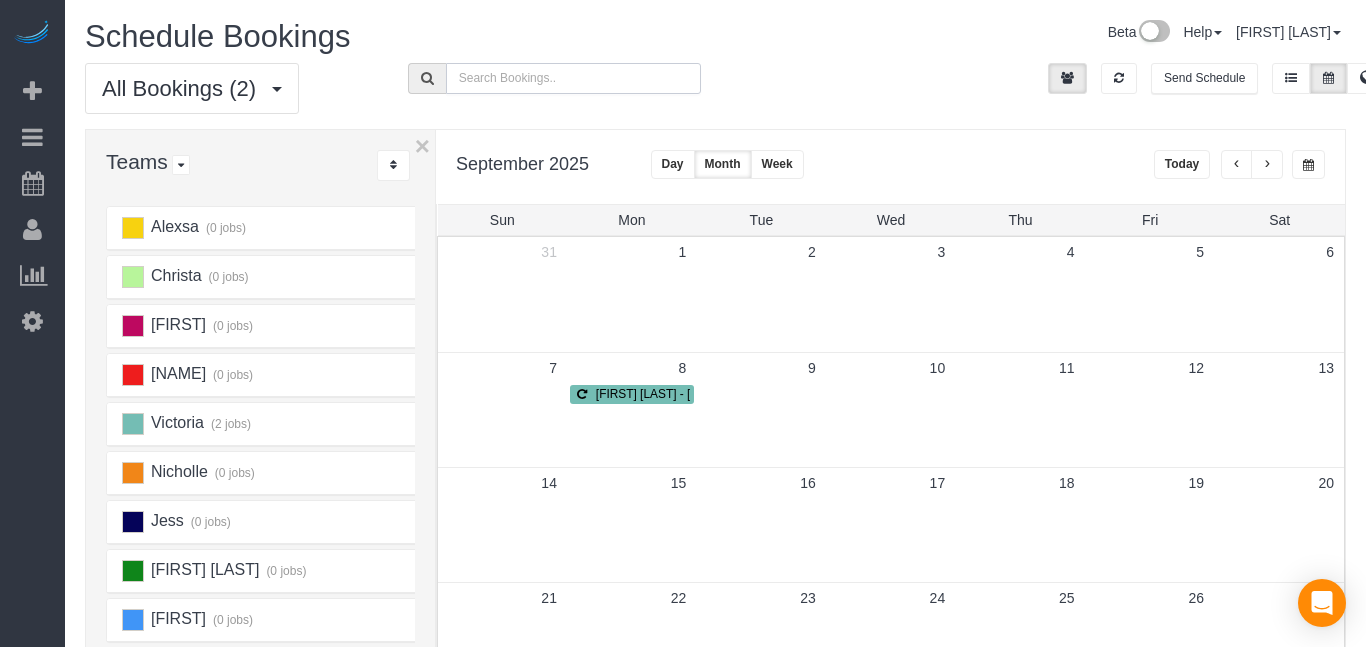 type 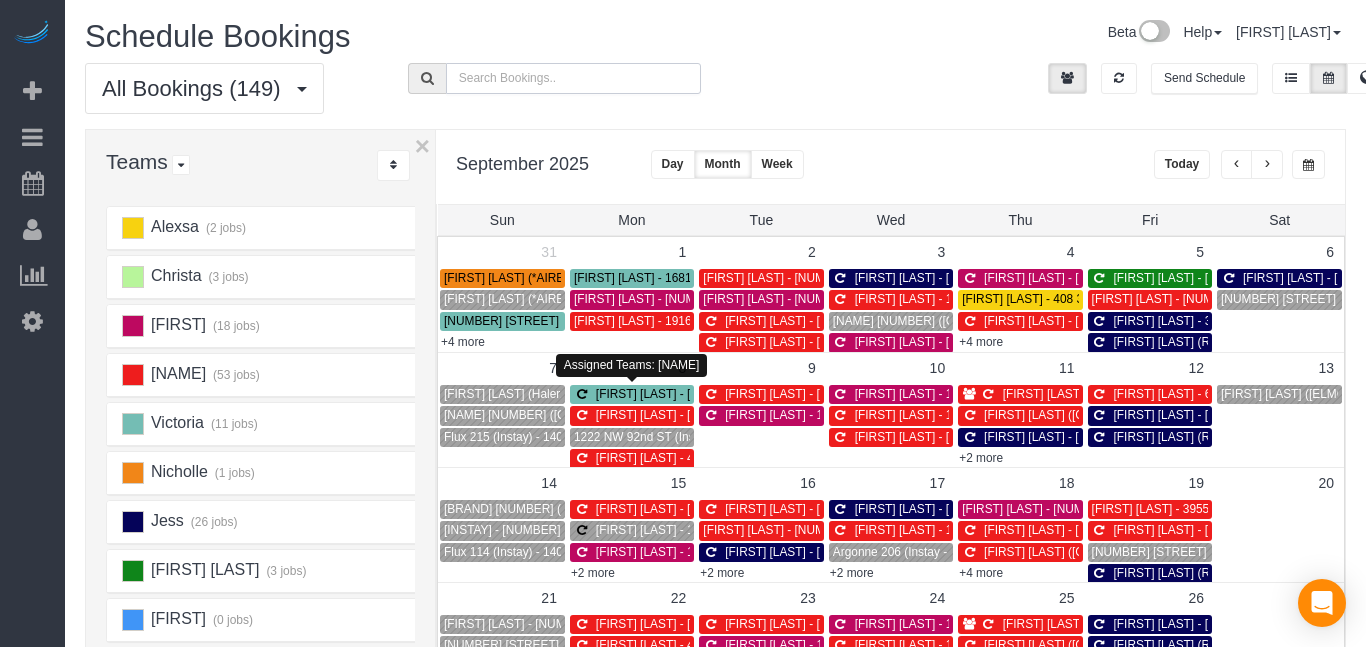 click on "[FIRST] [LAST] - [NUMBER] [STREET], [CITY], [STATE] [POSTAL_CODE]" at bounding box center (792, 394) 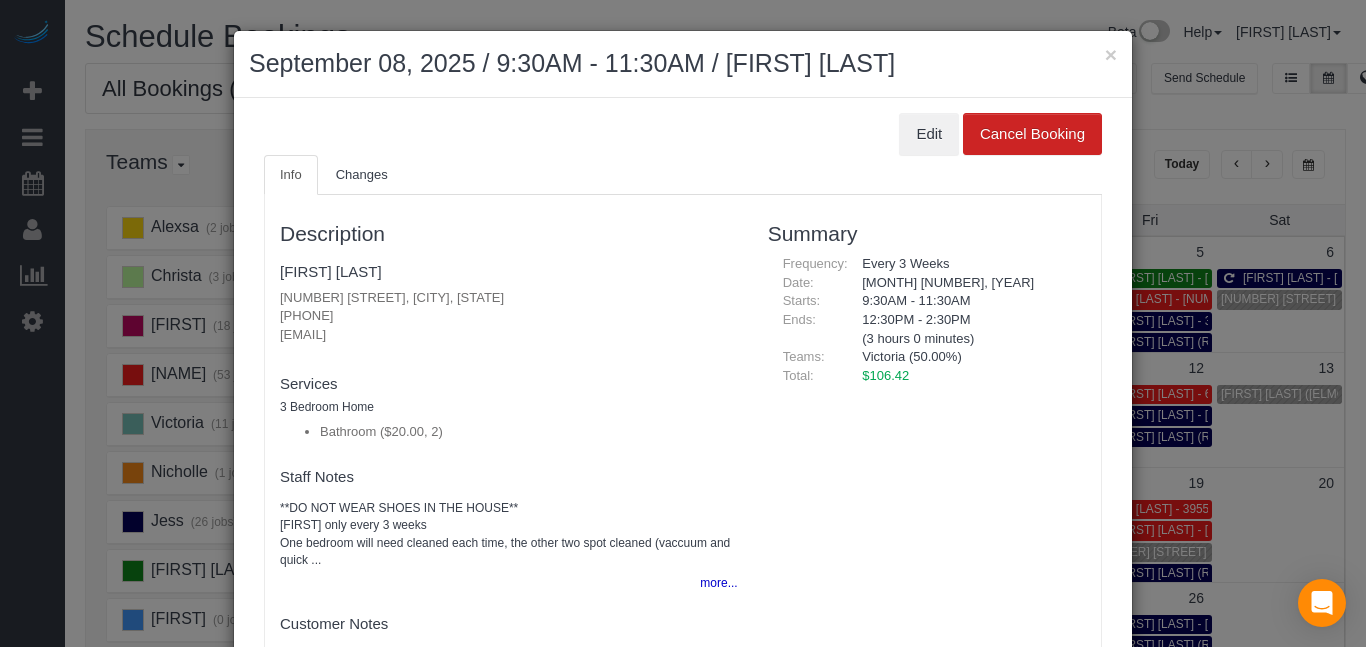 click on "Services" at bounding box center (509, 384) 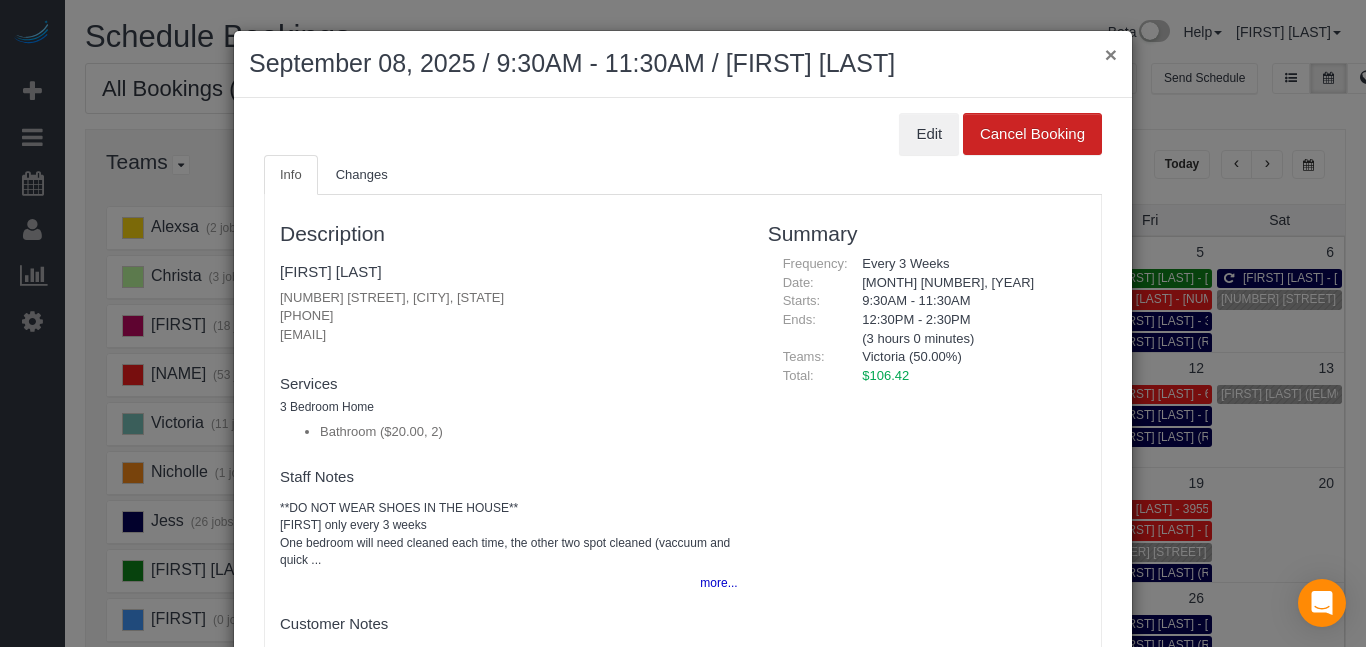 click on "×" at bounding box center [1111, 54] 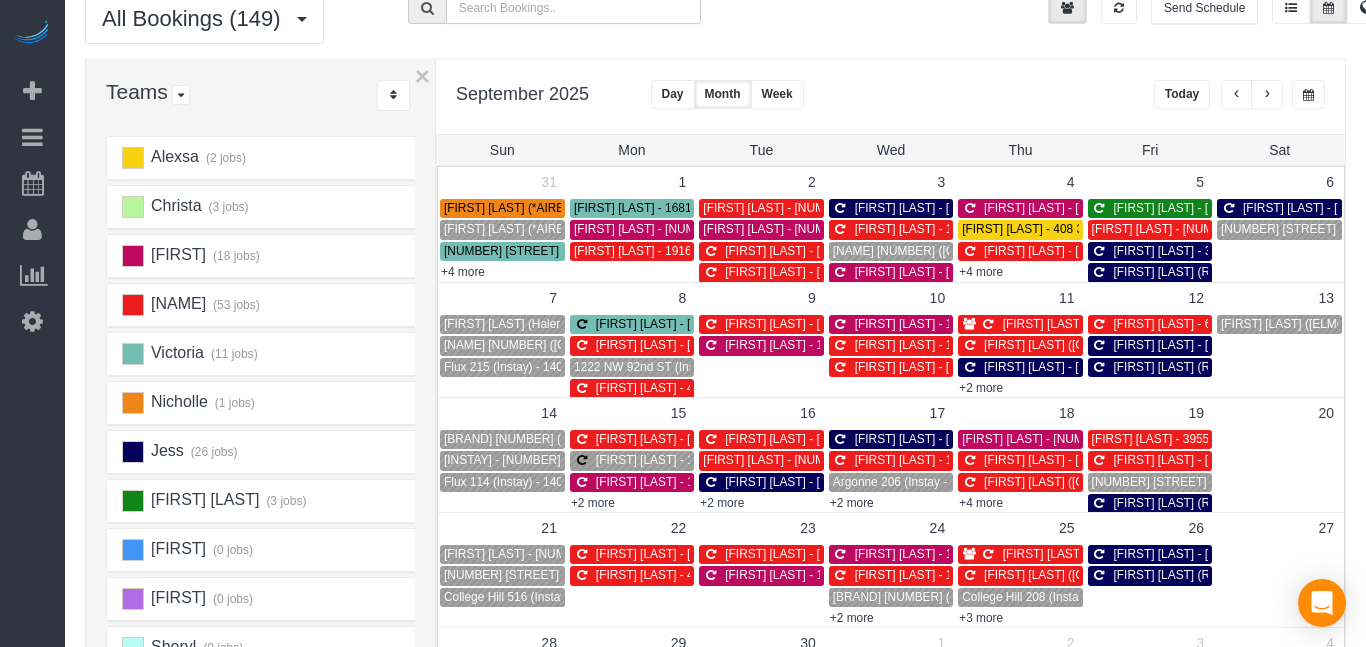 scroll, scrollTop: 72, scrollLeft: 0, axis: vertical 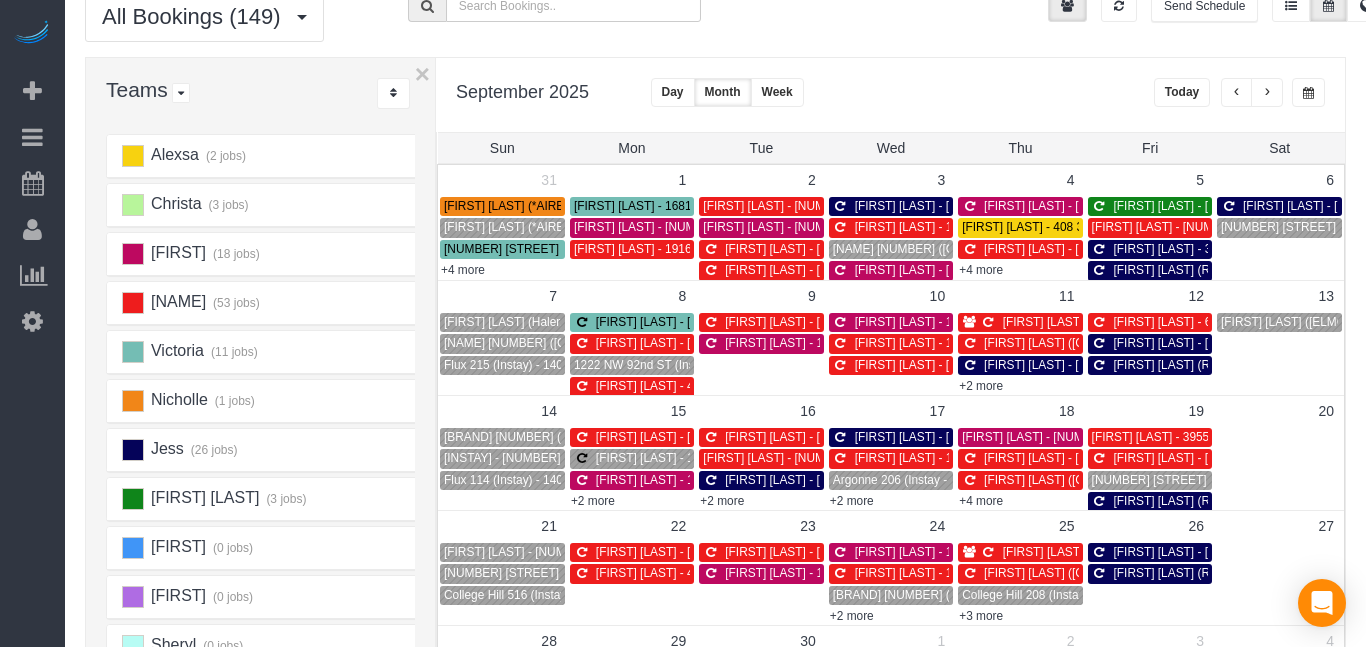 click at bounding box center [1237, 93] 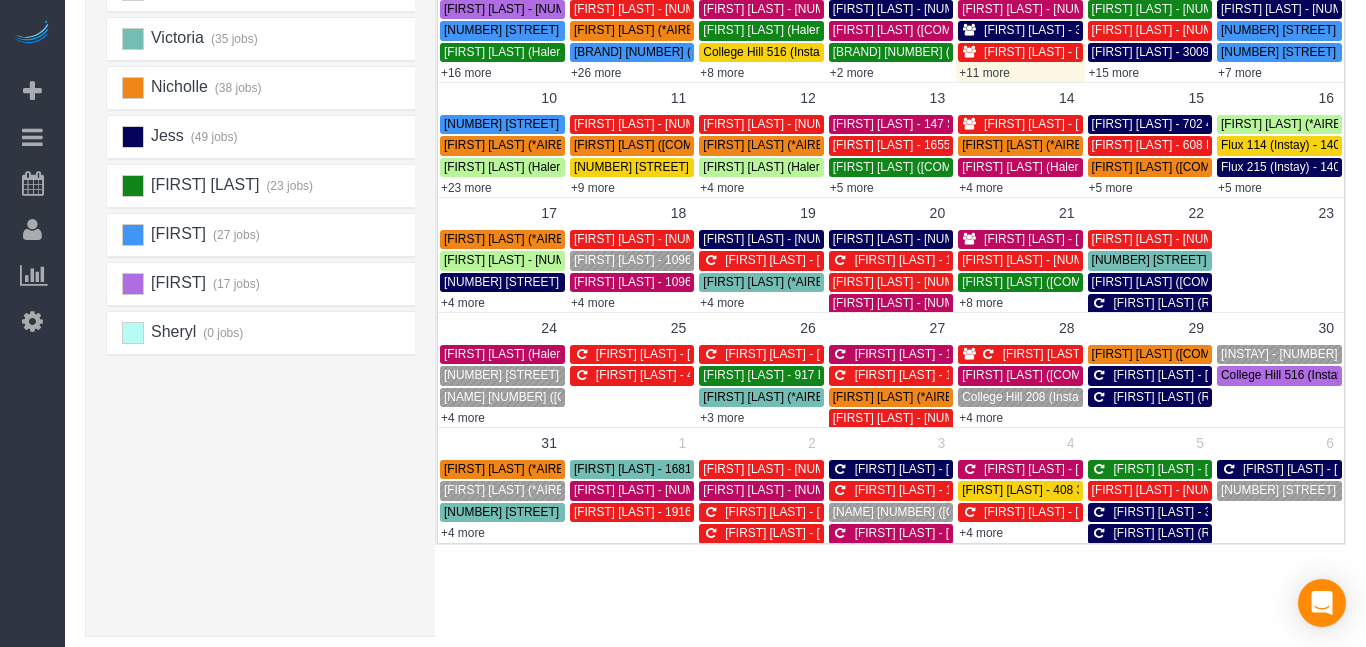 scroll, scrollTop: 306, scrollLeft: 0, axis: vertical 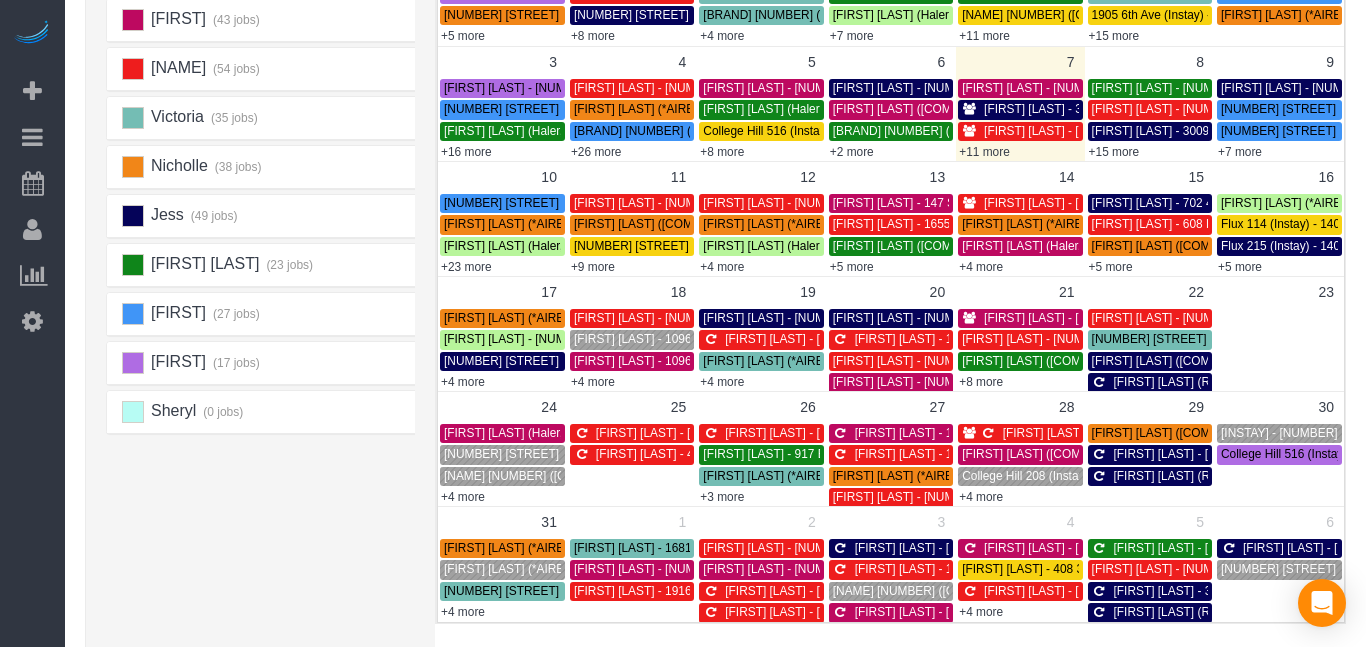 click on "+4 more" at bounding box center (593, 382) 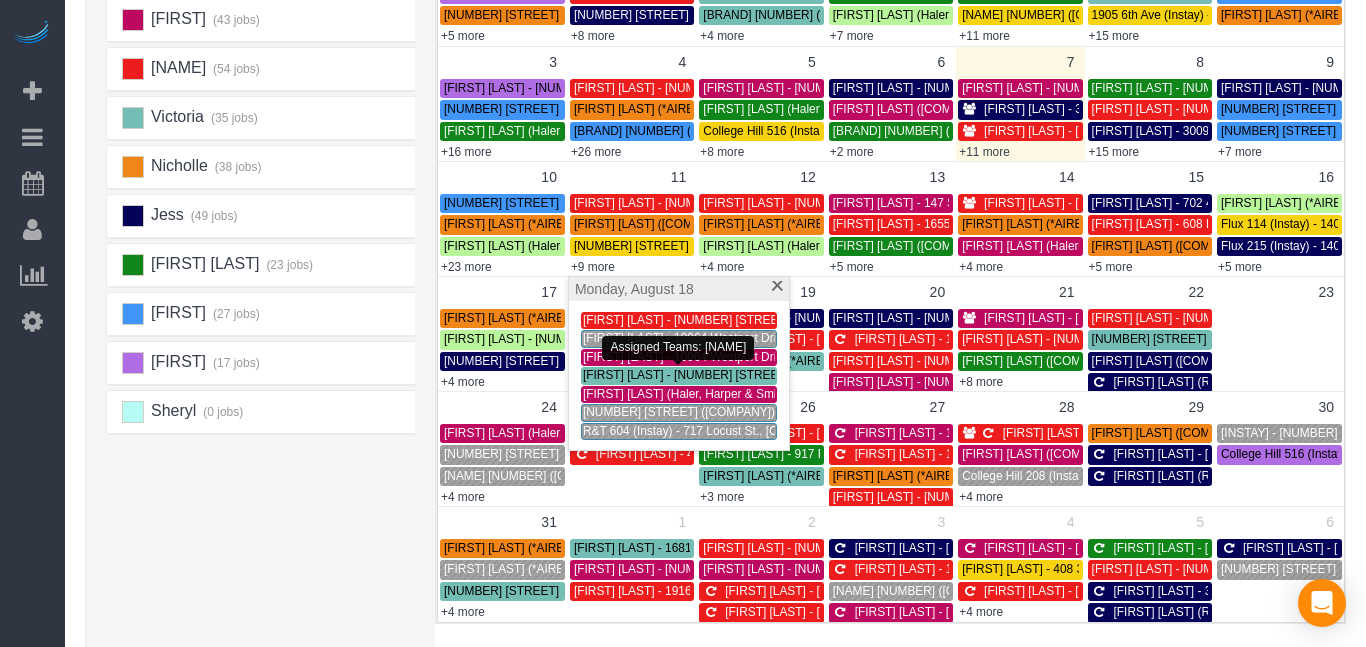 click on "[FIRST] [LAST] - [NUMBER] [STREET], [CITY], [STATE] [POSTAL_CODE]" at bounding box center [779, 375] 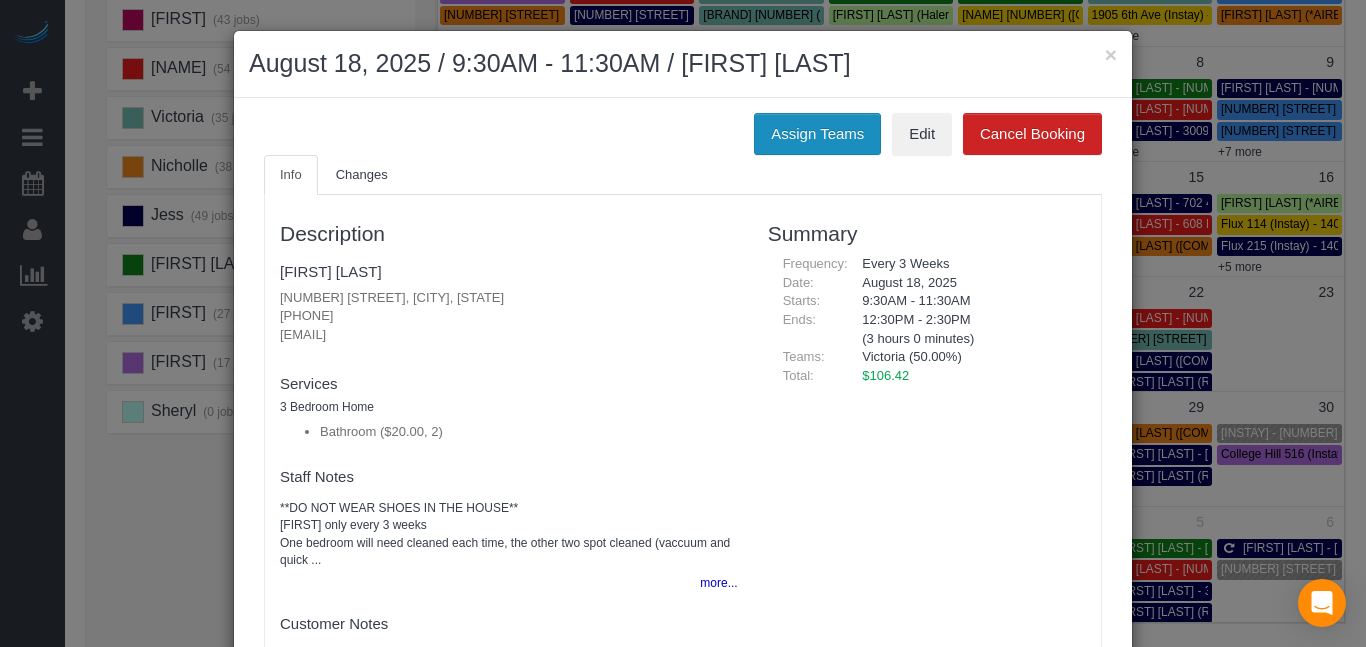 click on "Assign Teams" at bounding box center (817, 134) 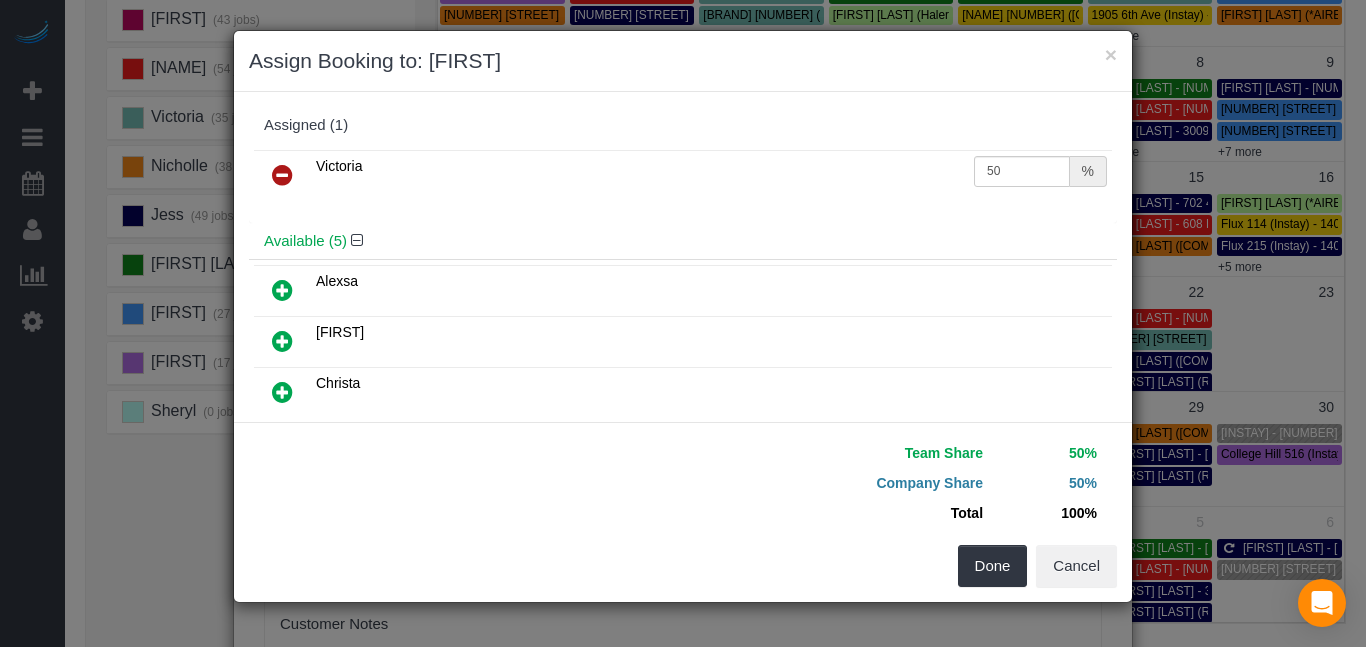 click at bounding box center (282, 175) 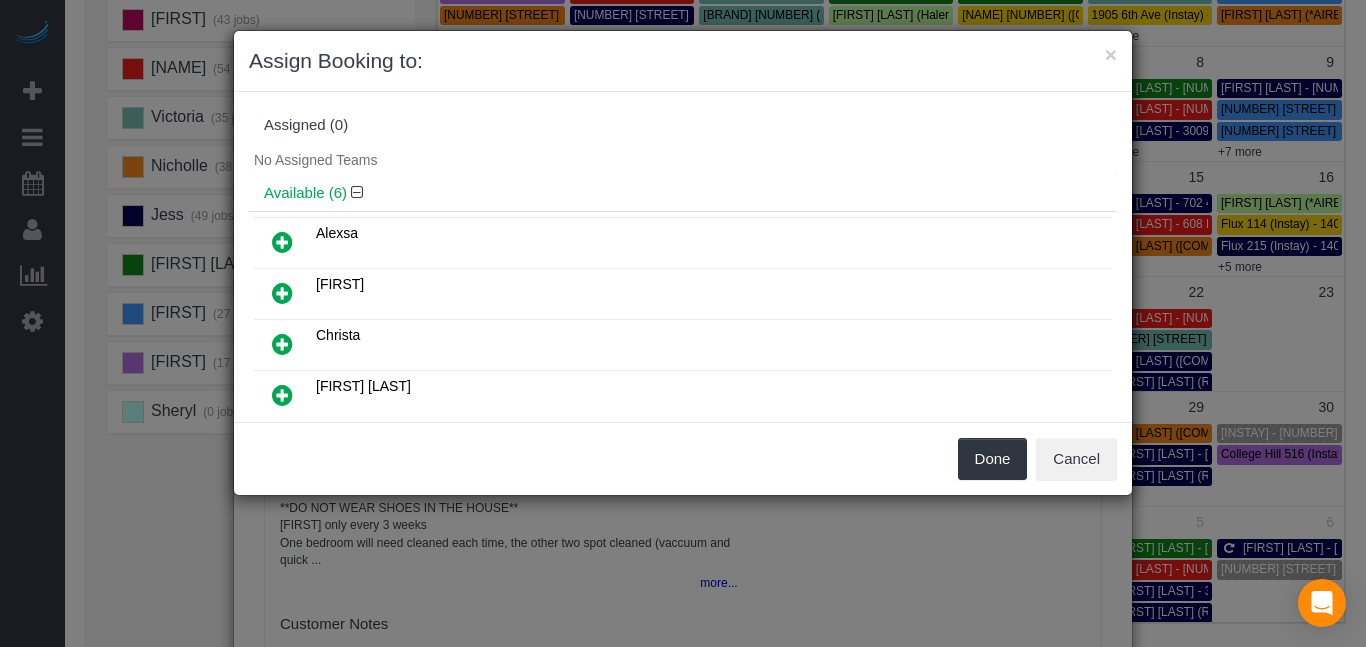 click at bounding box center [282, 344] 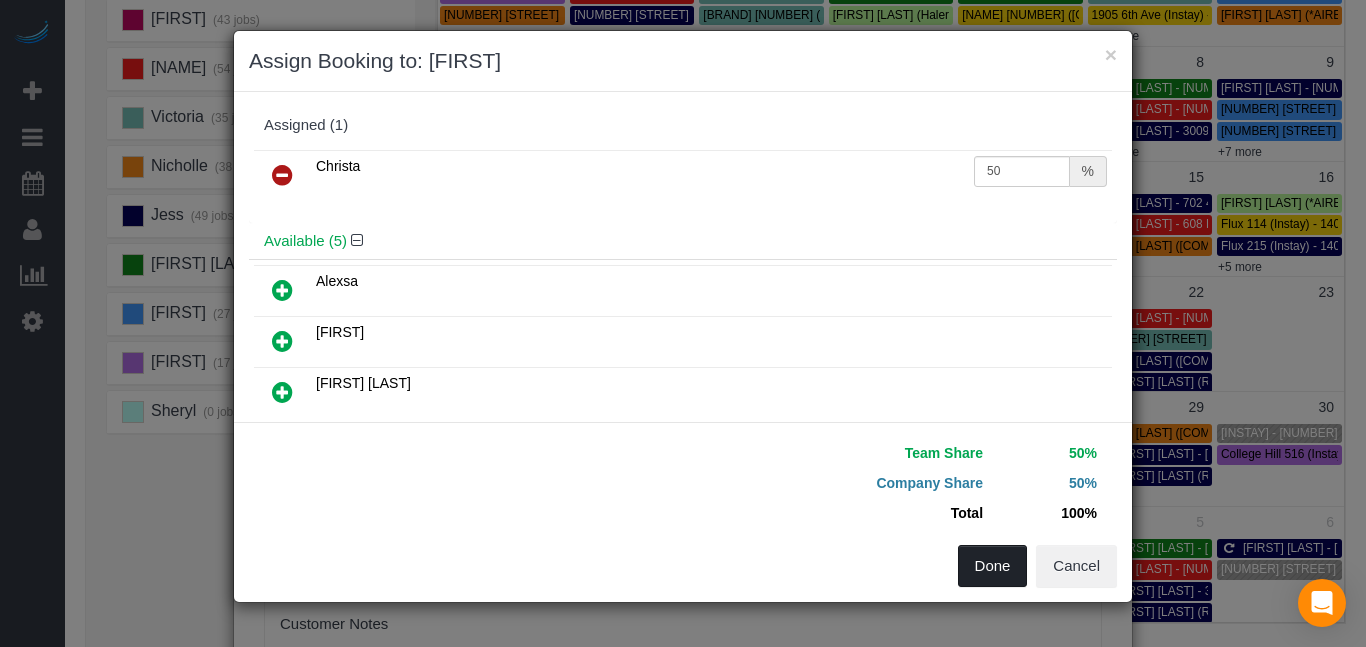 click on "Done" at bounding box center [993, 566] 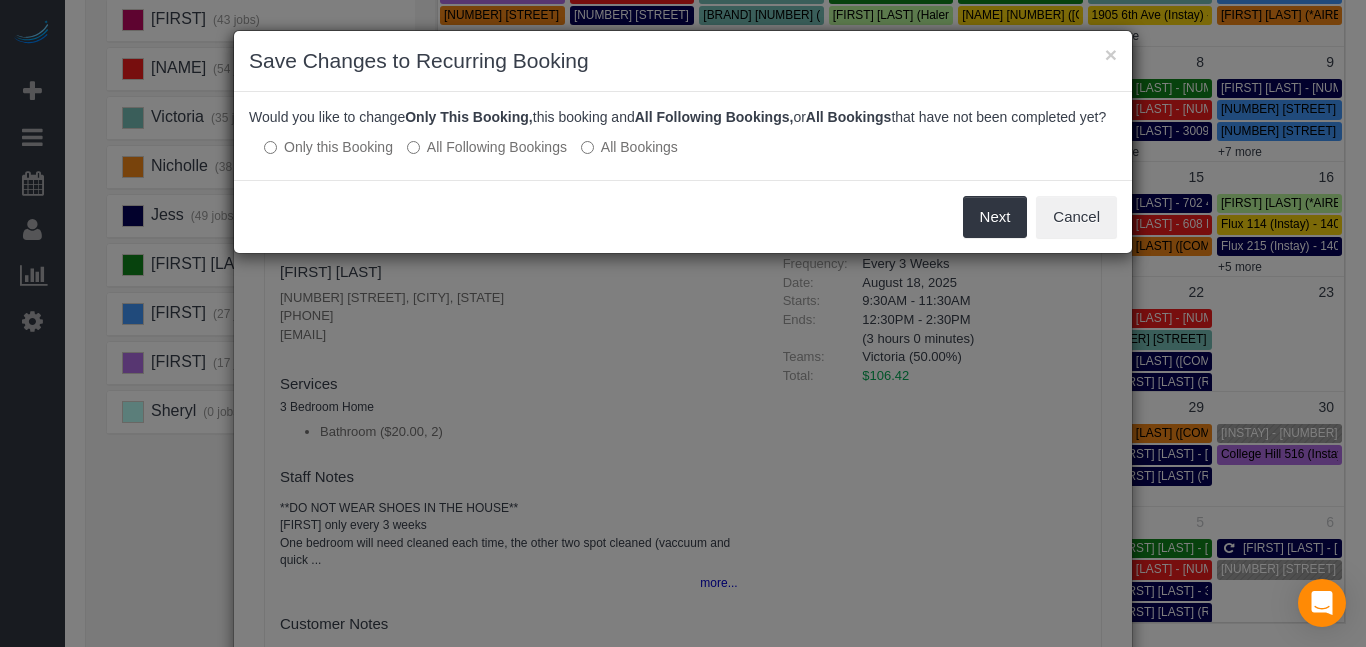click on "All Following Bookings" at bounding box center [487, 147] 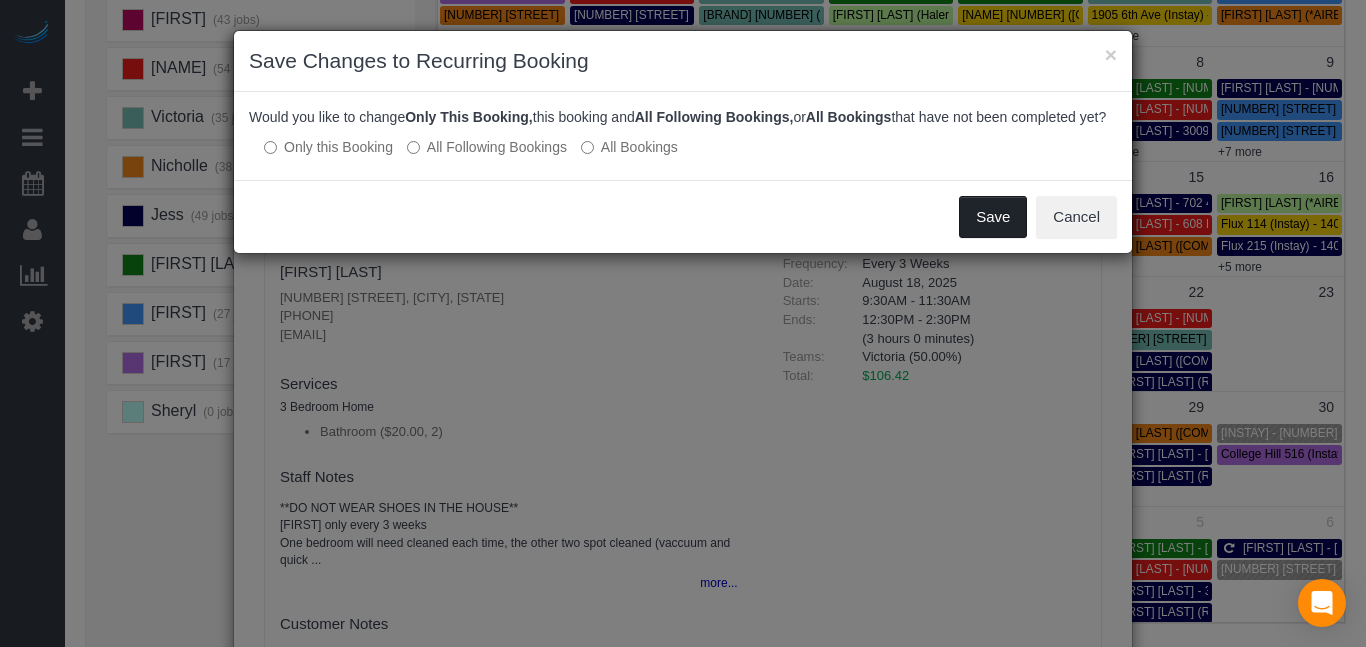 click on "Save" at bounding box center [993, 217] 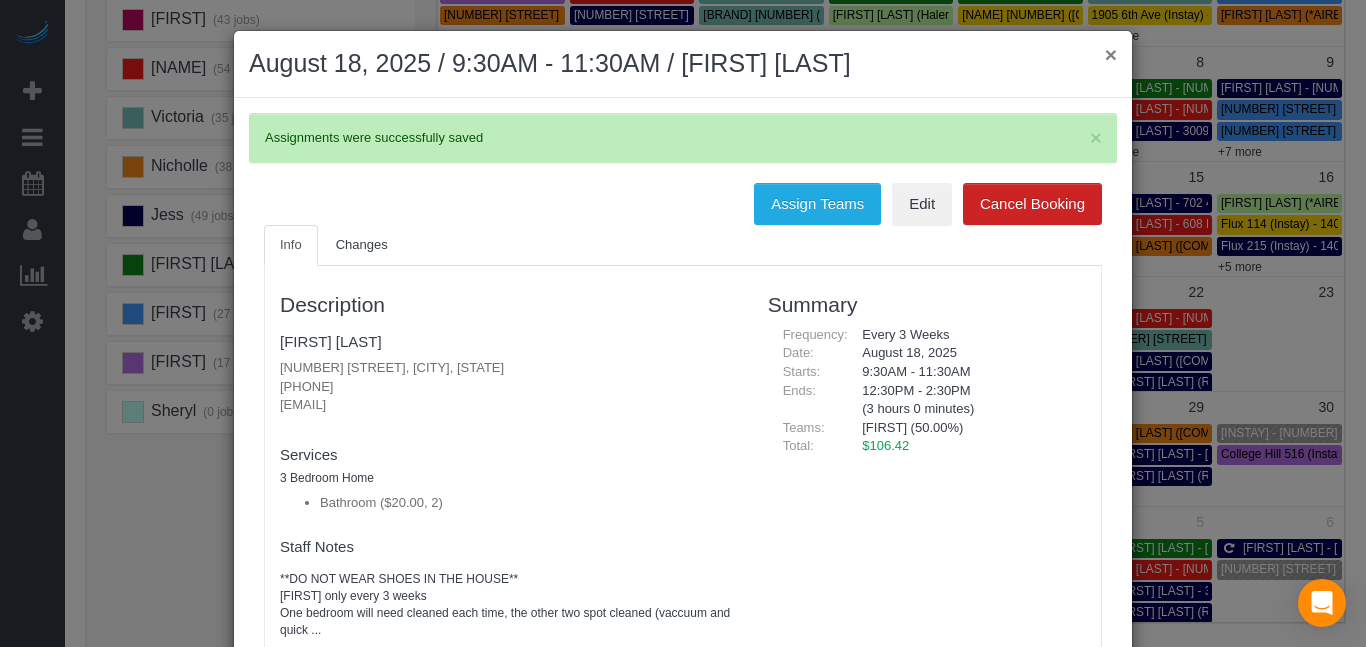 click on "×" at bounding box center (1111, 54) 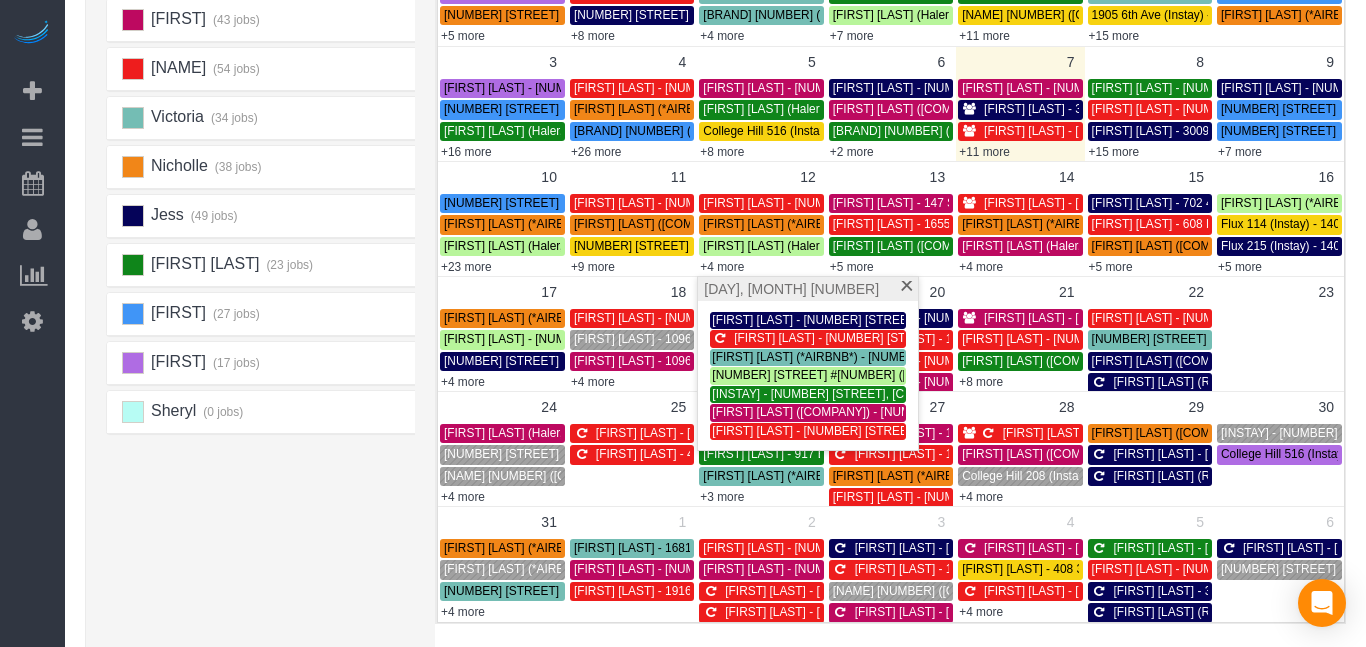 click on "Alexsa
(23 jobs)
Christa
(30 jobs)
Donna
(43 jobs)
Audrianna
(54 jobs)" at bounding box center [266, 295] 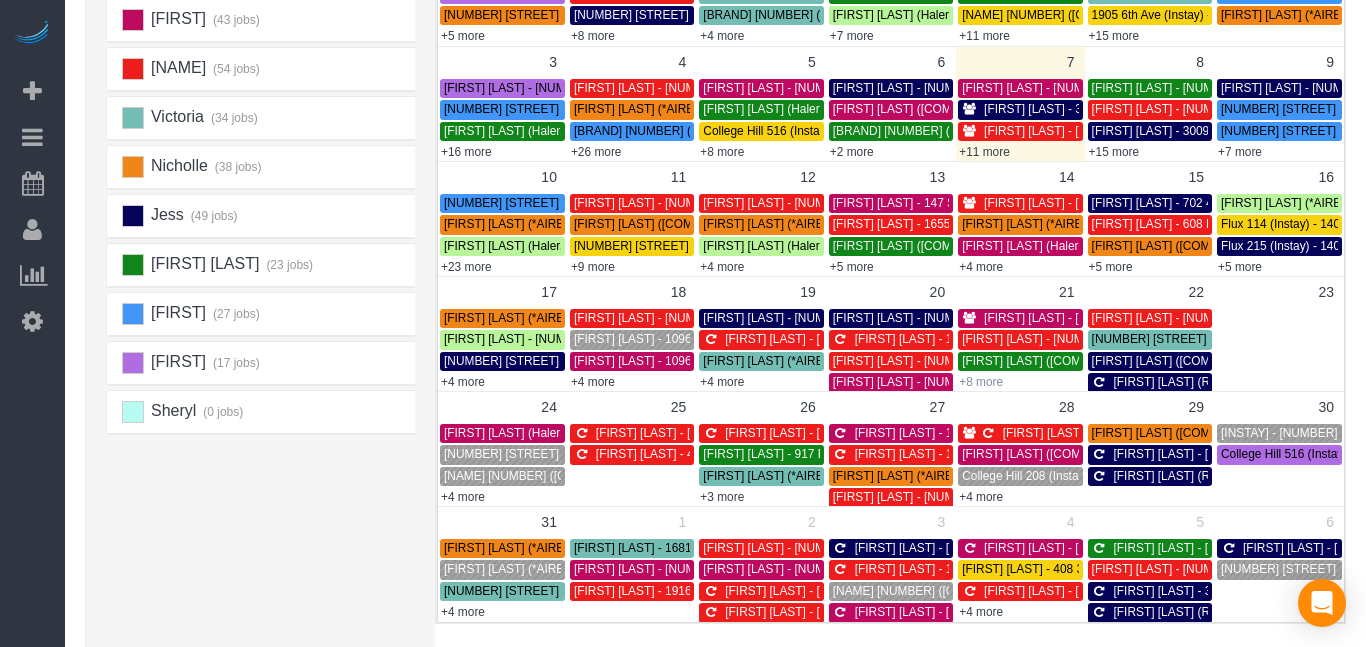 click on "+8 more" at bounding box center (981, 382) 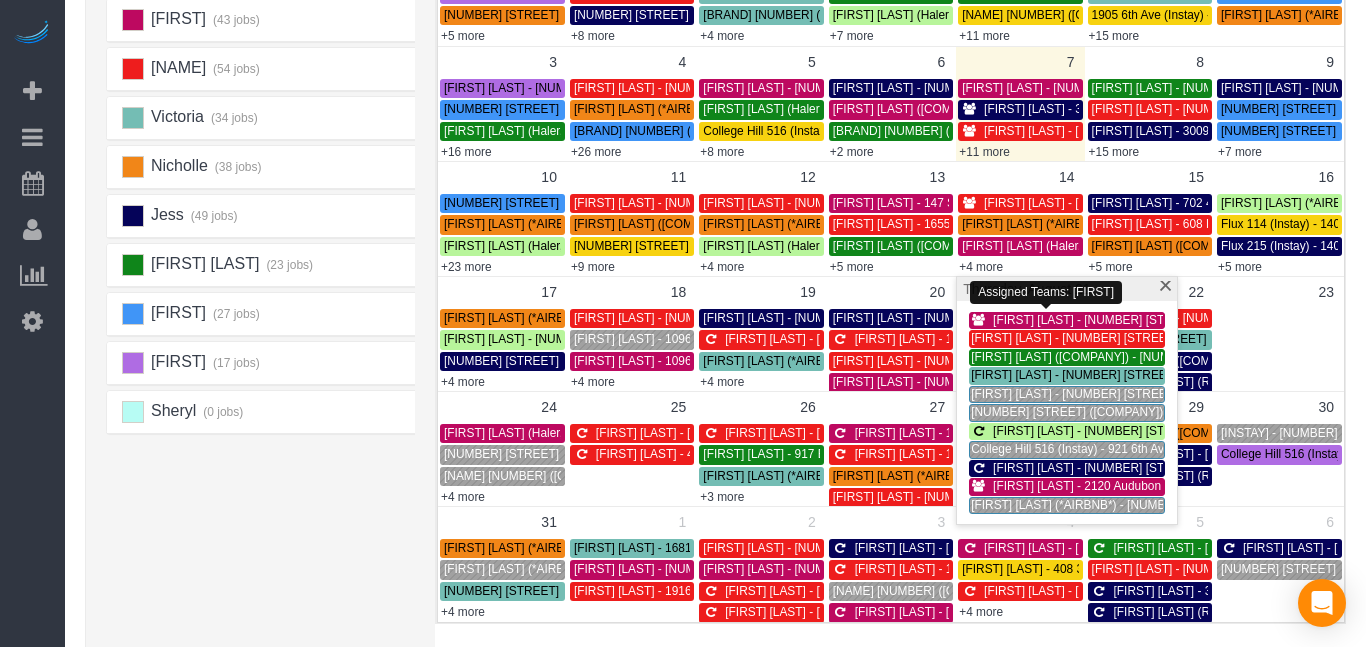 click on "[FIRST] [LAST] - [NUMBER] [STREET], [CITY], [STATE] [ZIP]" at bounding box center [1155, 320] 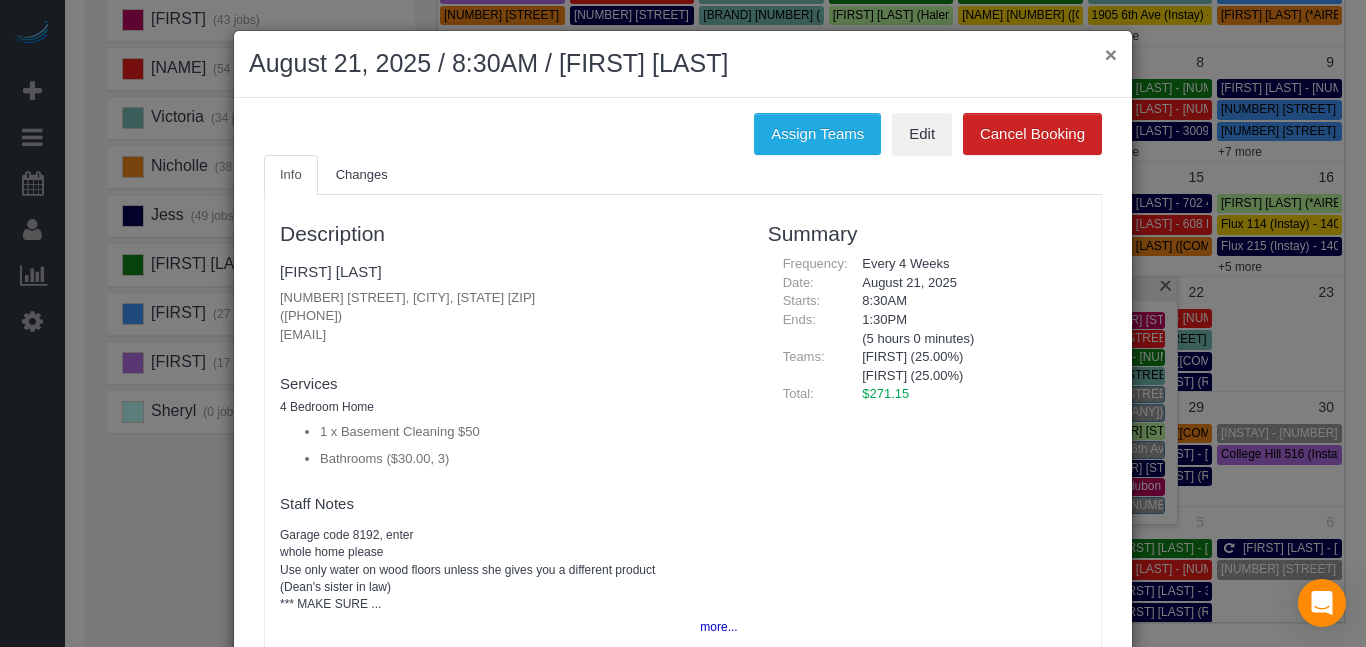 click on "×" at bounding box center [1111, 54] 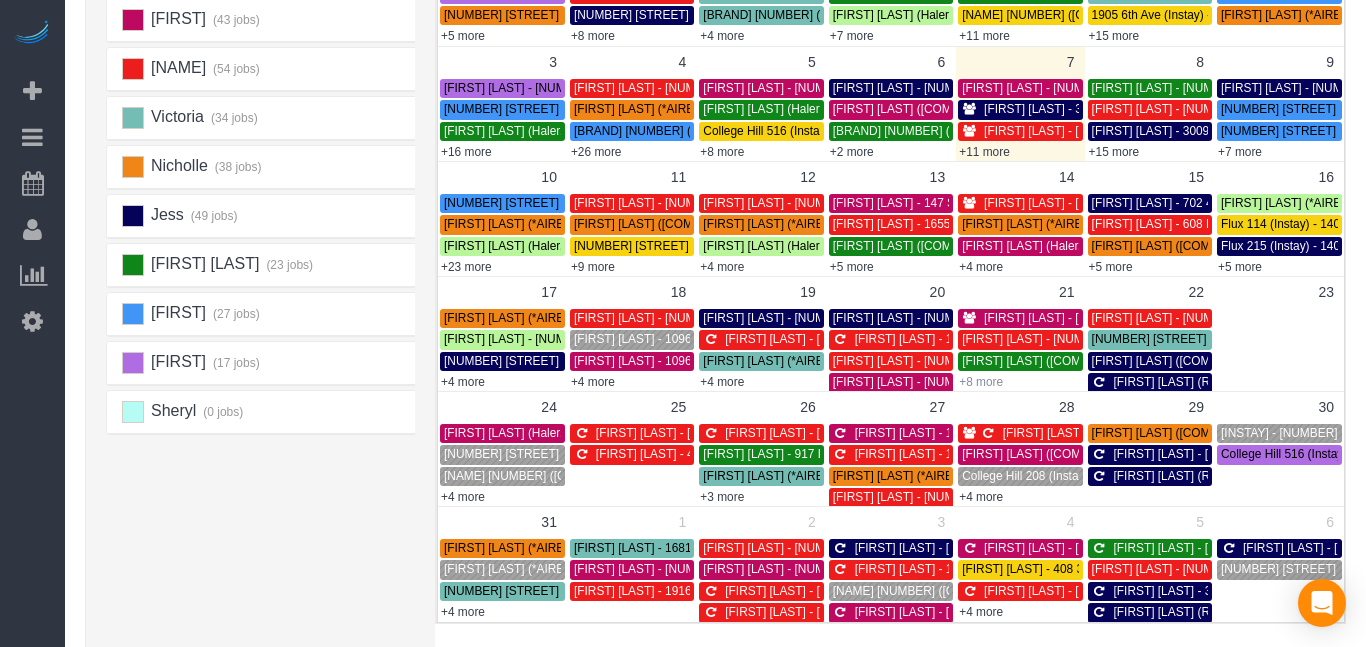 click on "+8 more" at bounding box center [981, 382] 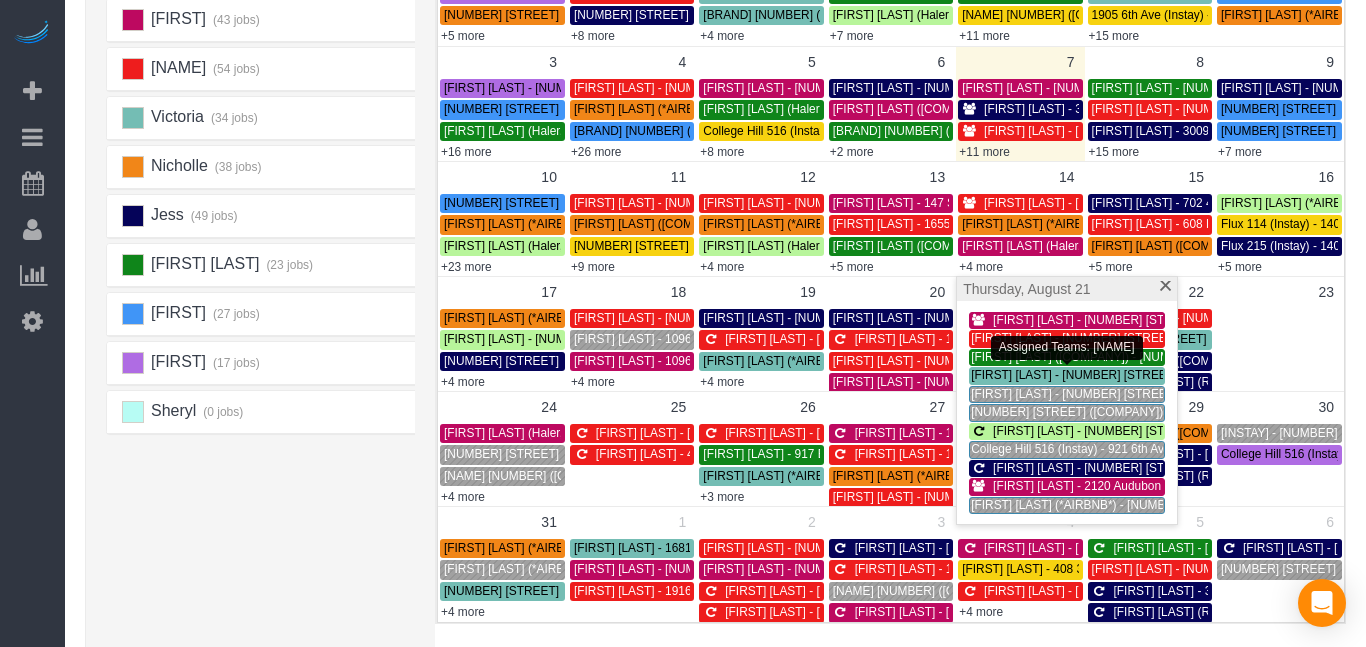 click on "[FIRST] [LAST] - [NUMBER] [STREET], [CITY], [STATE] [ZIP]" at bounding box center [1133, 375] 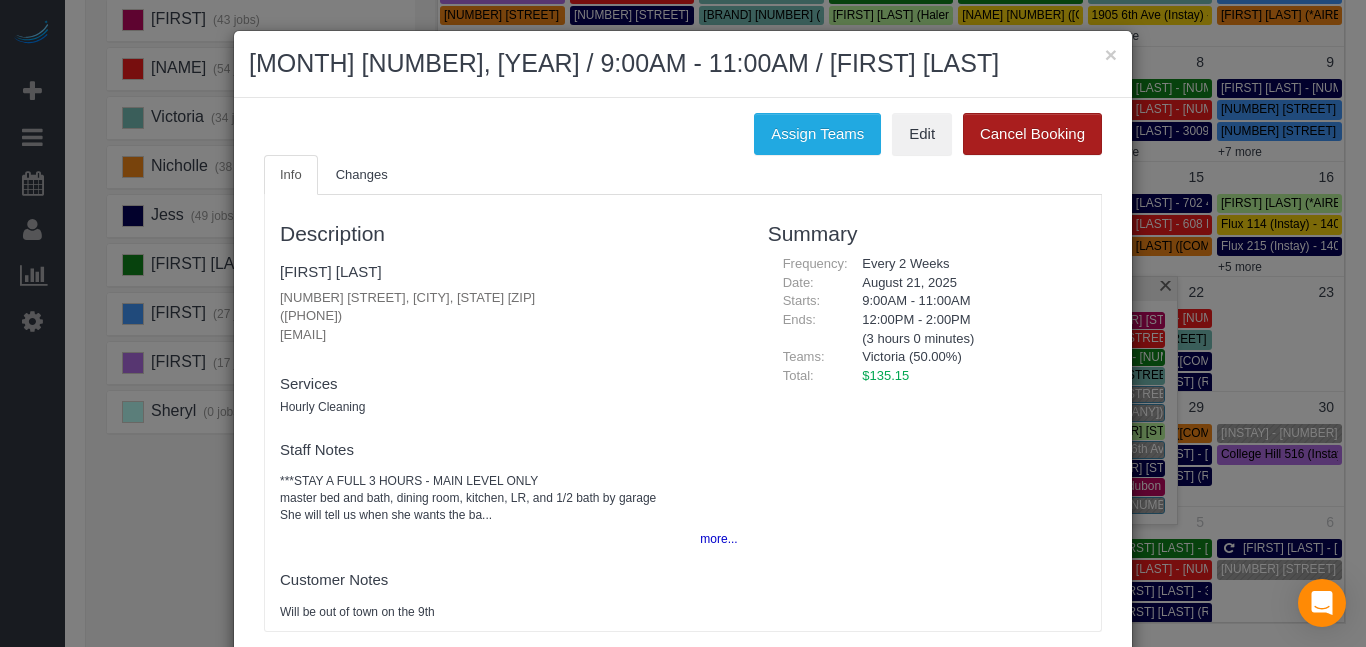 click on "Cancel Booking" at bounding box center (1032, 134) 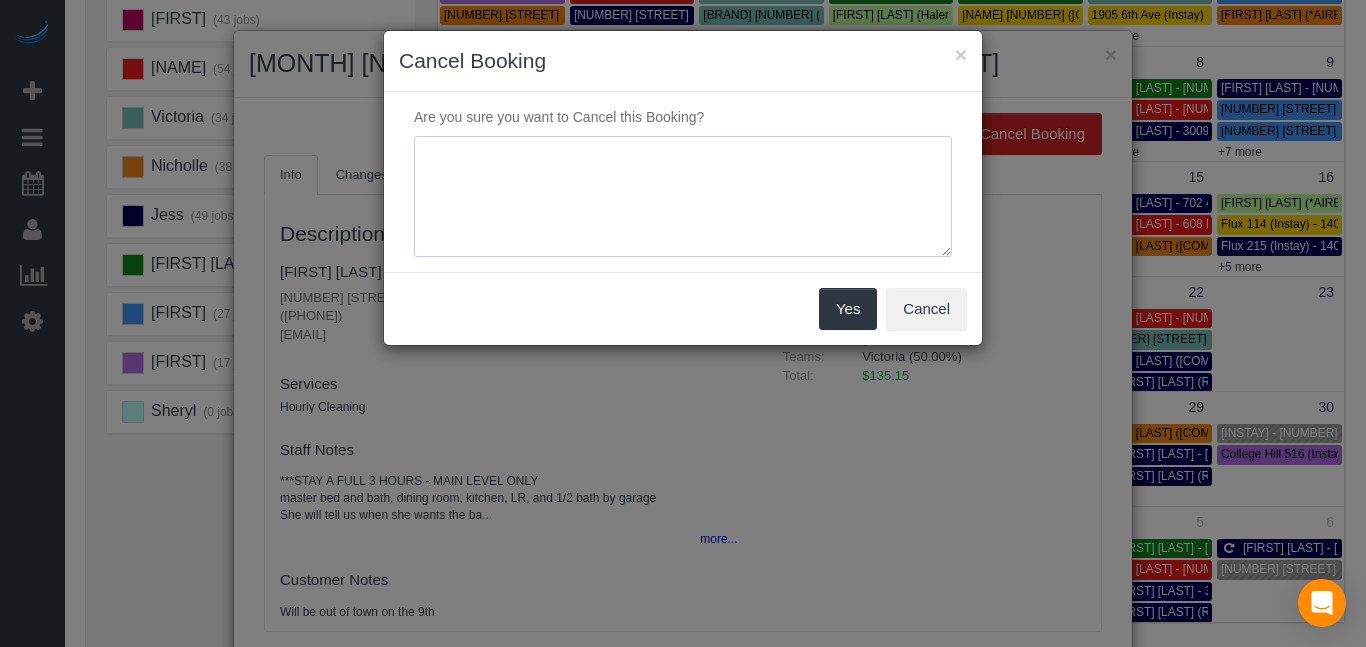 click at bounding box center [683, 197] 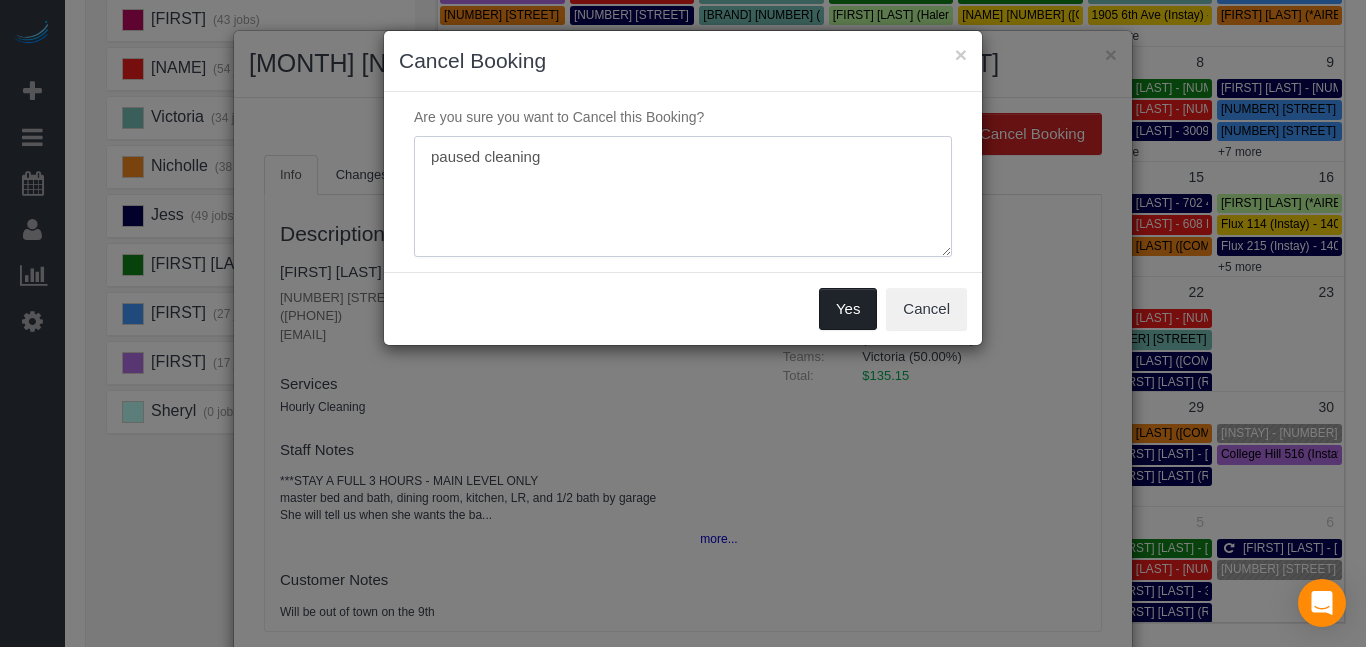 type on "paused cleaning" 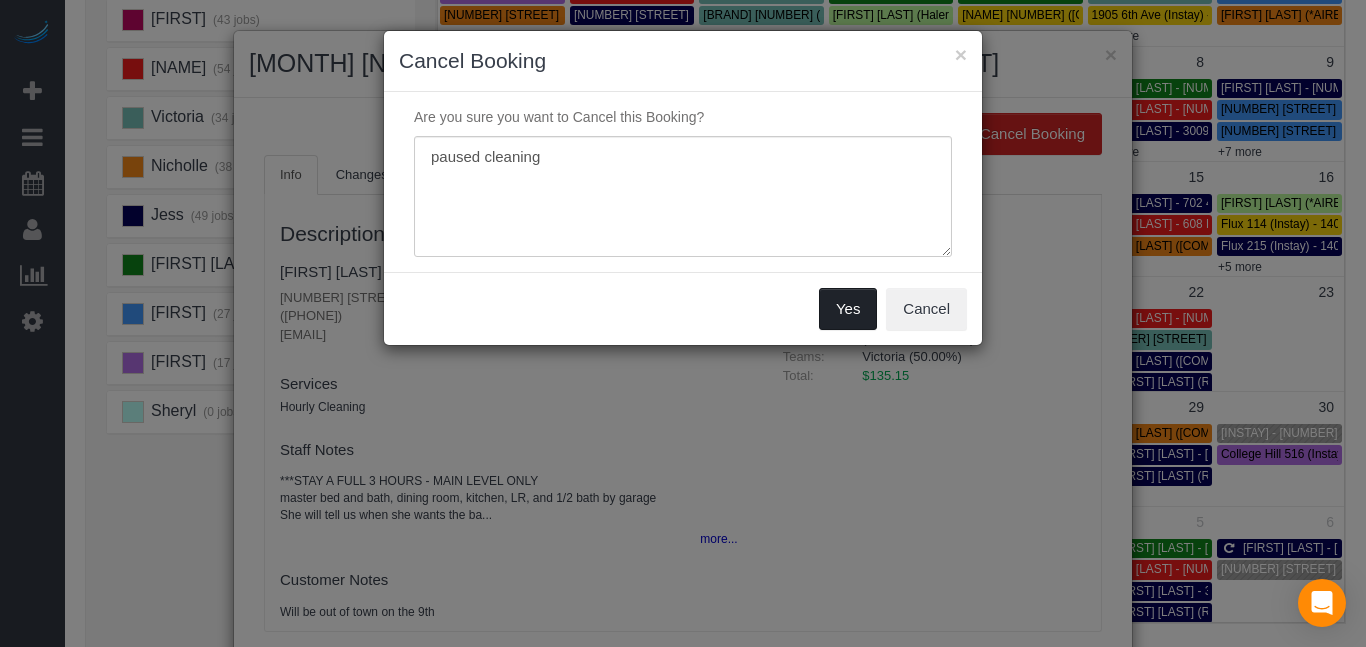 click on "Yes" at bounding box center (848, 309) 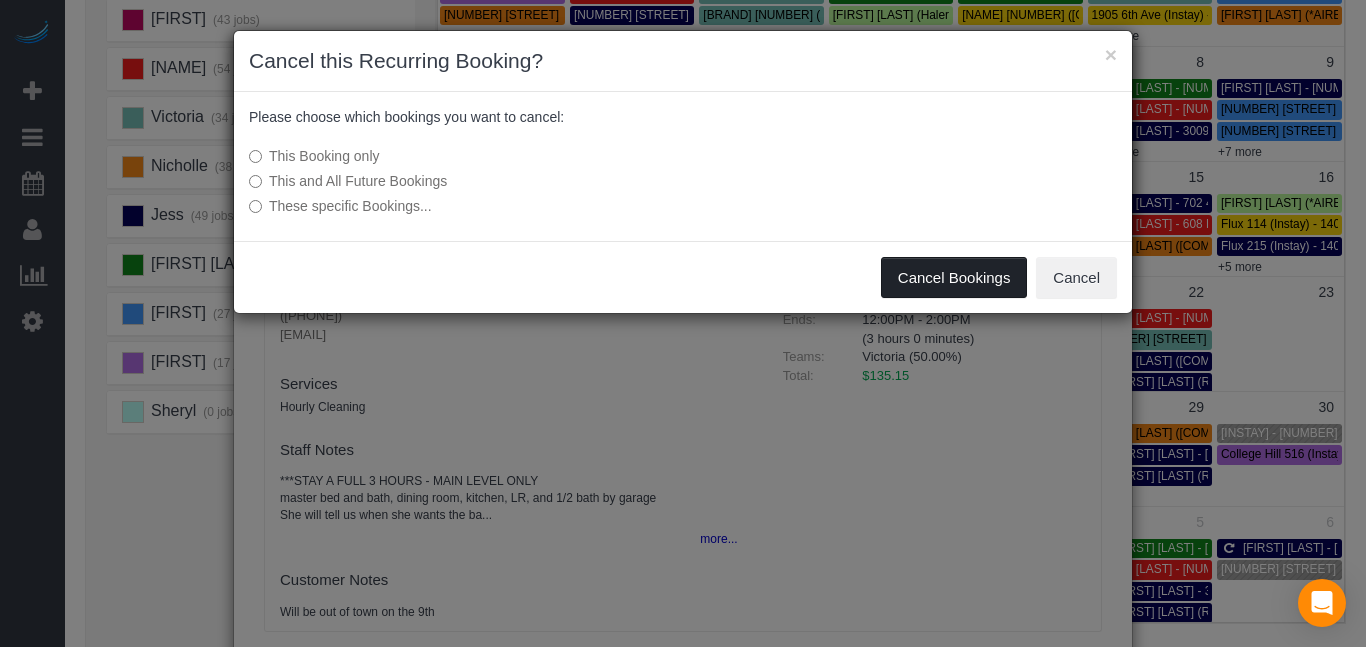 click on "Cancel Bookings" at bounding box center [954, 278] 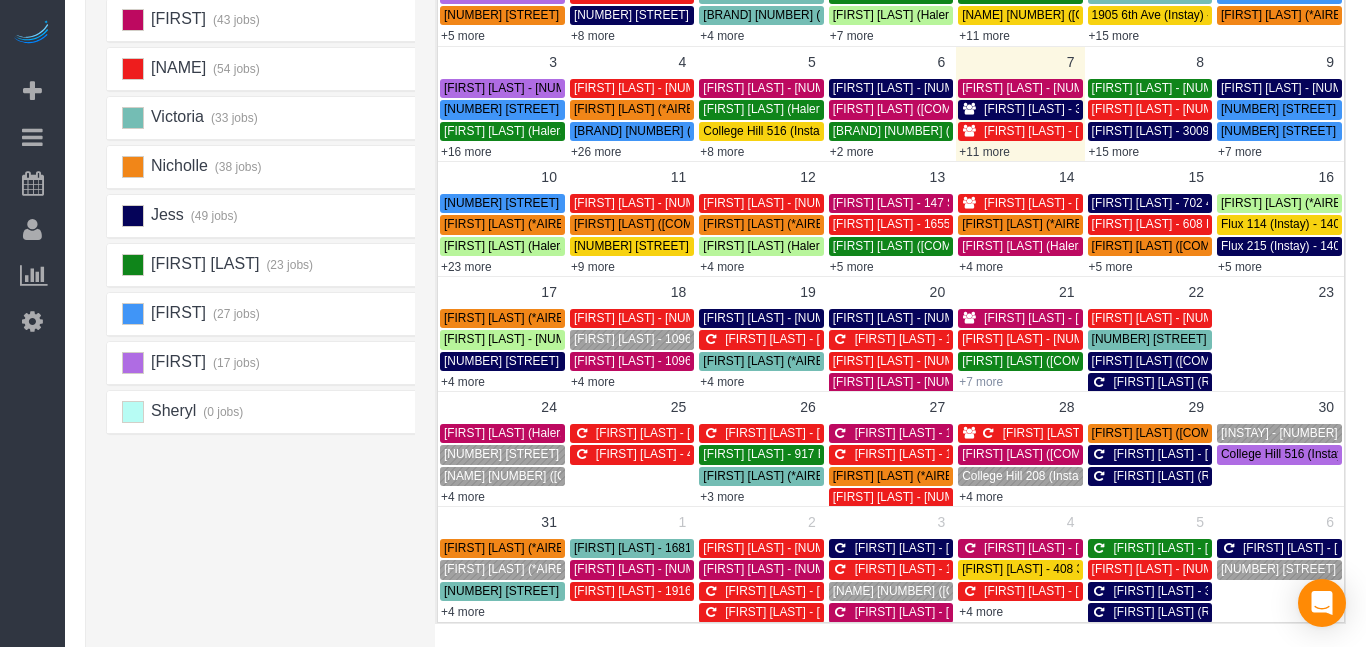 click on "+7 more" at bounding box center (981, 382) 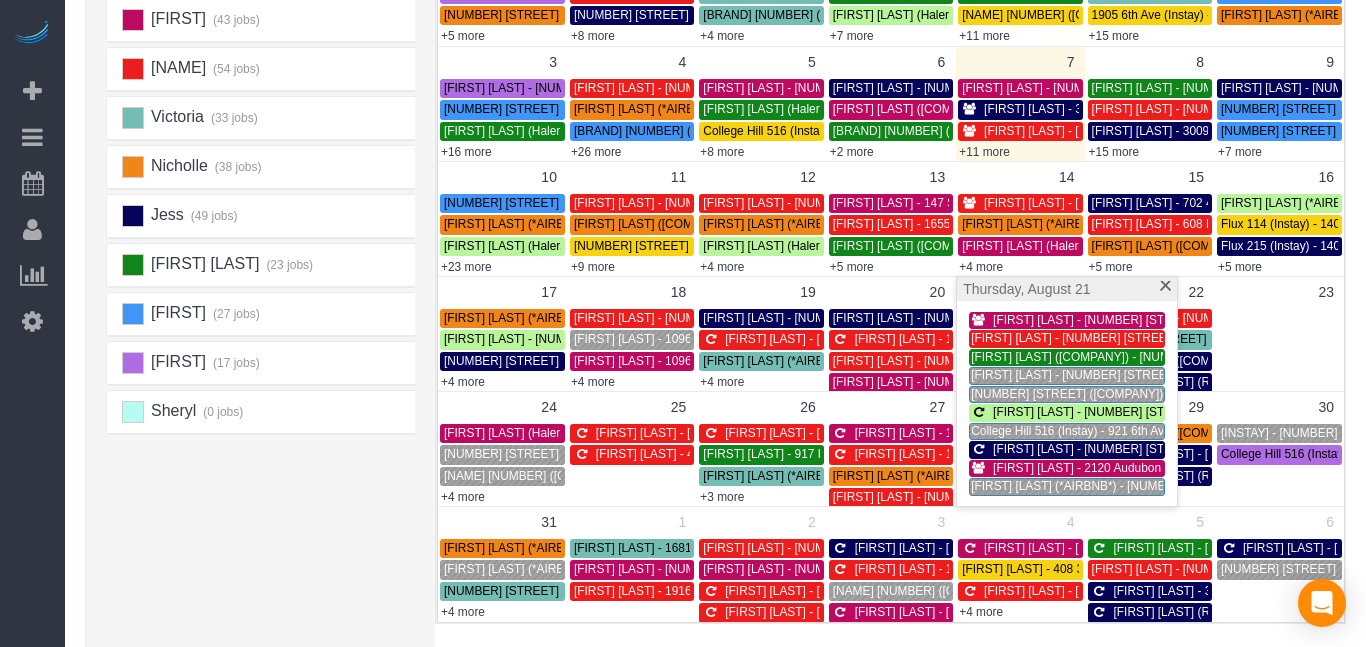click on "Alexsa
(23 jobs)
Christa
(30 jobs)
Donna
(43 jobs)
Audrianna
(54 jobs)" at bounding box center [266, 295] 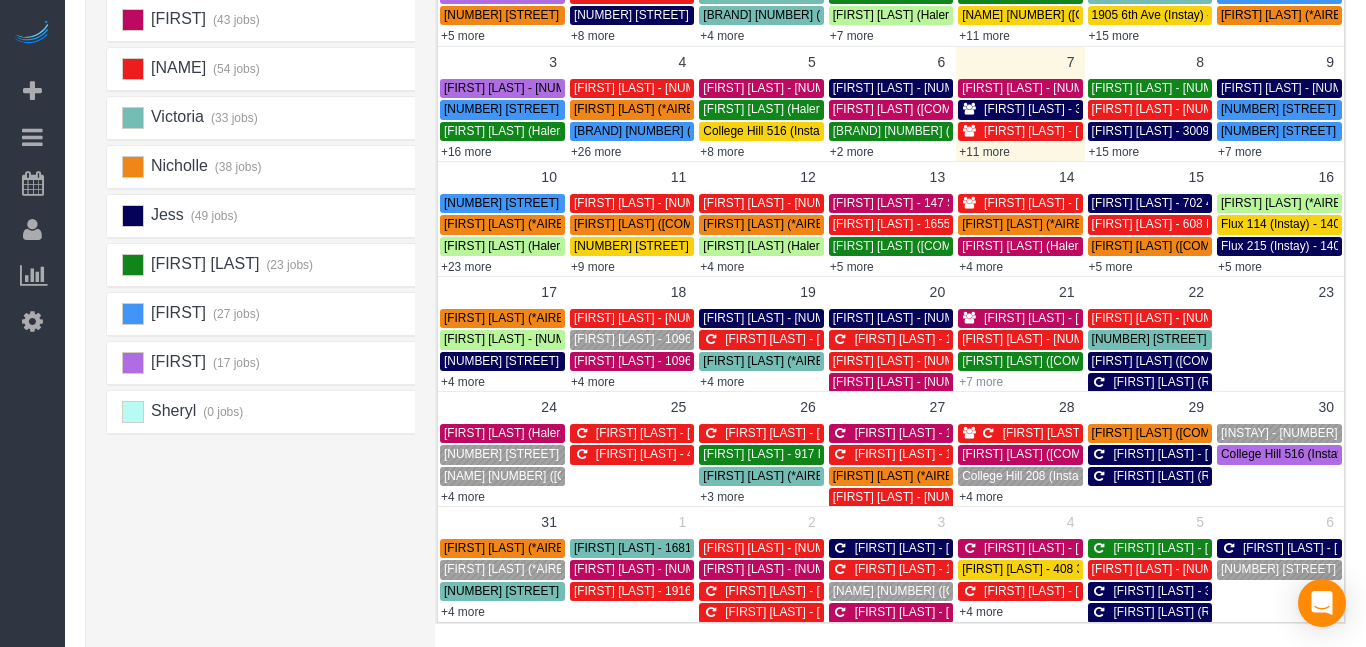 click on "+7 more" at bounding box center [981, 382] 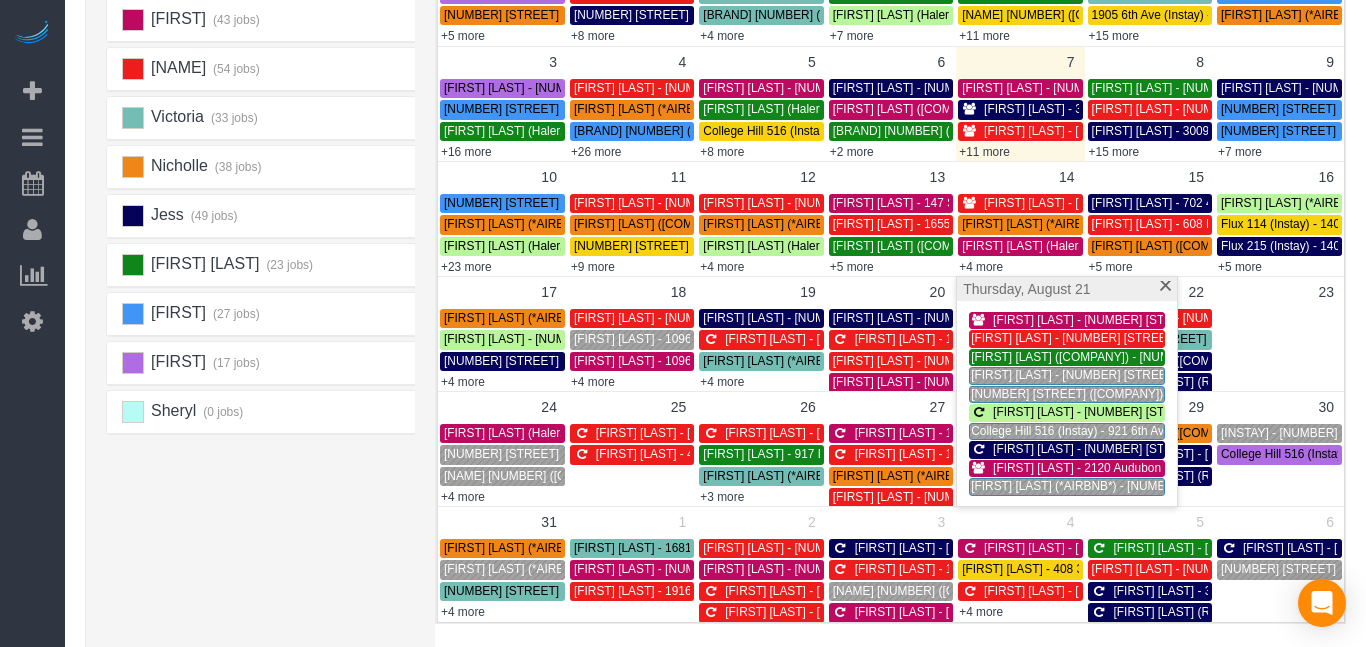 click on "Alexsa
(23 jobs)
Christa
(30 jobs)
Donna
(43 jobs)
Audrianna
(54 jobs)" at bounding box center (266, 295) 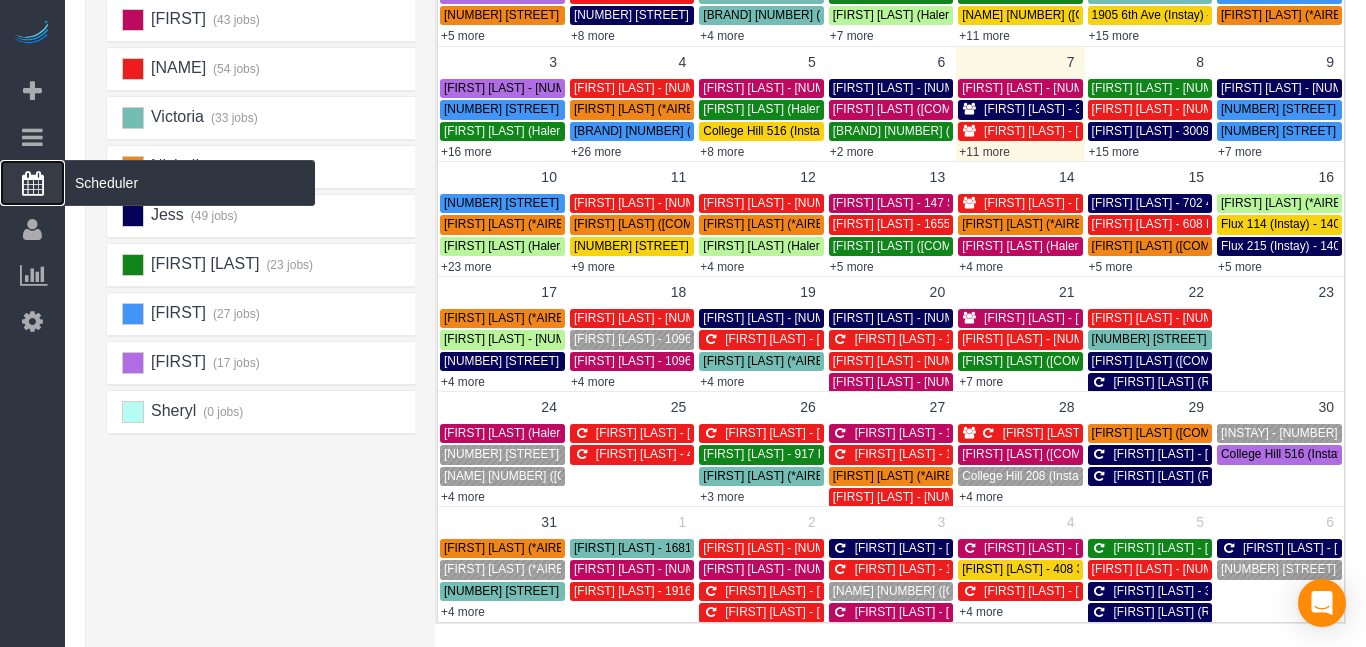 click at bounding box center [33, 183] 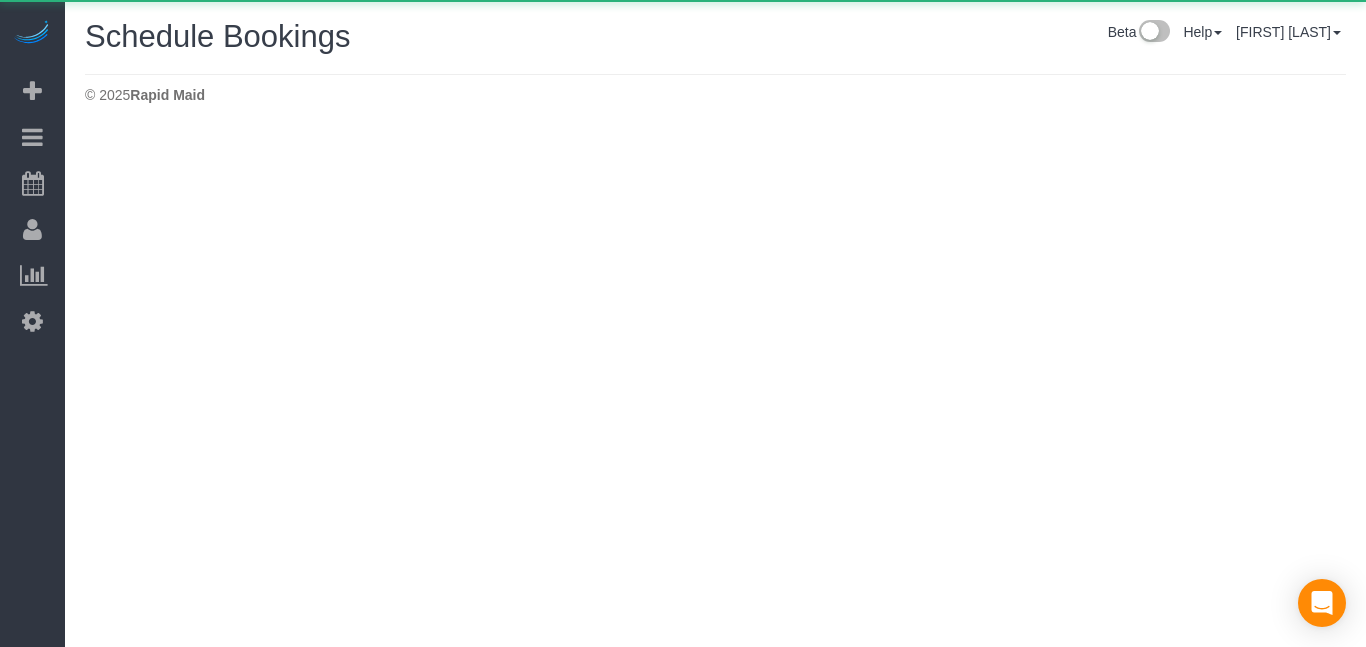 scroll, scrollTop: 0, scrollLeft: 0, axis: both 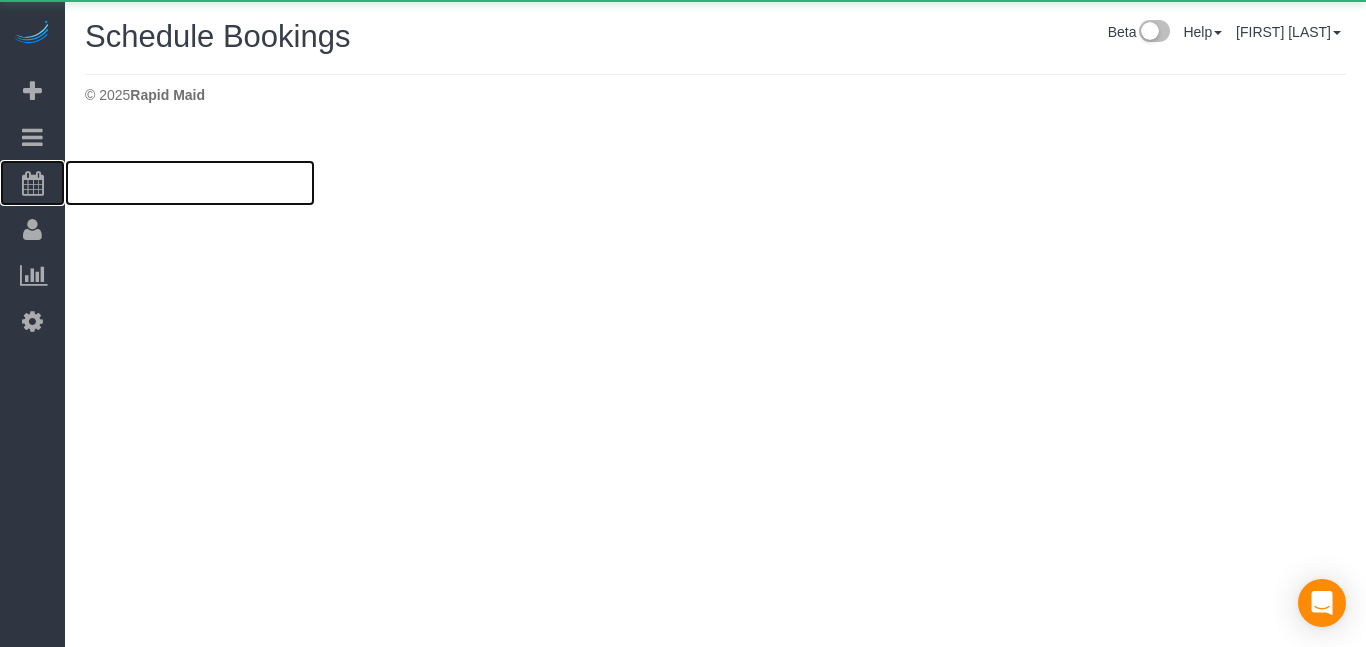 click at bounding box center (33, 183) 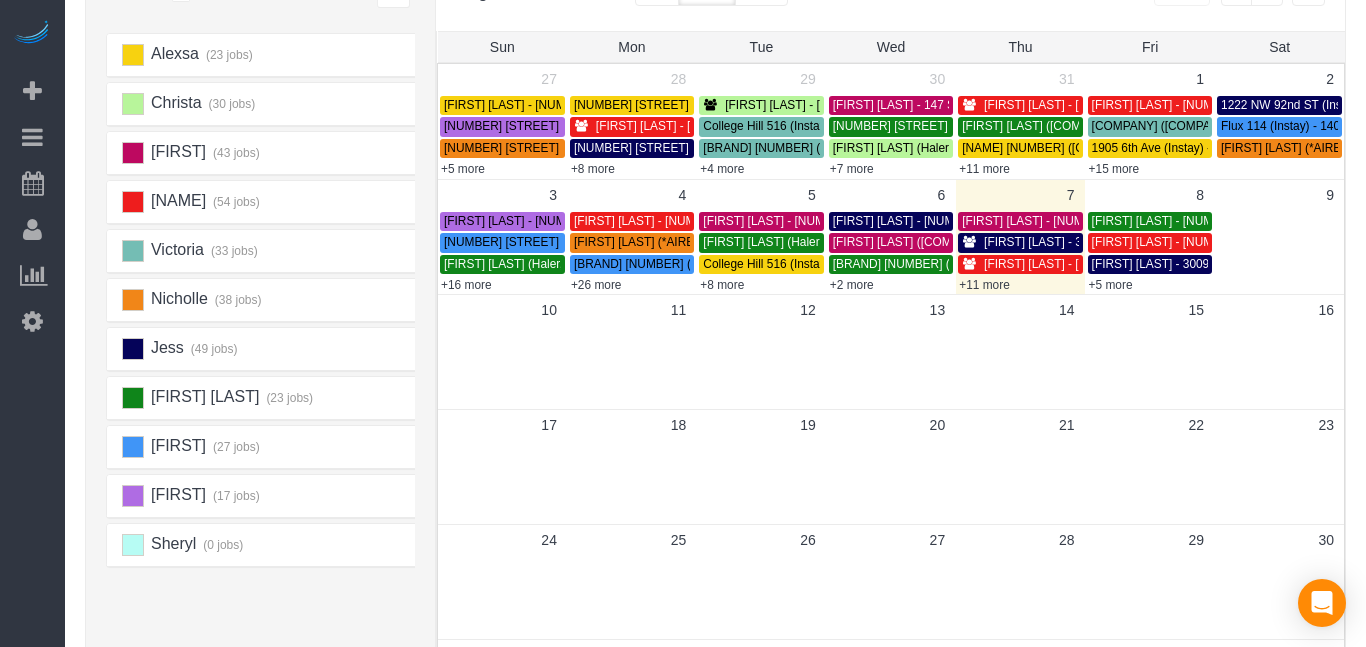 scroll, scrollTop: 174, scrollLeft: 0, axis: vertical 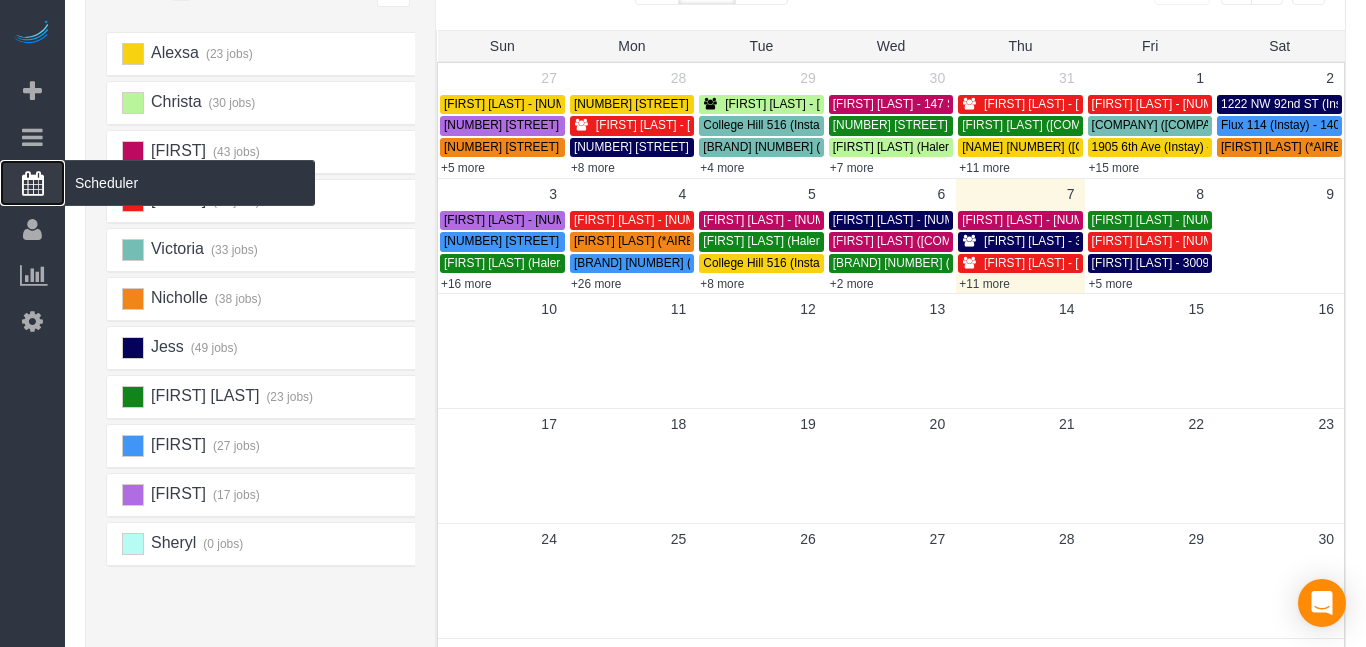 click on "Scheduler" at bounding box center [32, 183] 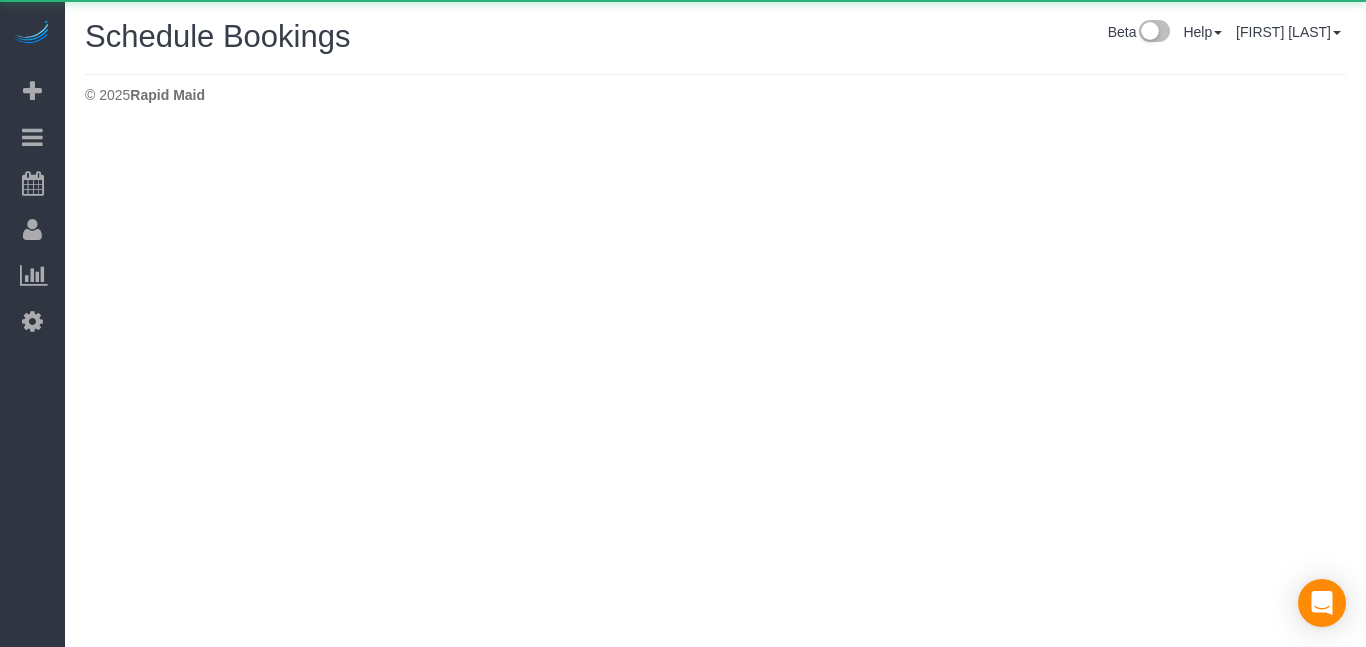 scroll, scrollTop: 0, scrollLeft: 0, axis: both 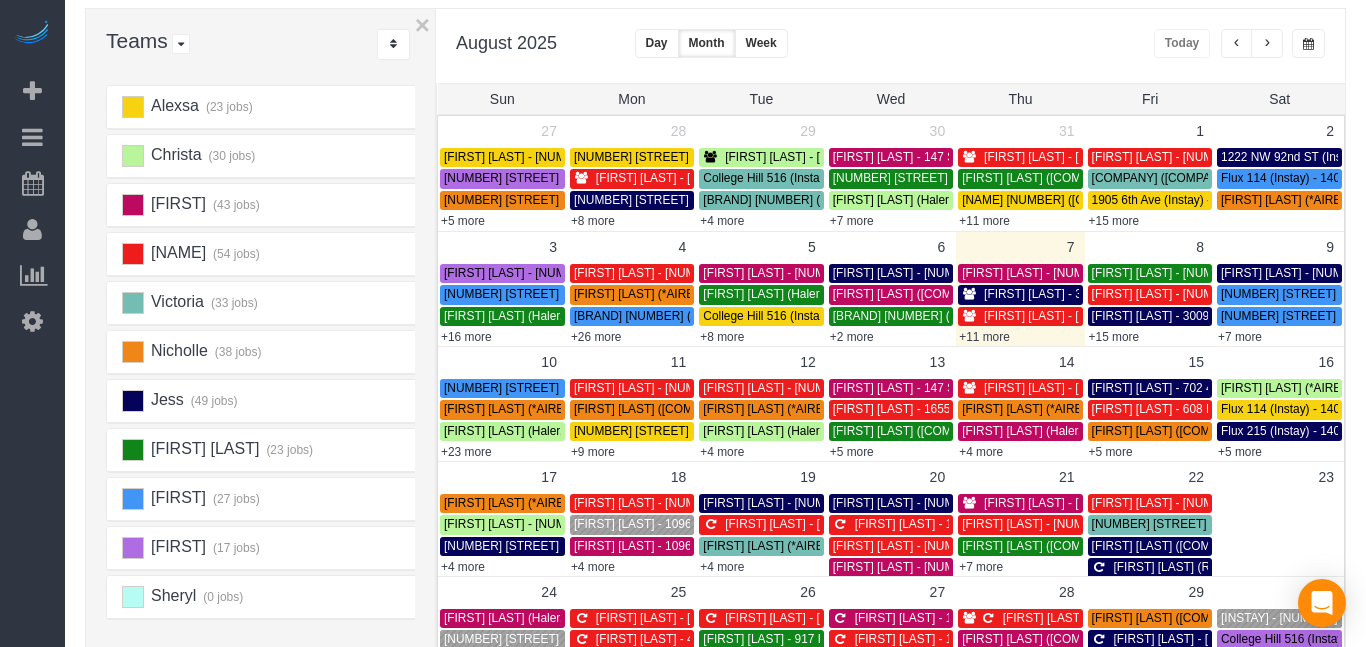 click on "+15 more" at bounding box center [1114, 337] 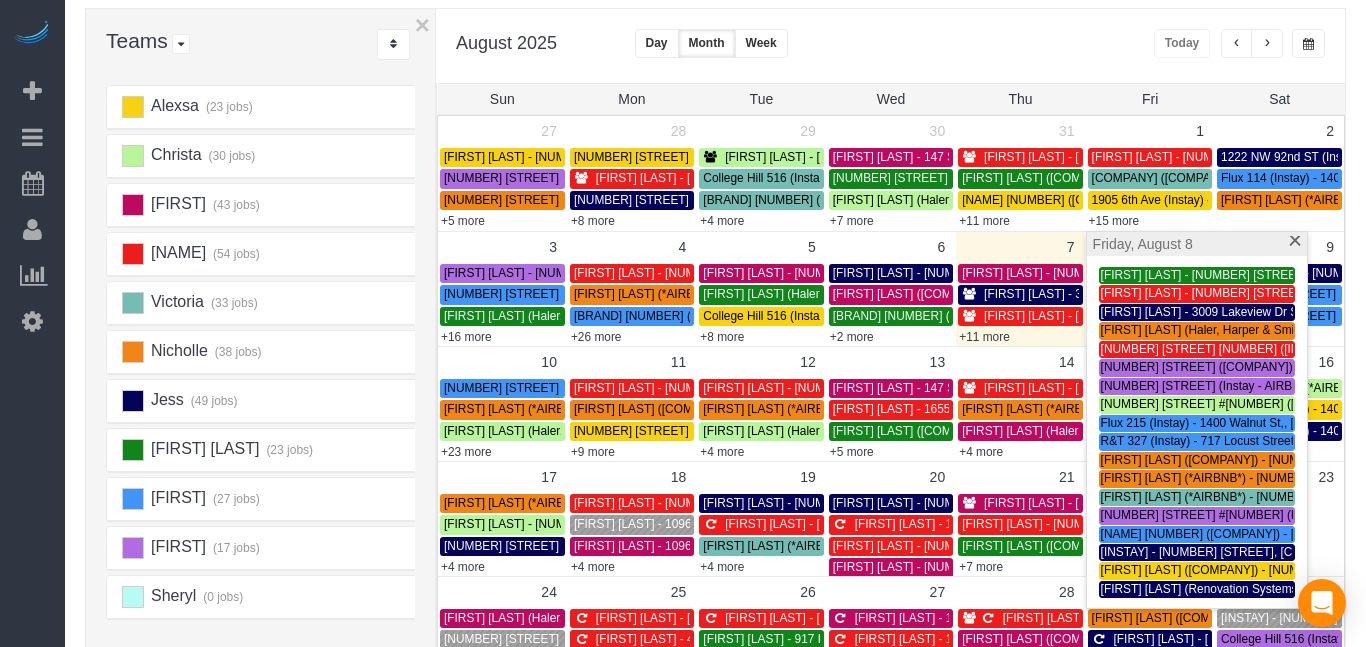 click on "Beta
Add Booking
Bookings
Active Bookings
Cancelled Bookings
Quote Inquiries
Download CSV
Scheduler
Customers
Customers
Deleted Customers Log
Payments
Charge Customers
Pay Teams
Payments Report" at bounding box center (32, 323) 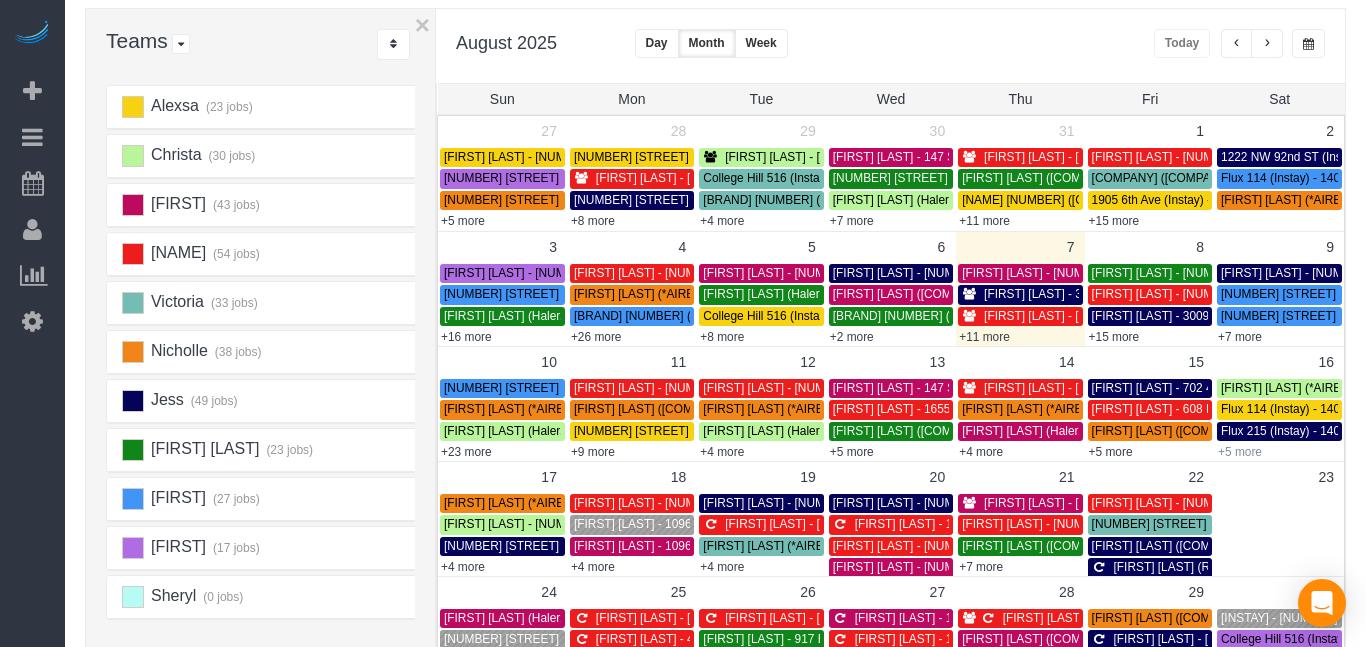 click on "+5 more" at bounding box center (1240, 452) 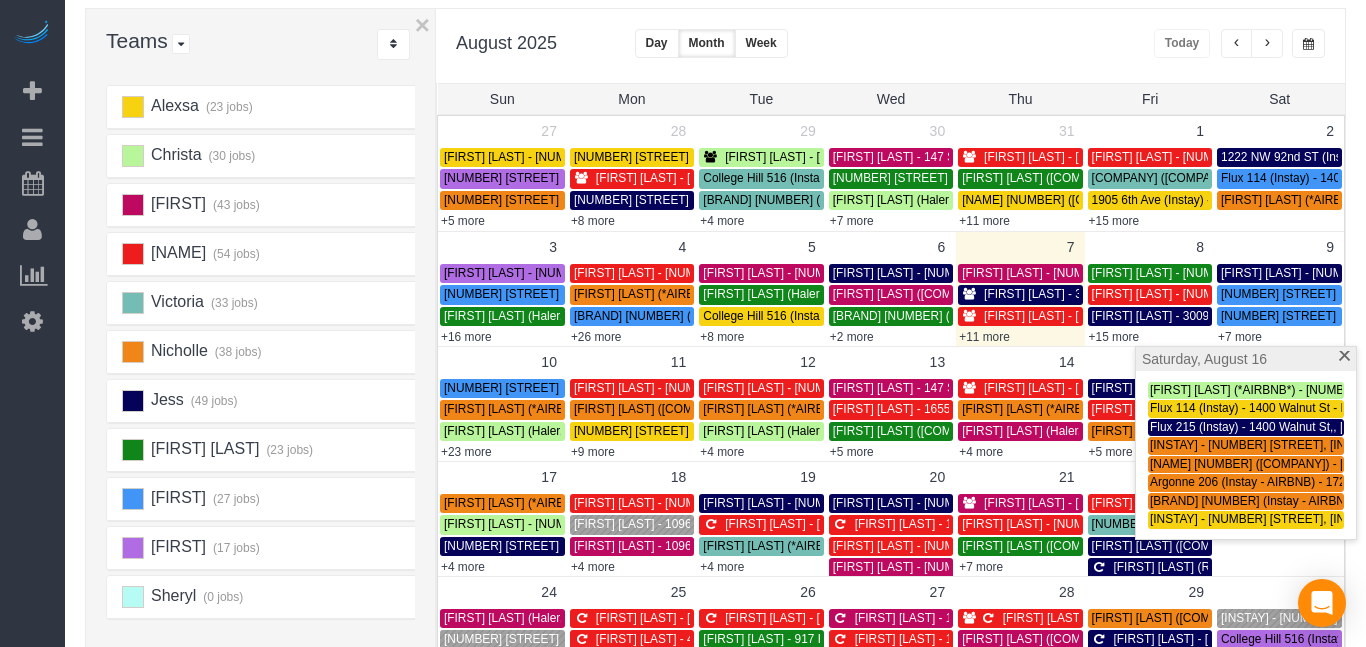 click on "Beta
Add Booking
Bookings
Active Bookings
Cancelled Bookings
Quote Inquiries
Download CSV
Scheduler
Customers
Customers
Deleted Customers Log
Payments
Charge Customers
Pay Teams
Payments Report" at bounding box center (32, 323) 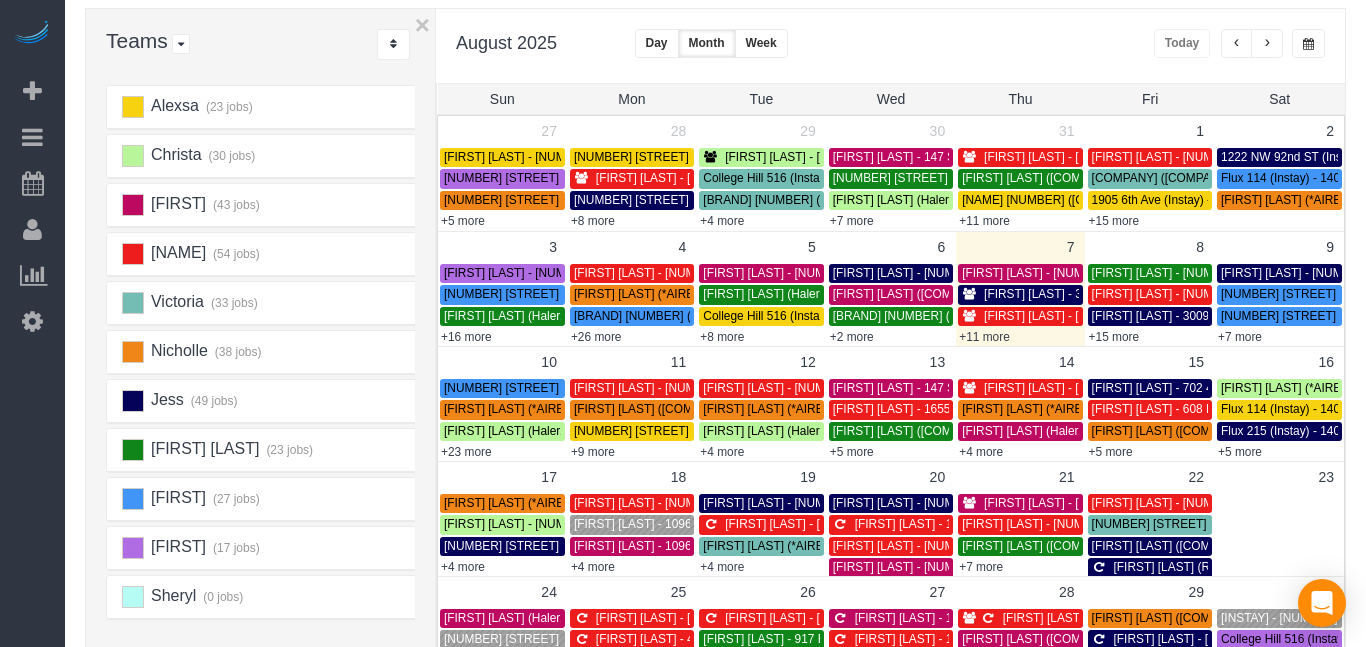 click on "[FIRST] [LAST] - [NUMBER] [STREET], [CITY], [STATE] [ZIP]" at bounding box center [1383, 273] 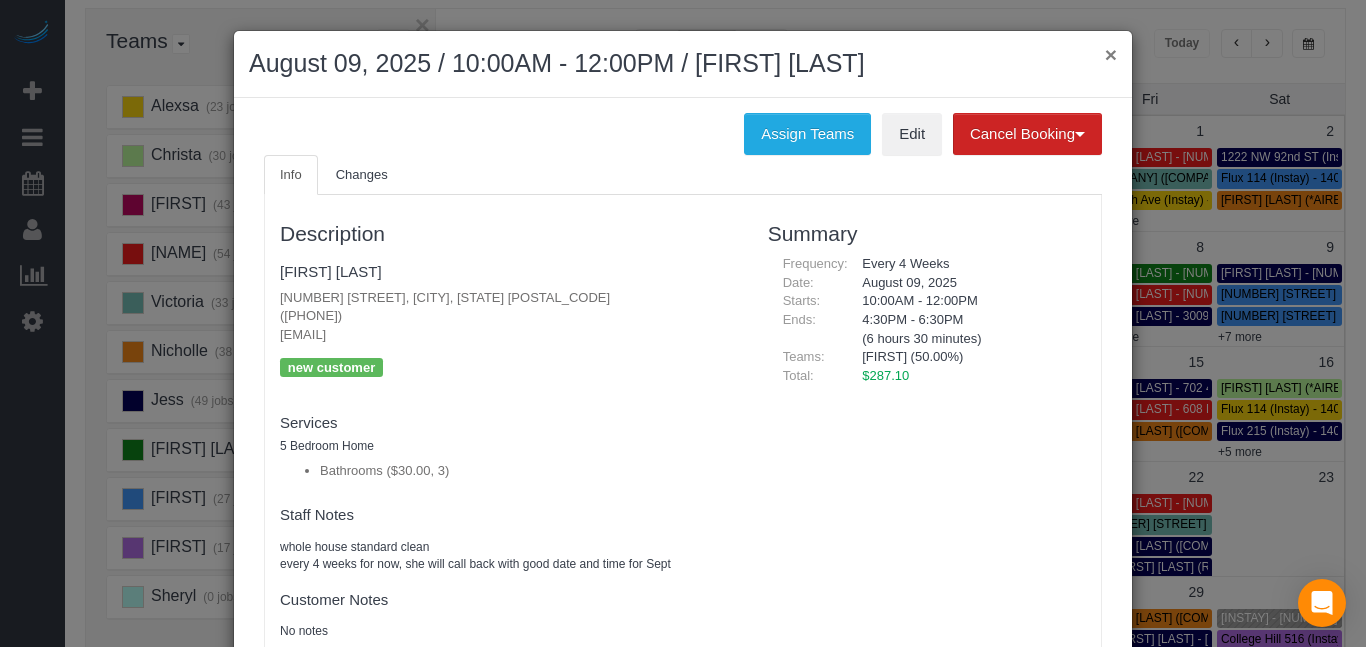 click on "×" at bounding box center [1111, 54] 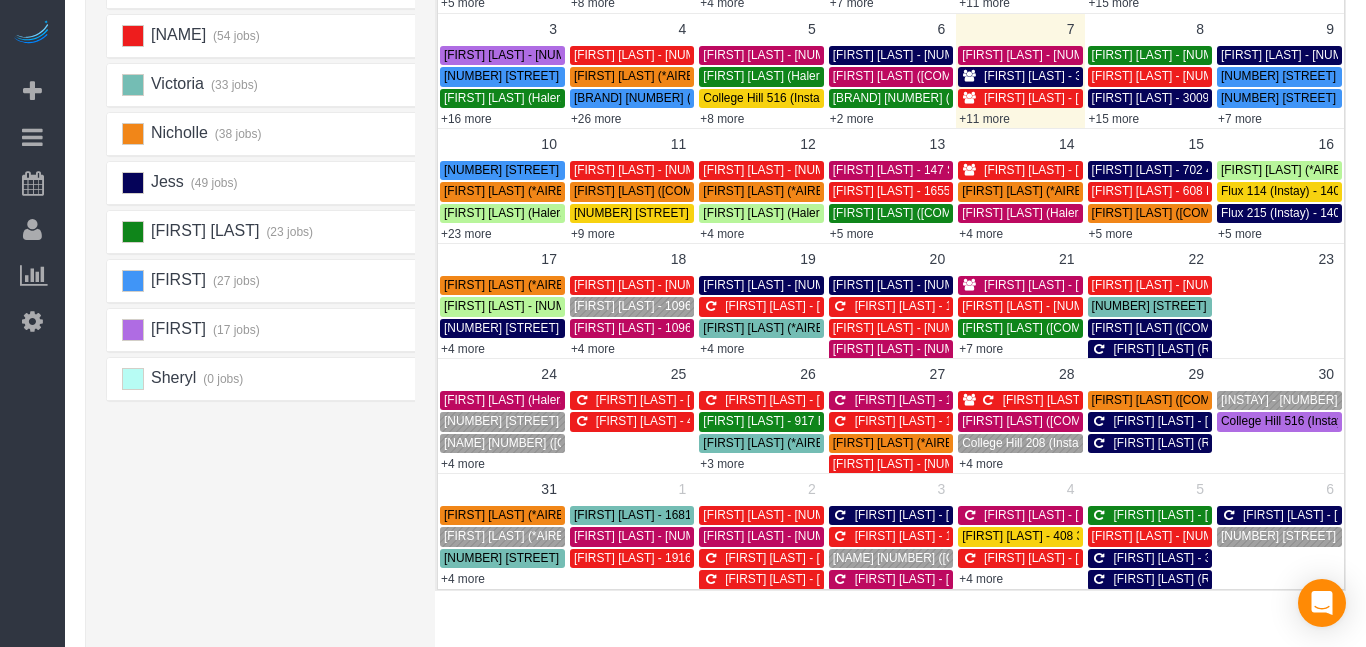scroll, scrollTop: 337, scrollLeft: 0, axis: vertical 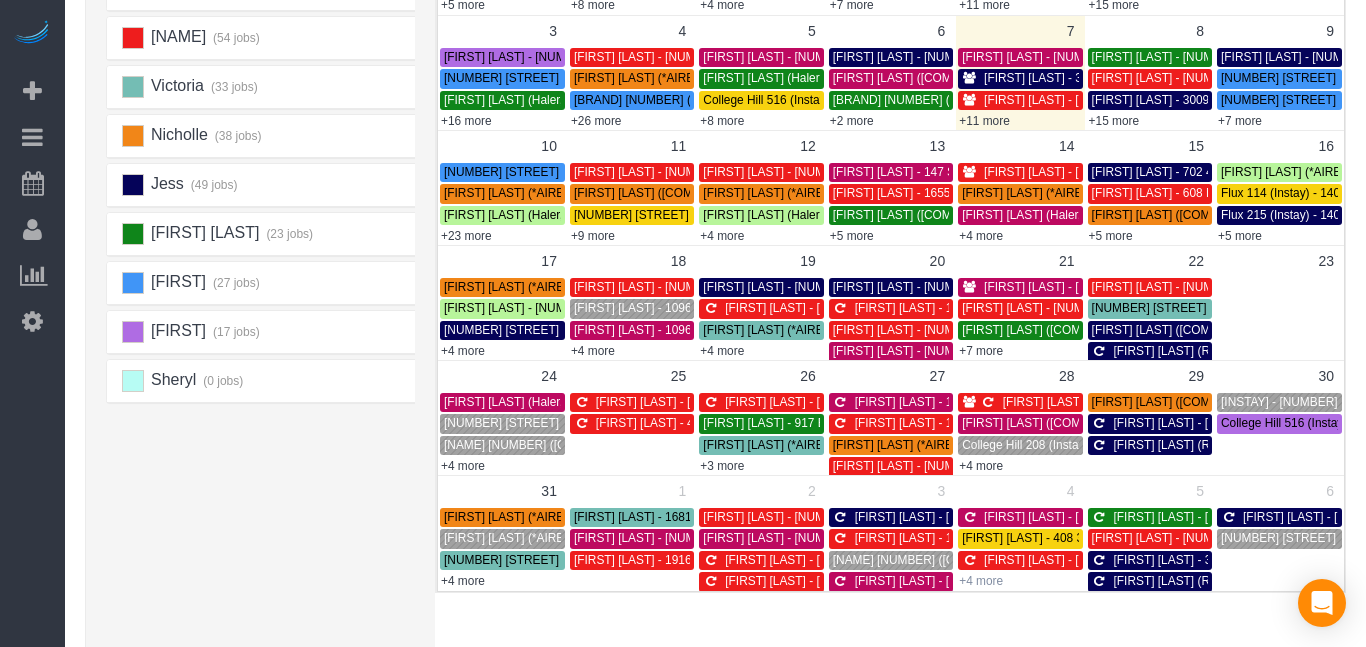 click on "+4 more" at bounding box center (981, 581) 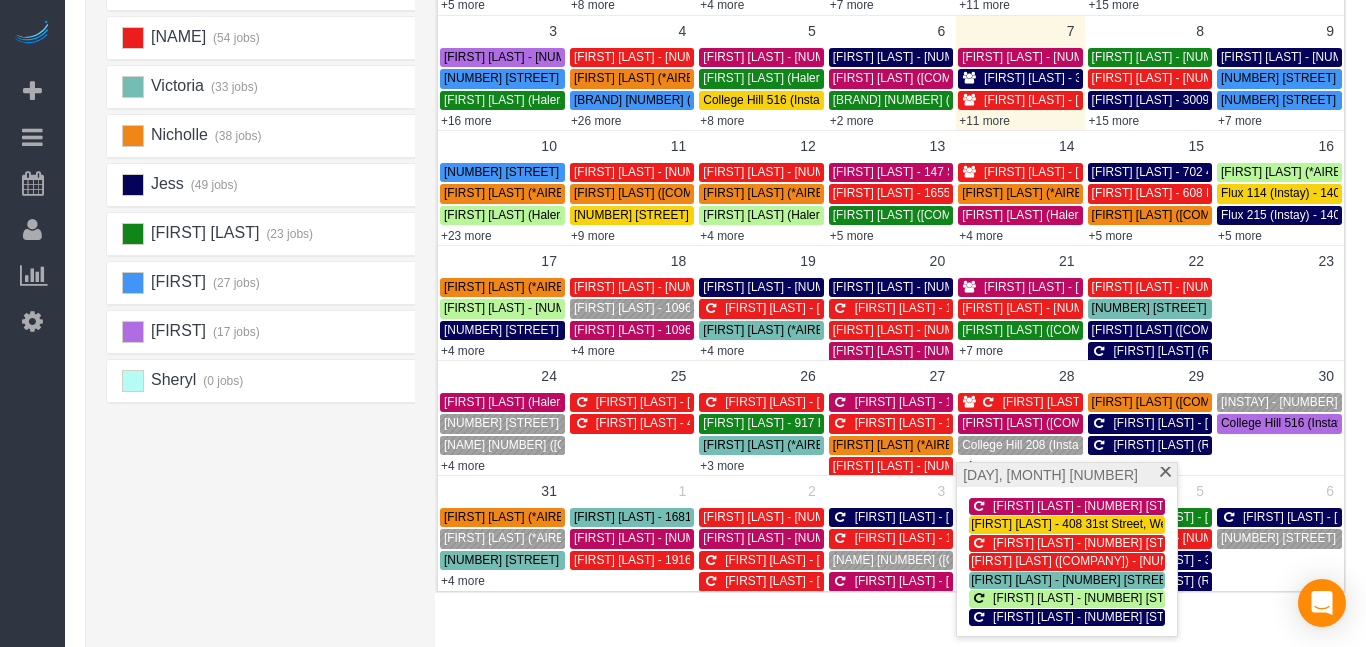 click on "×
Teams
All Teams
All Active Teams
Rating
A-Z
[FIRST]
(23 jobs)
[FIRST]
(30 jobs)
[FIRST]
(43 jobs)" at bounding box center [715, 238] 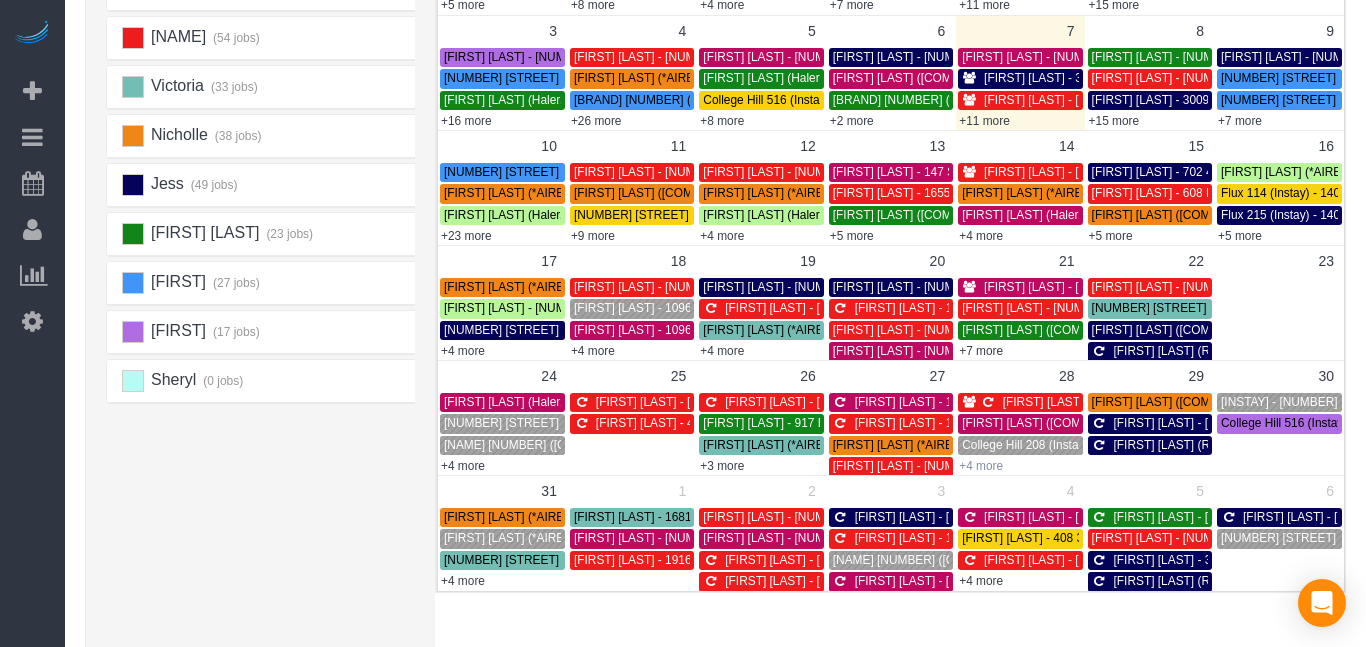 click on "+4 more" at bounding box center (981, 466) 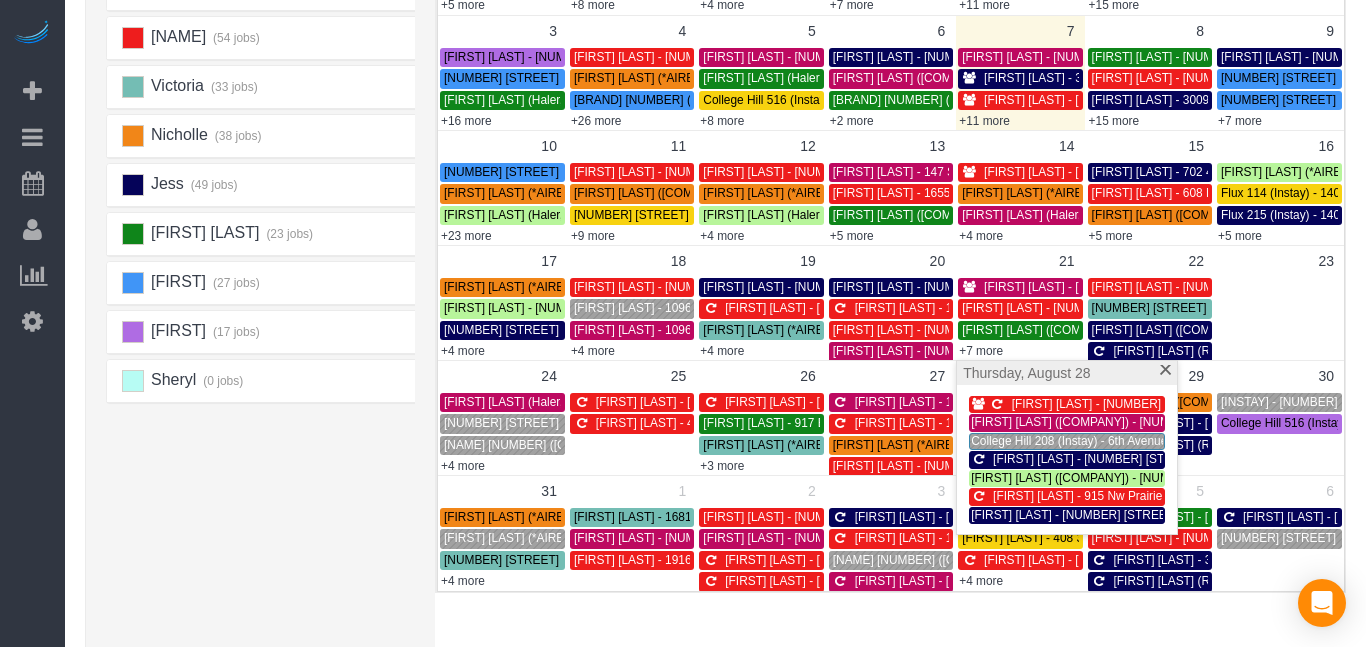 click on "Alexsa
(23 jobs)
Christa
(30 jobs)
Donna
(43 jobs)
Audrianna
(54 jobs)" at bounding box center (266, 264) 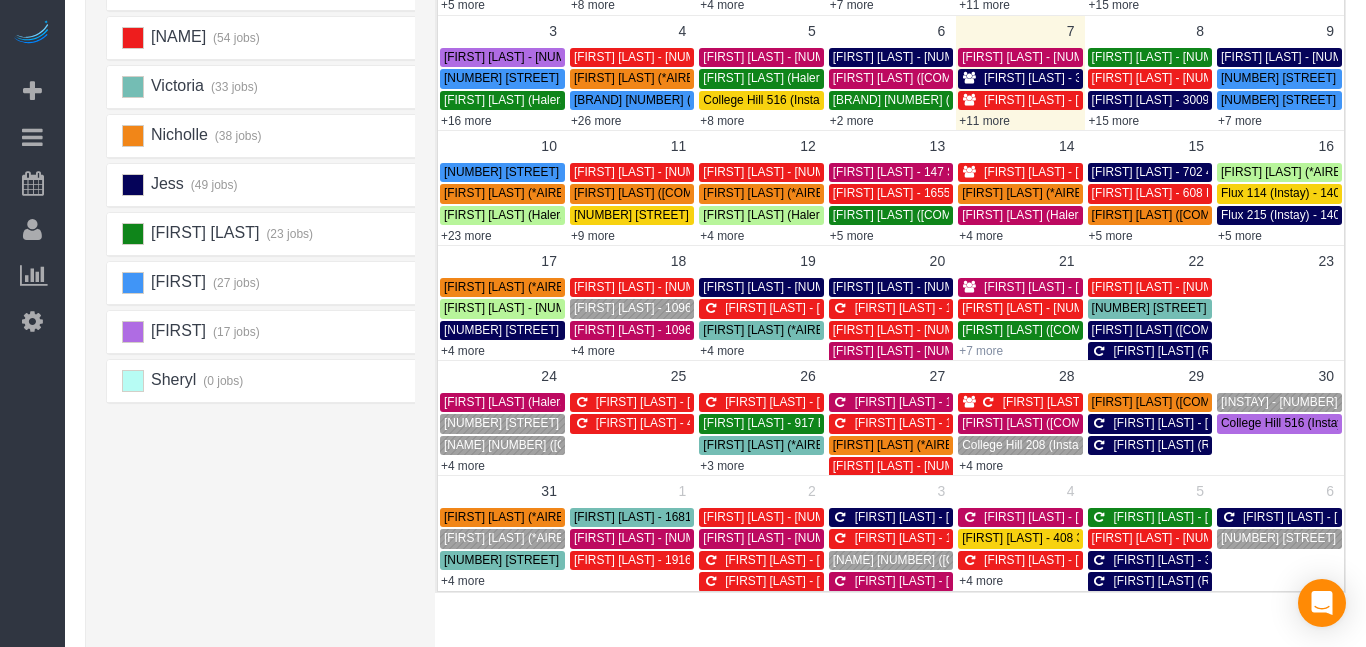 click on "+7 more" at bounding box center (981, 351) 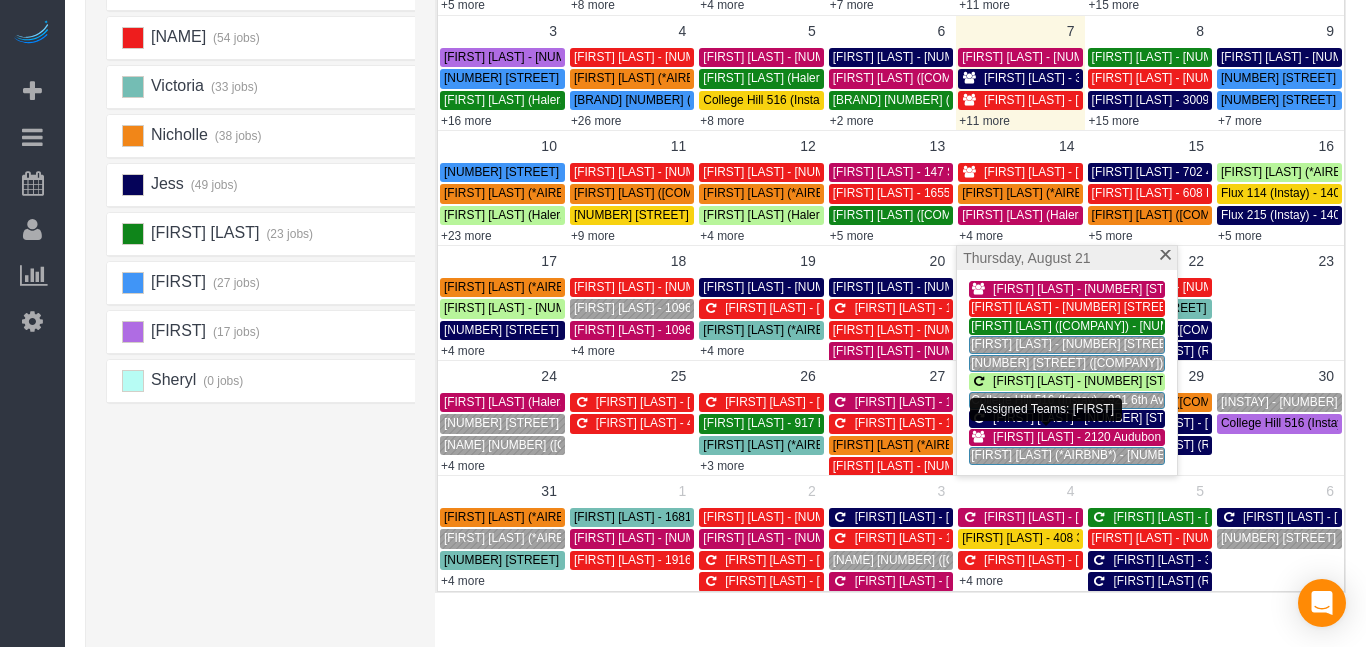 click on "[FIRST] [LAST] - 2120 Audubon Dr, Ames, [STATE] [POSTAL_CODE]" at bounding box center (1176, 437) 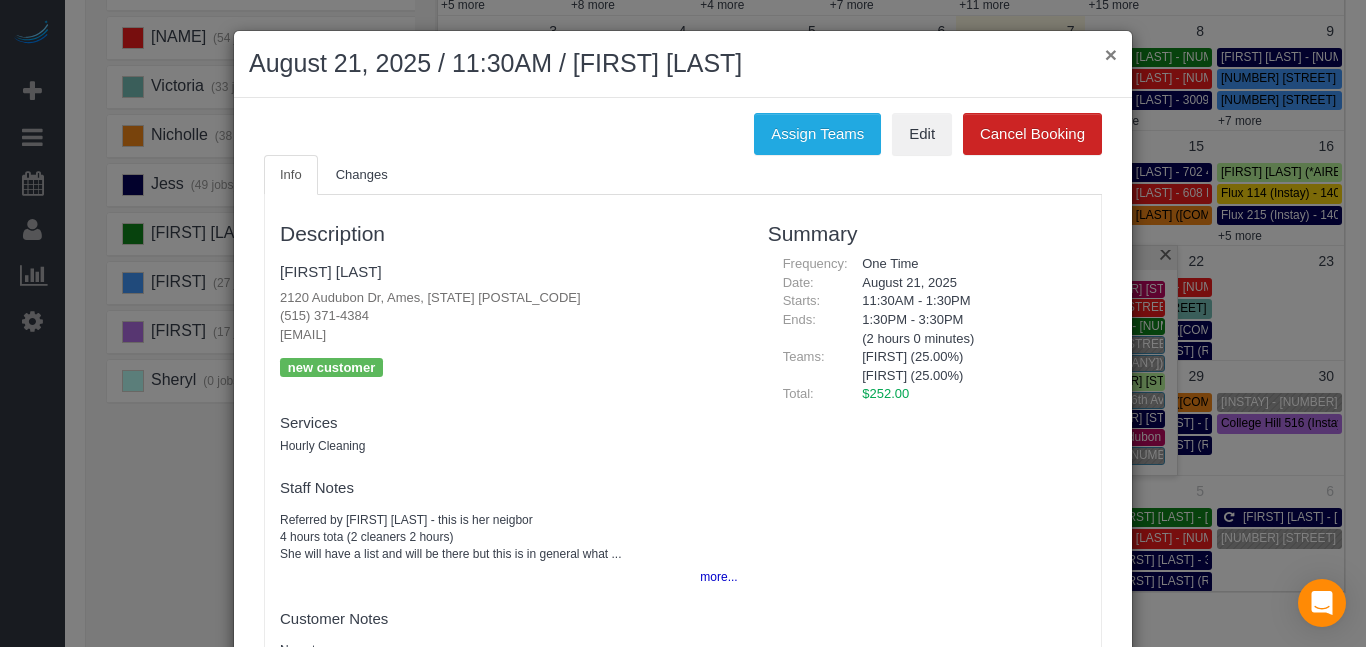 click on "×" at bounding box center (1111, 54) 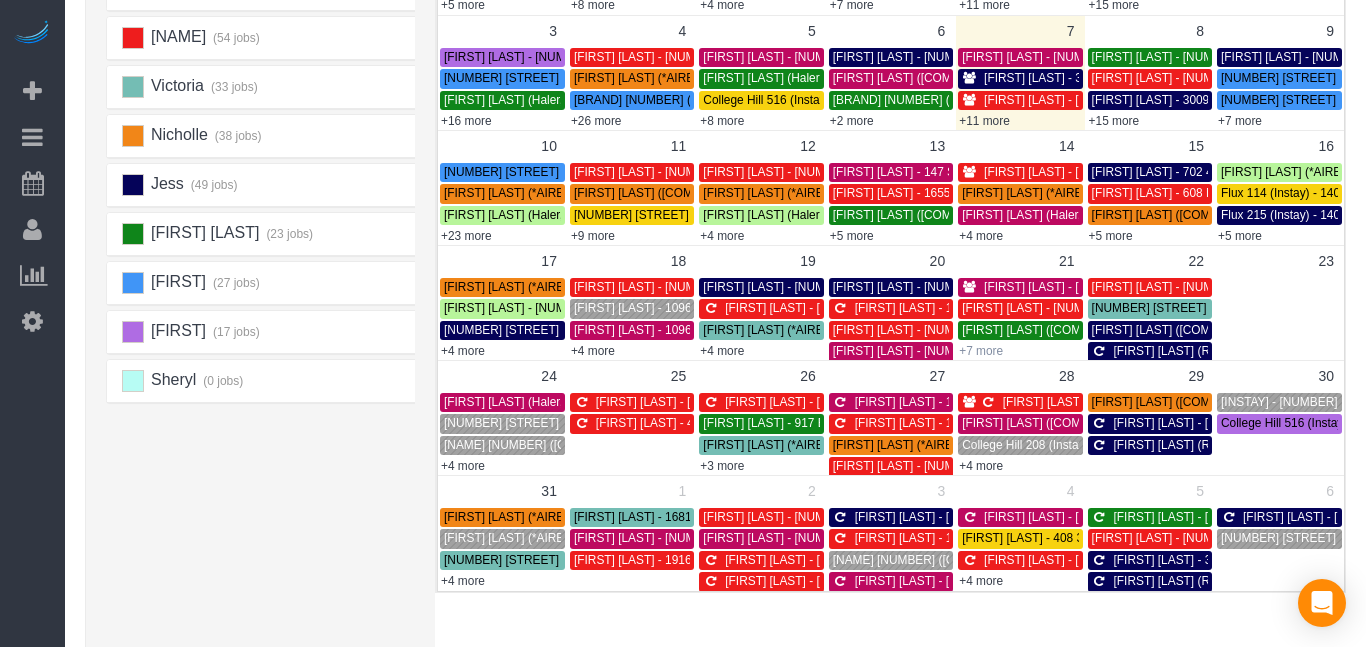 click on "+7 more" at bounding box center (981, 351) 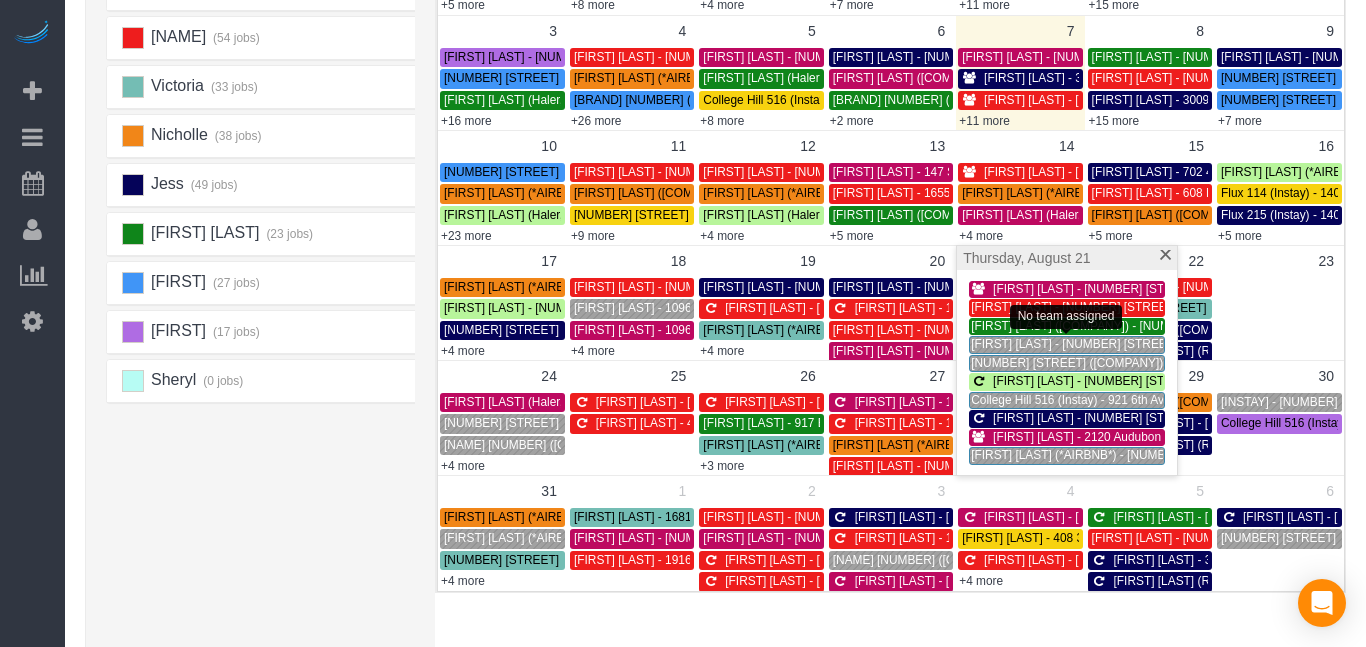 click on "[FIRST] [LAST] - [NUMBER] [STREET], [CITY], [STATE]" at bounding box center (1119, 344) 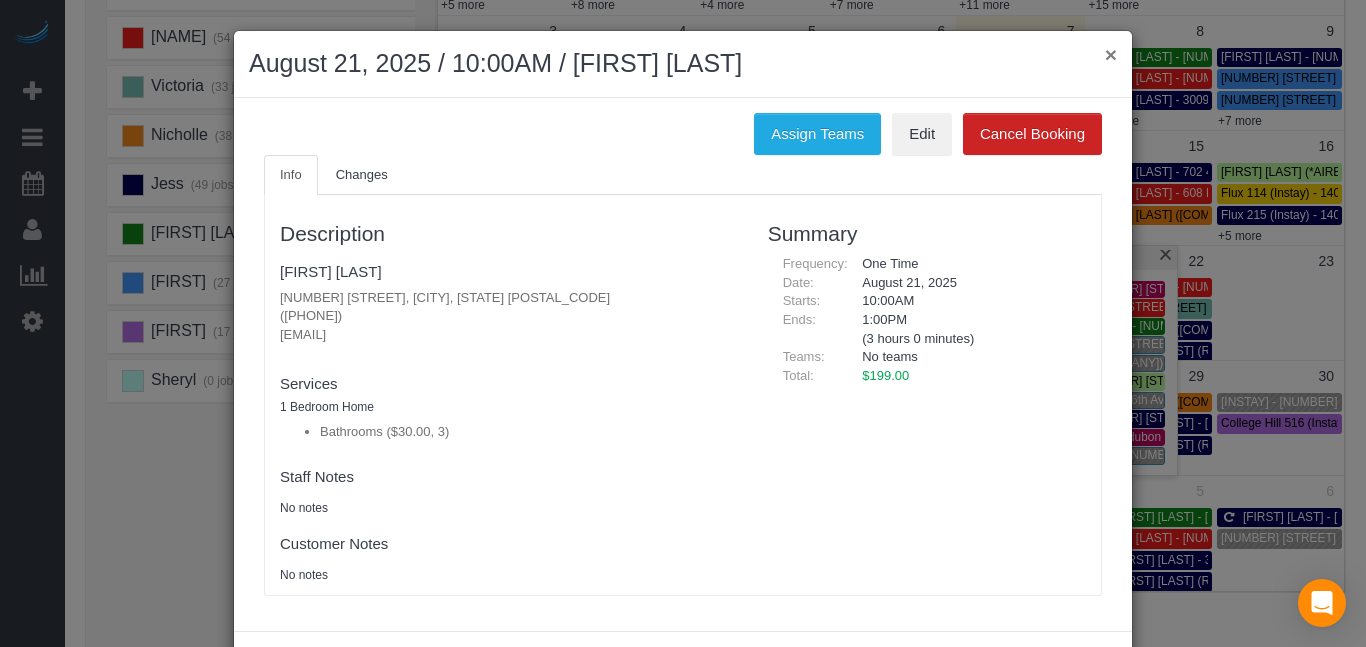 click on "×" at bounding box center (1111, 54) 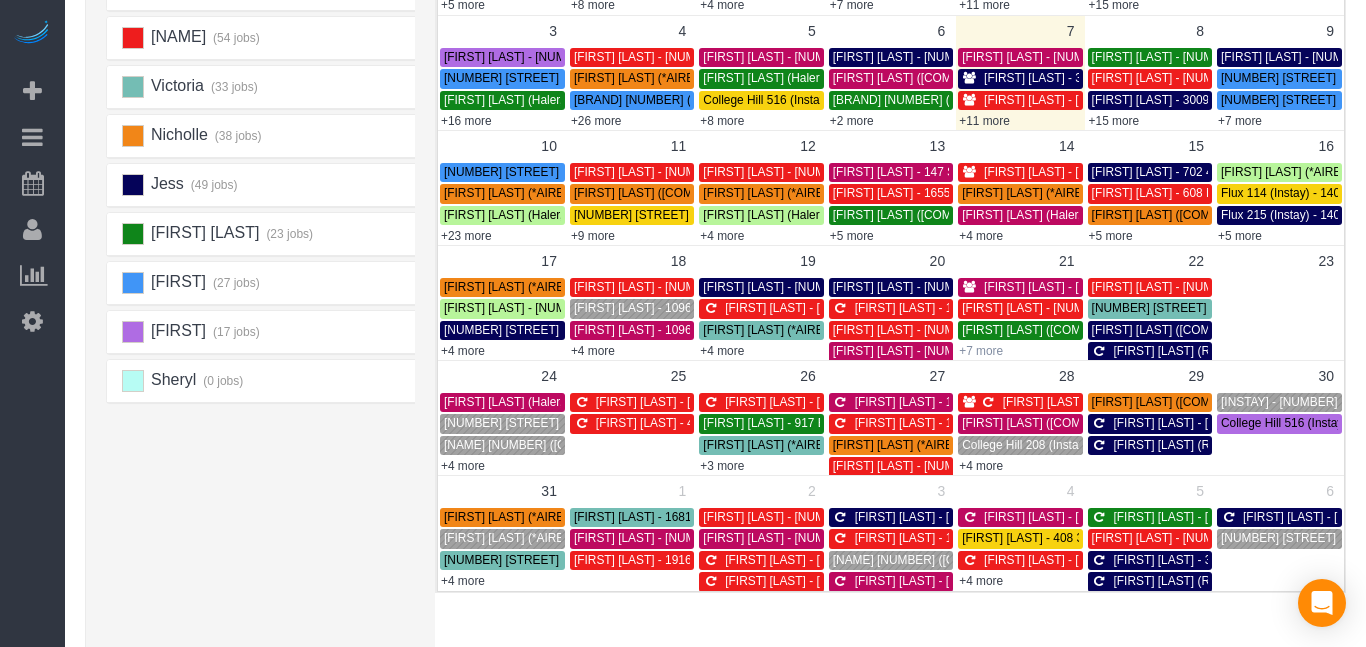 click on "+7 more" at bounding box center [981, 351] 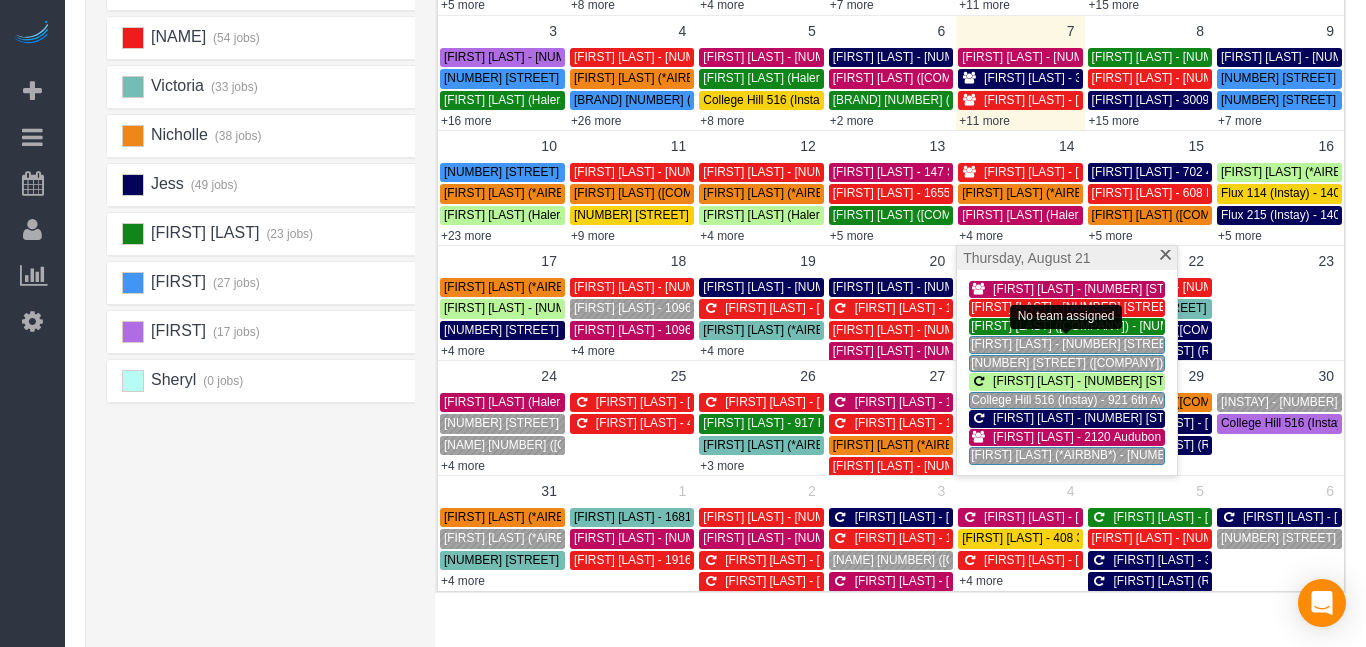 click on "[FIRST] [LAST] - [NUMBER] [STREET], [CITY], [STATE]" at bounding box center [1119, 344] 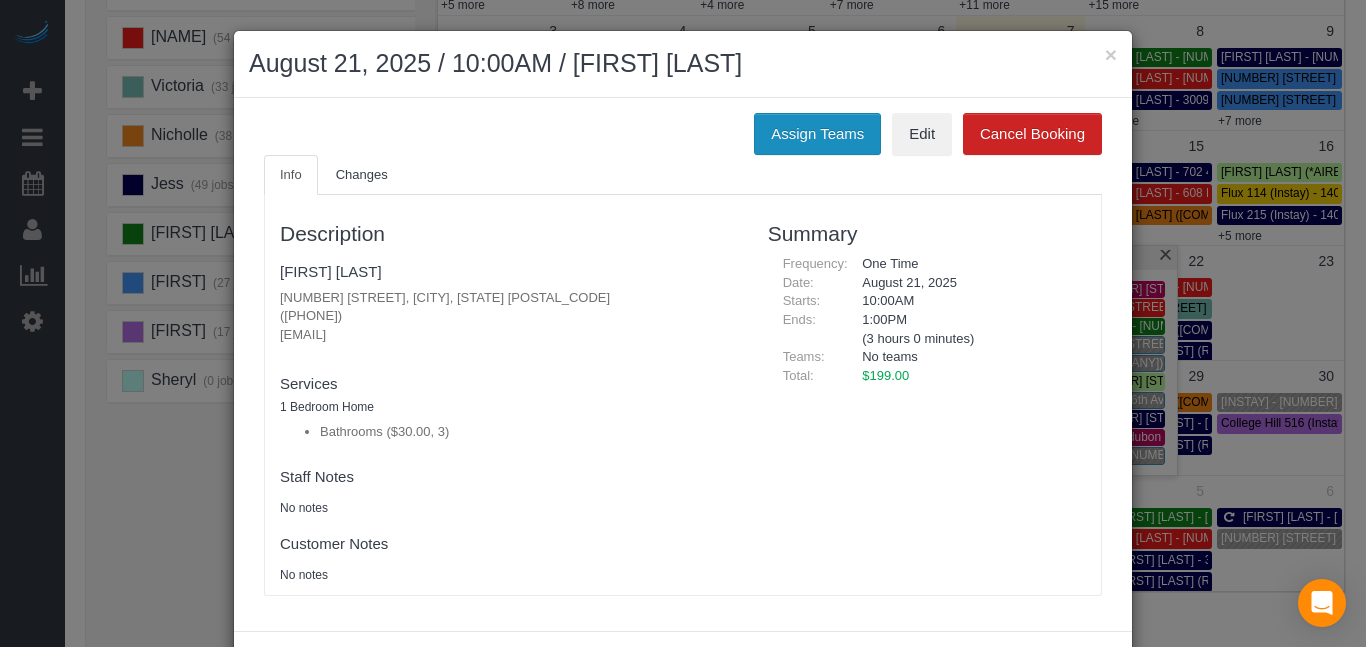 click on "Assign Teams" at bounding box center [817, 134] 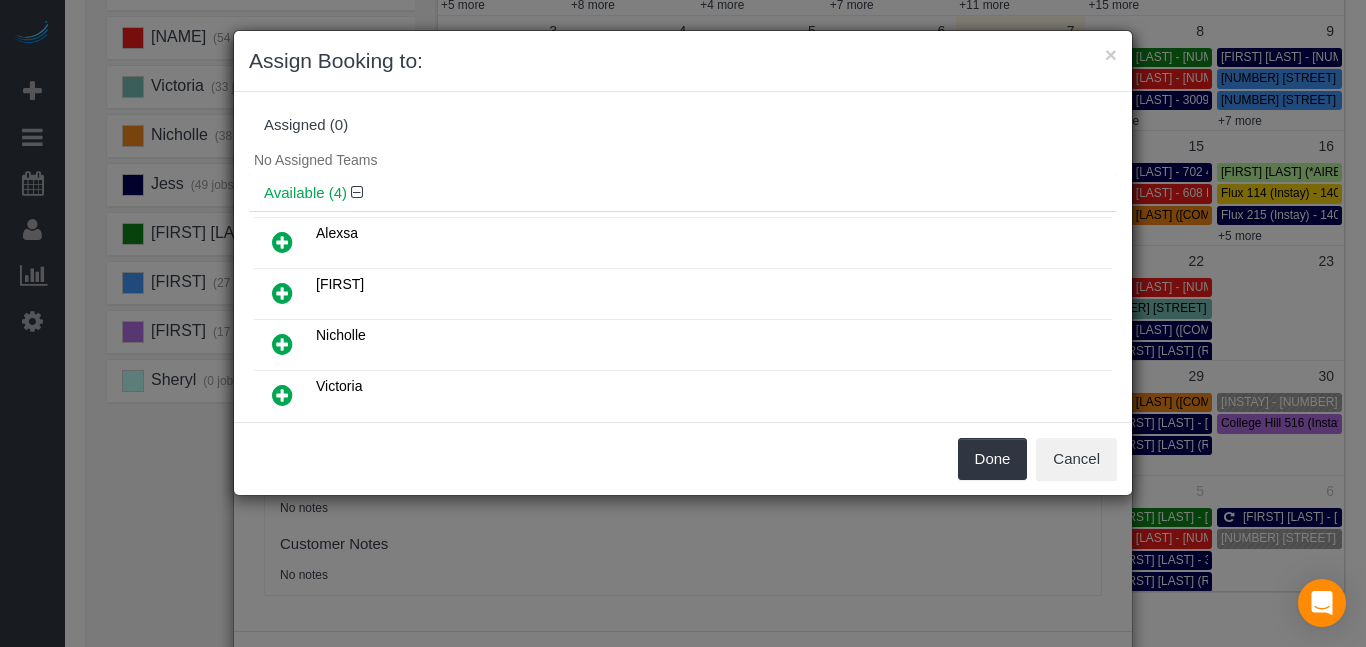 click at bounding box center [282, 395] 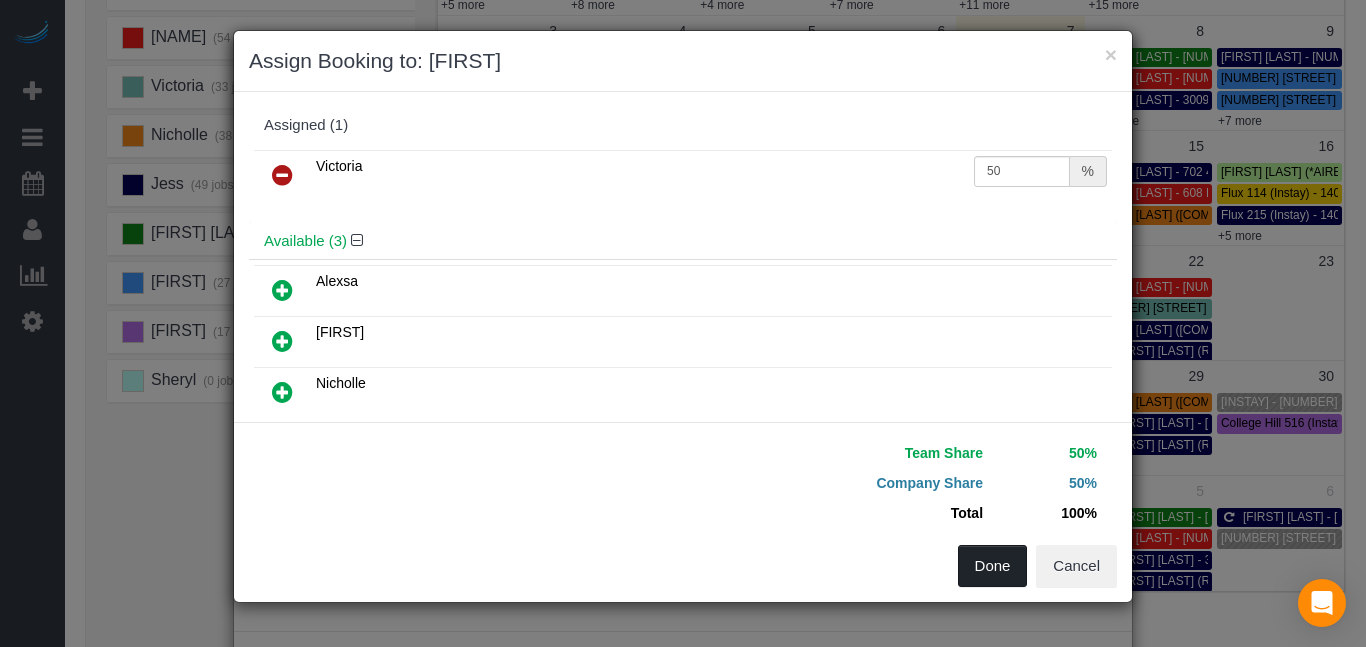 click on "Done" at bounding box center [993, 566] 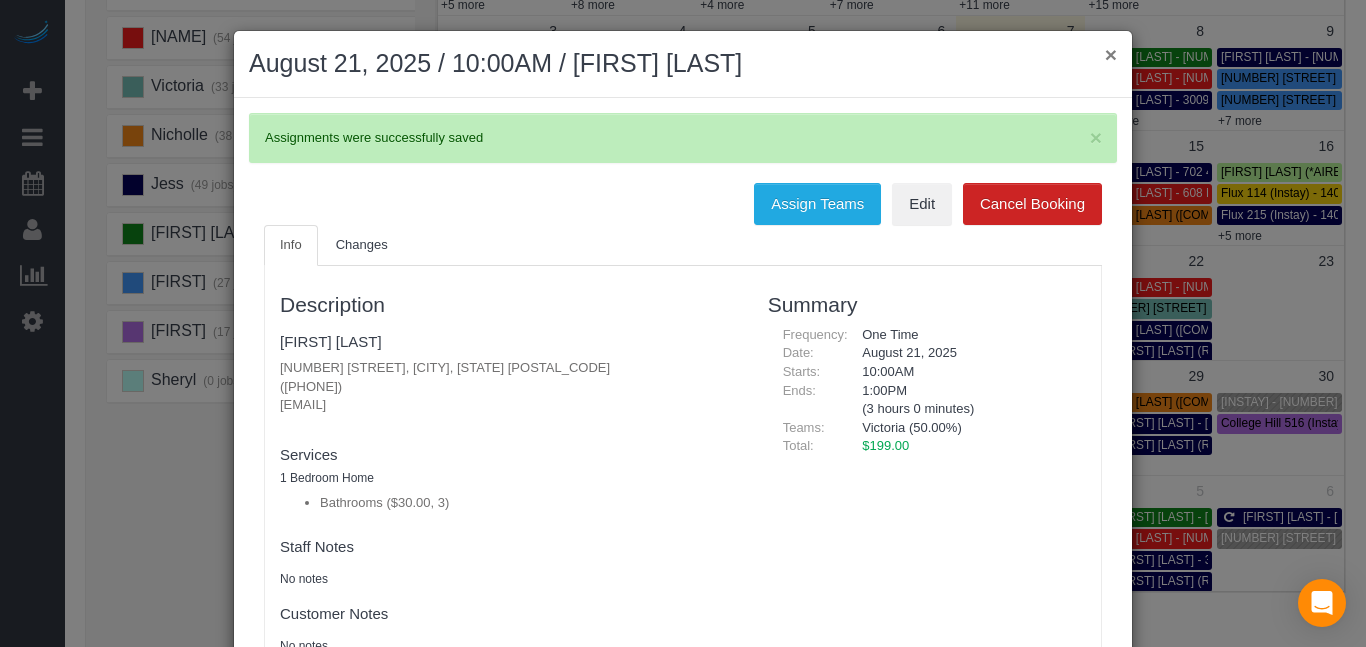 click on "×" at bounding box center [1111, 54] 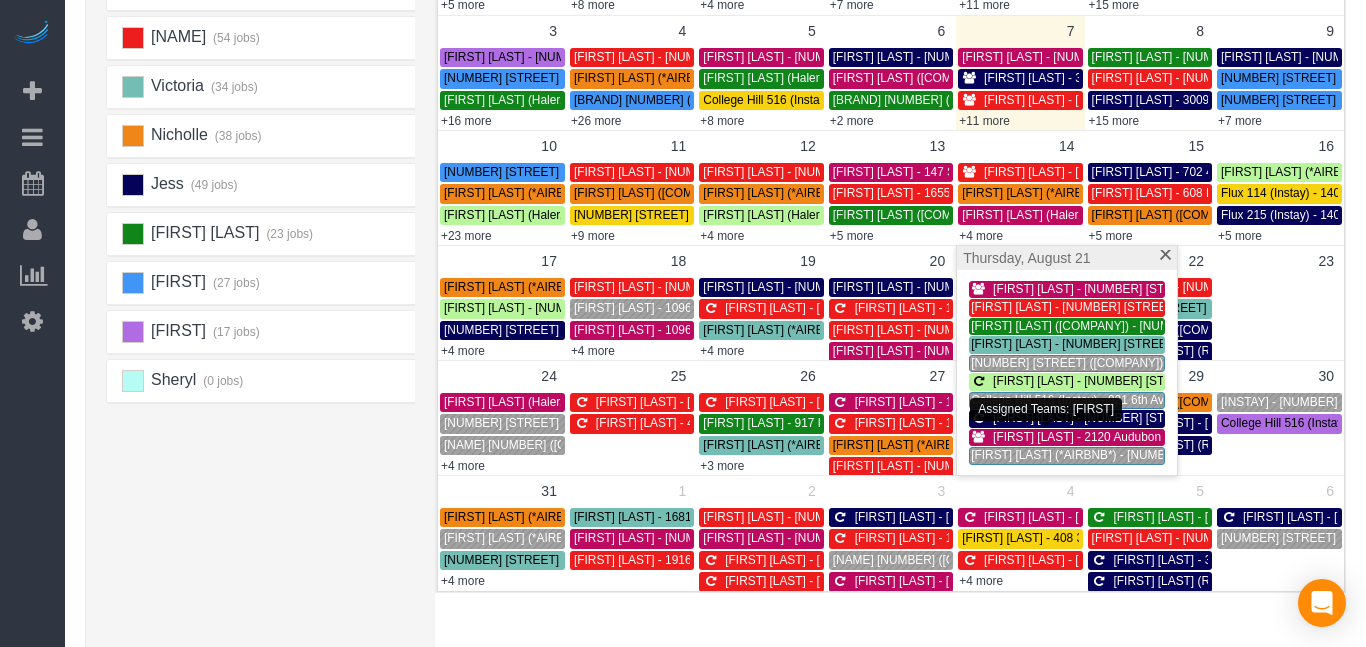 click on "[FIRST] [LAST] - 2120 Audubon Dr, Ames, [STATE] [POSTAL_CODE]" at bounding box center (1176, 437) 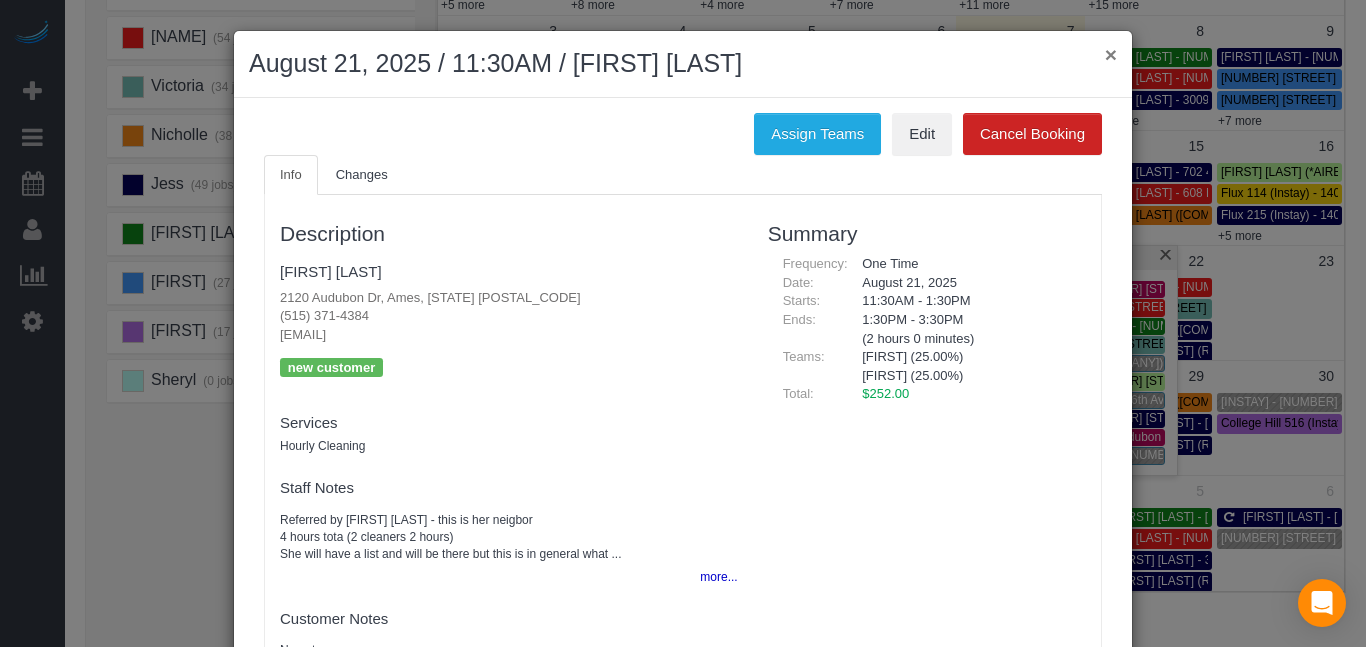 click on "×" at bounding box center (1111, 54) 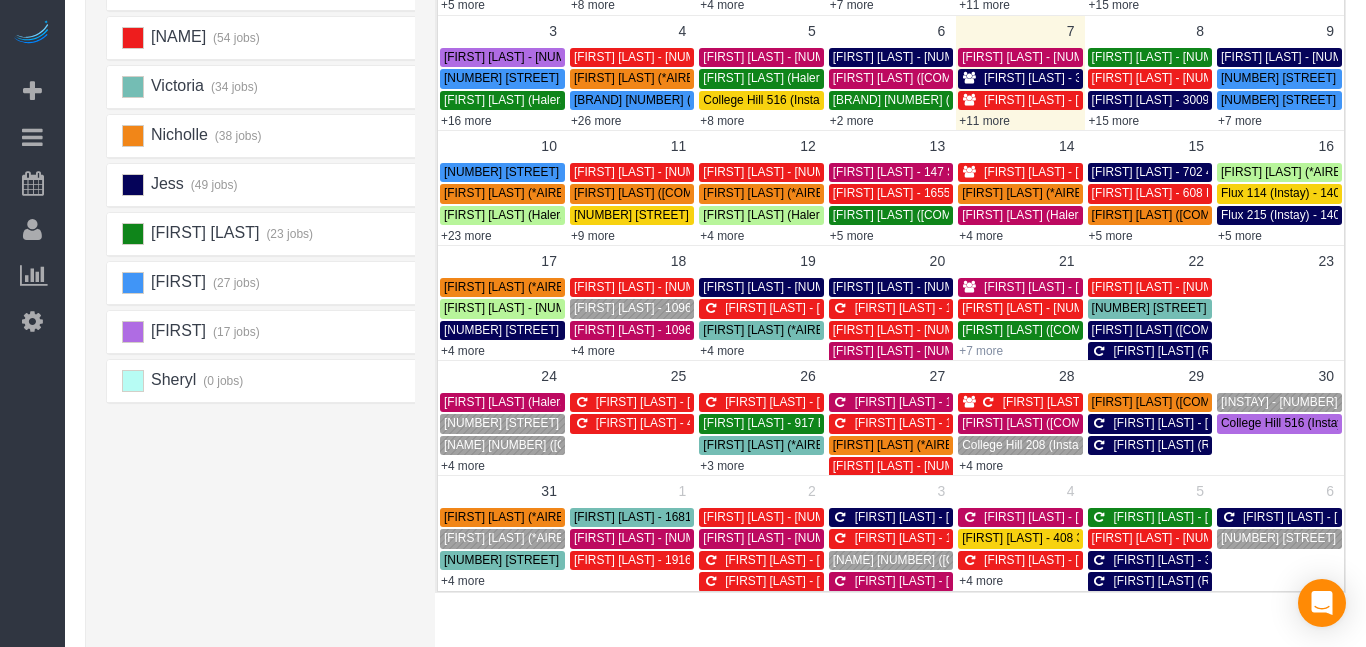 click on "+7 more" at bounding box center (981, 351) 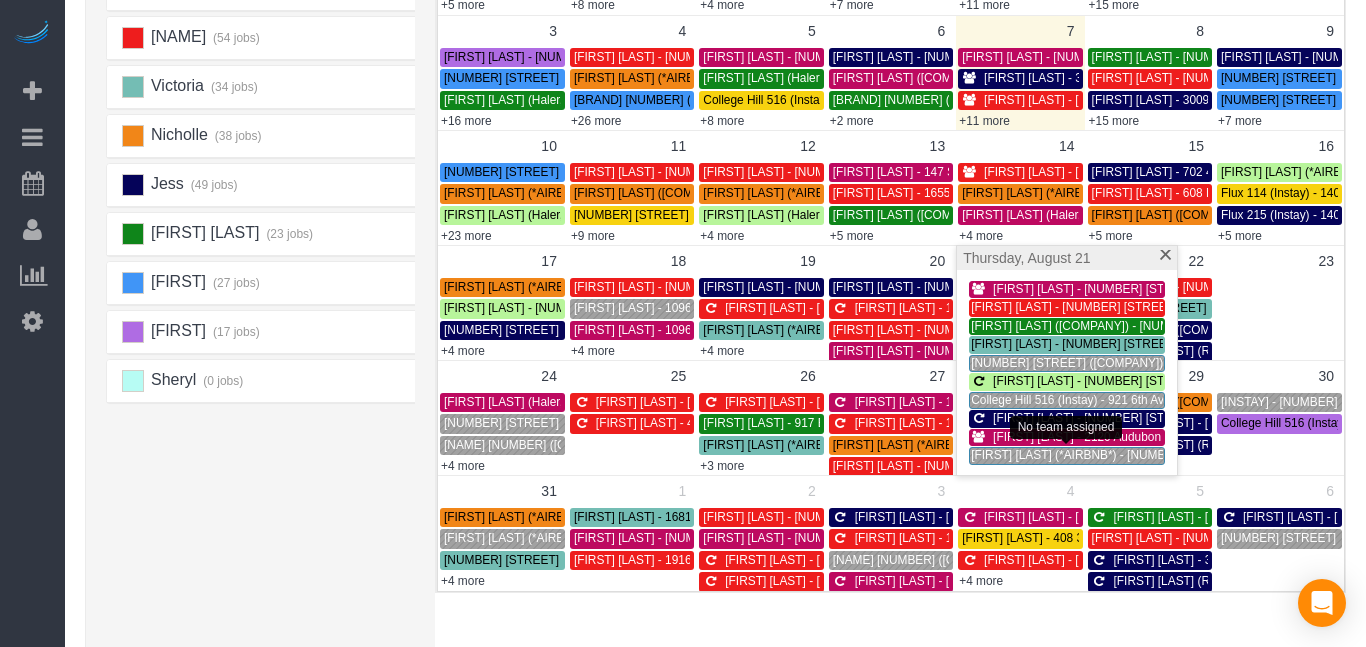 click on "[FIRST] [LAST] (*AIRBNB*) - [NUMBER] [STREET] Apt [NUMBER], [CITY], [STATE]" at bounding box center [1192, 455] 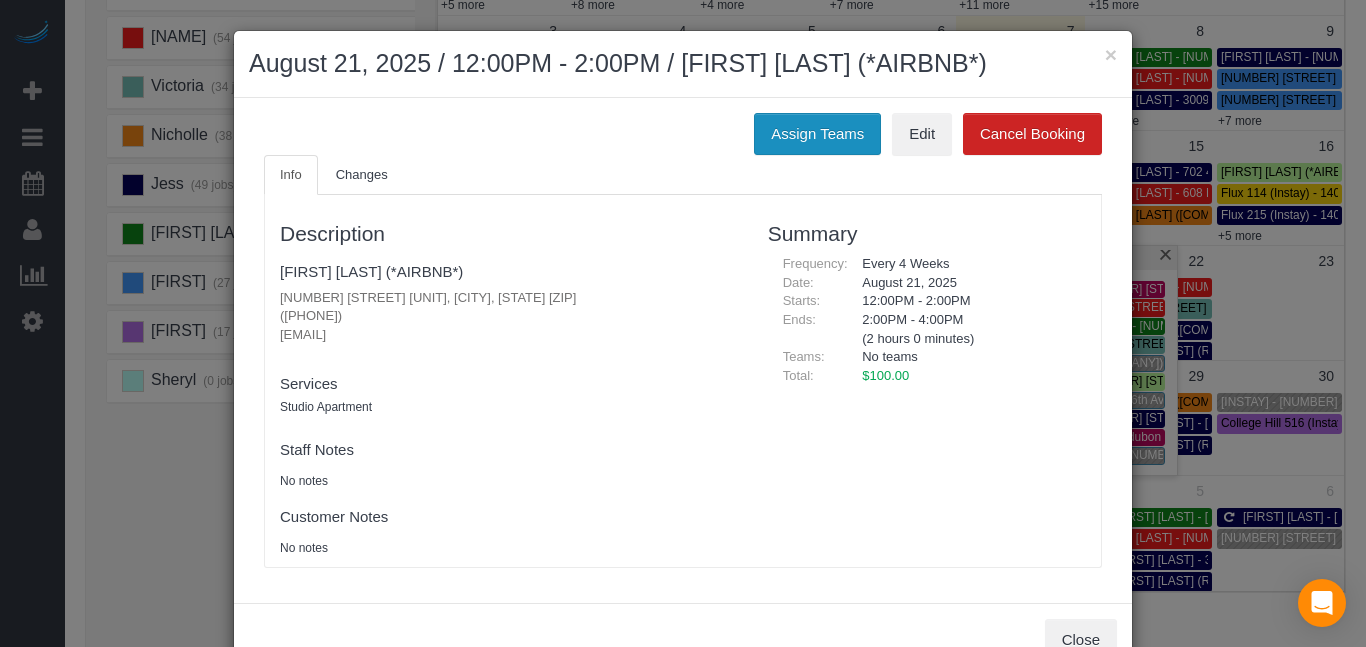 click on "Assign Teams" at bounding box center [817, 134] 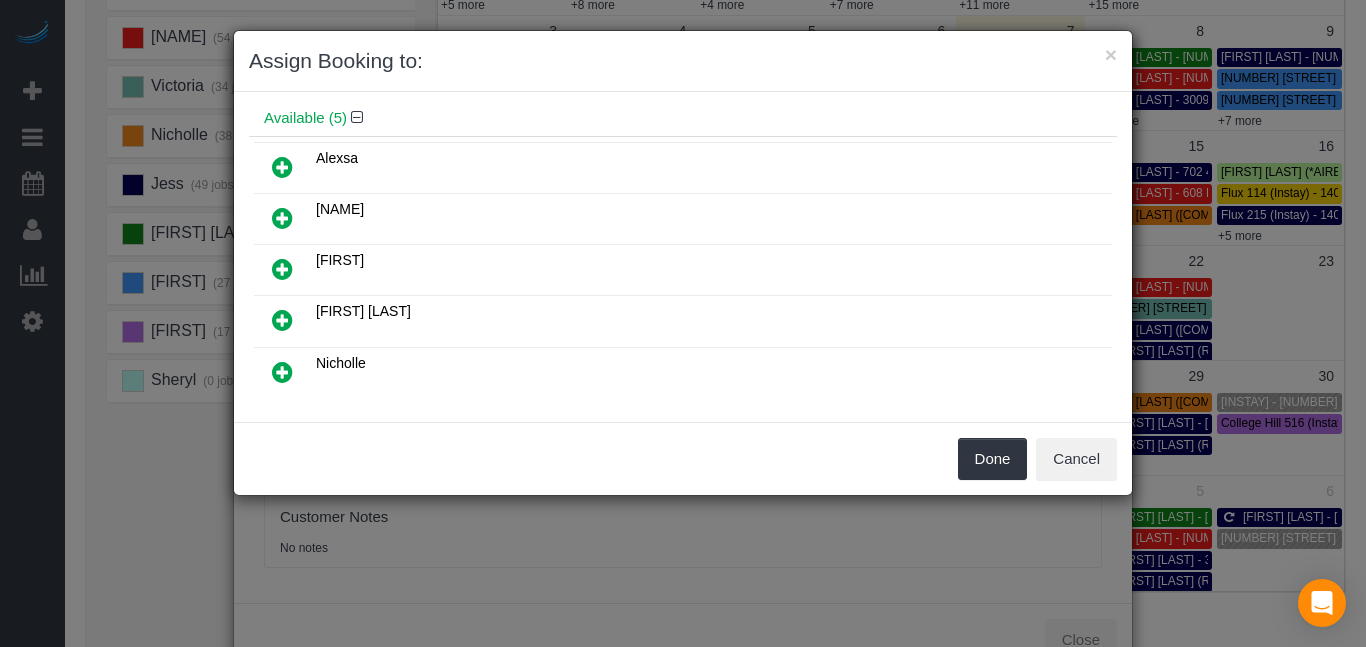 scroll, scrollTop: 145, scrollLeft: 0, axis: vertical 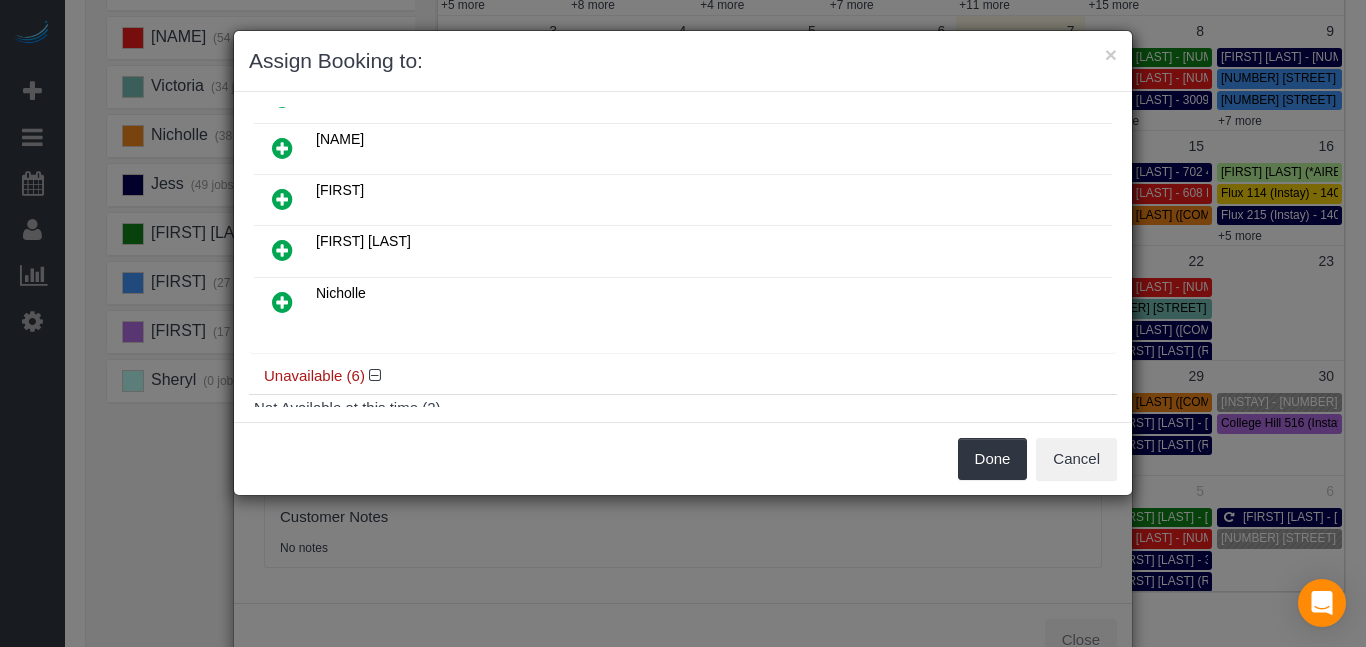 click at bounding box center [282, 302] 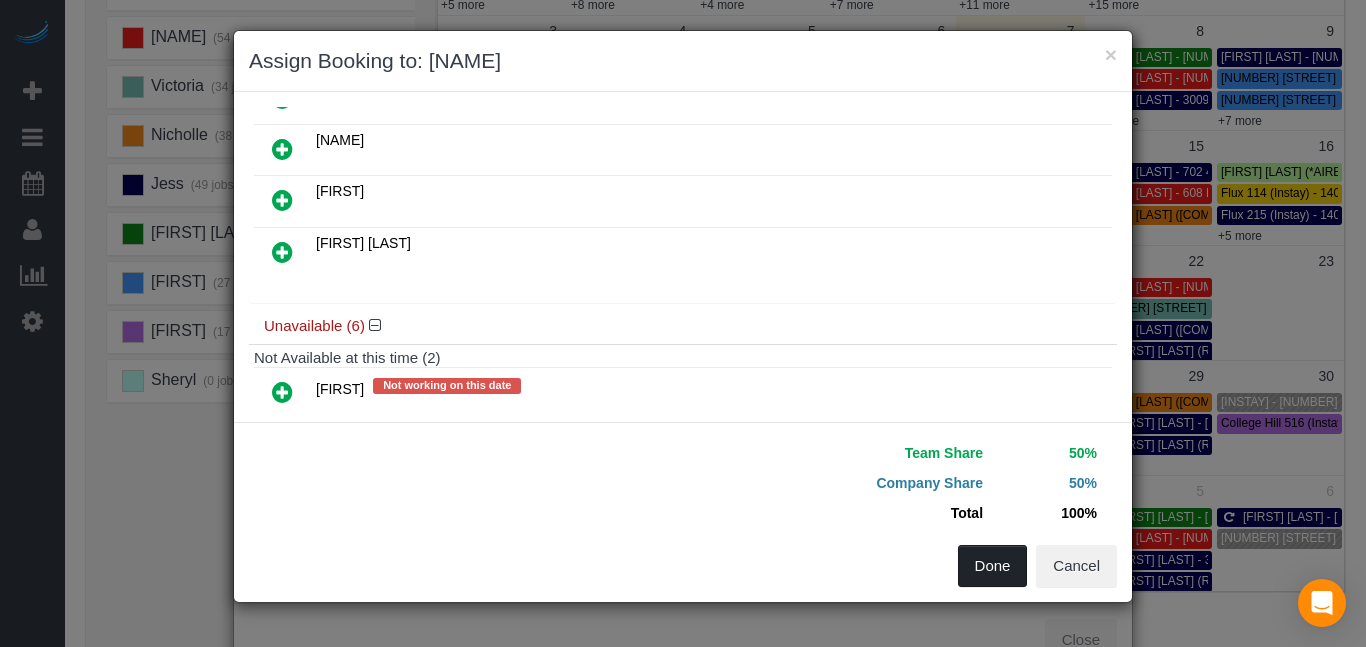 click on "Done" at bounding box center (993, 566) 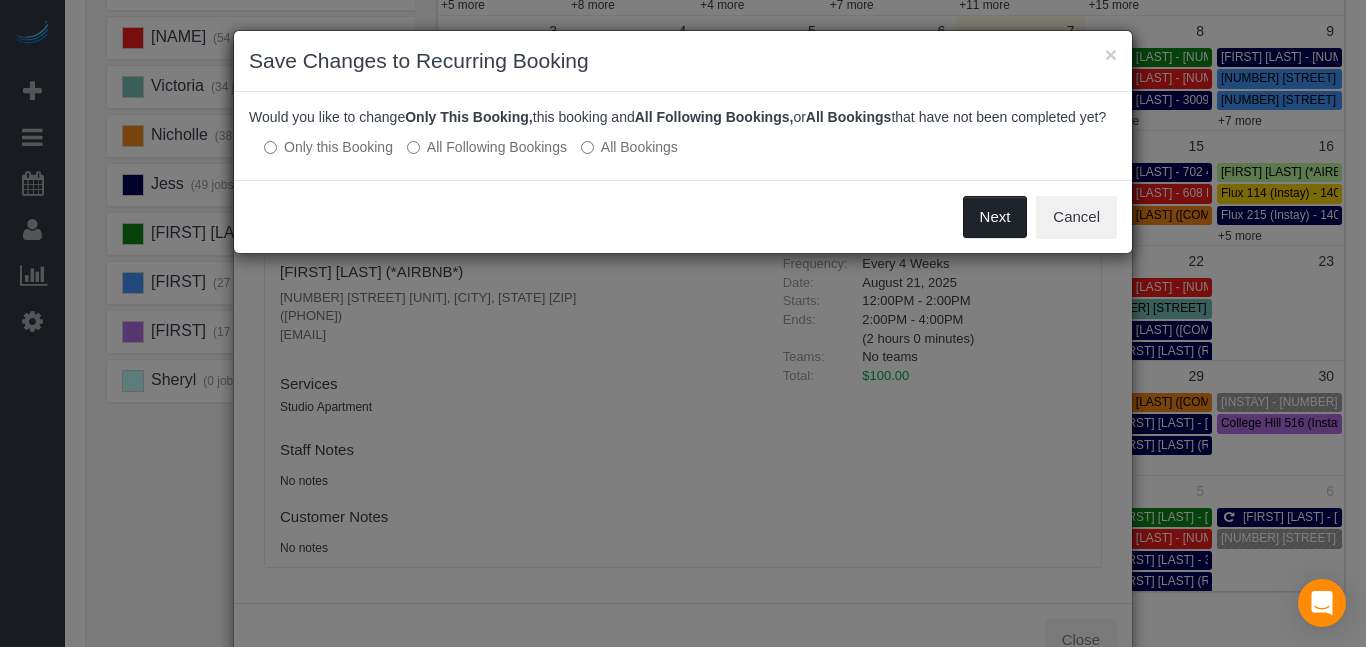 click on "Next" at bounding box center (995, 217) 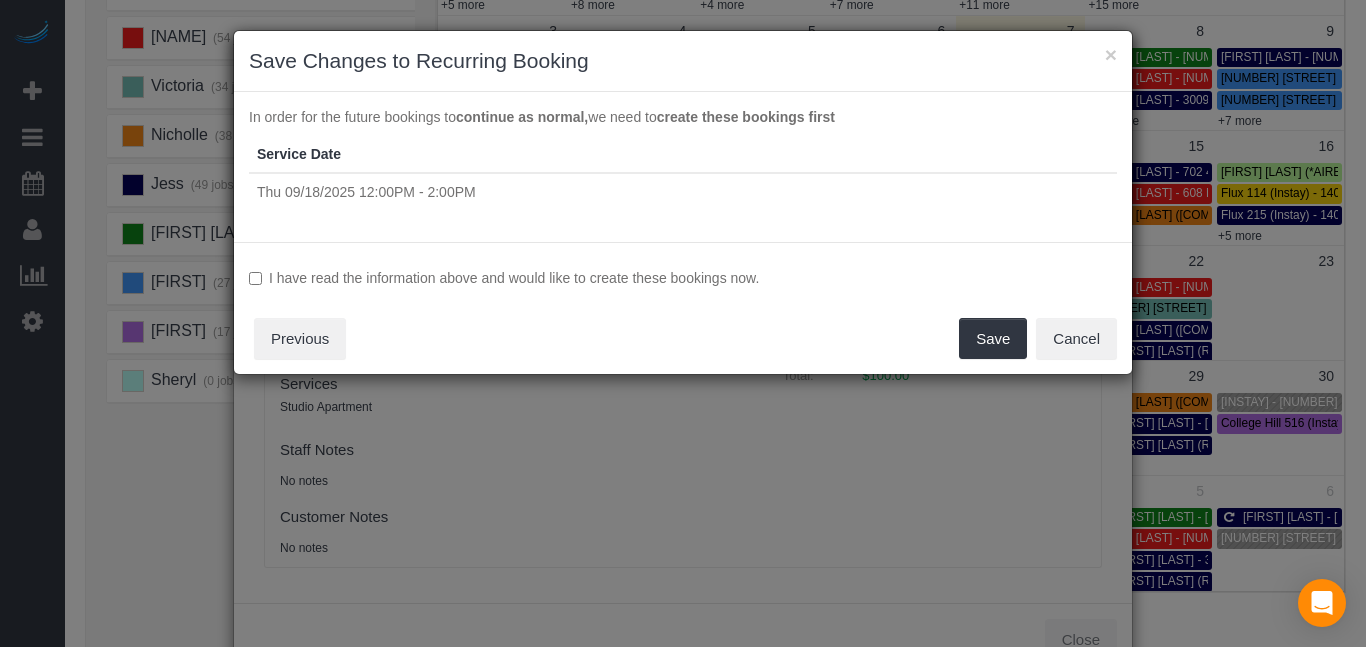 click on "I have read the information above and would like to create these bookings now." at bounding box center (683, 278) 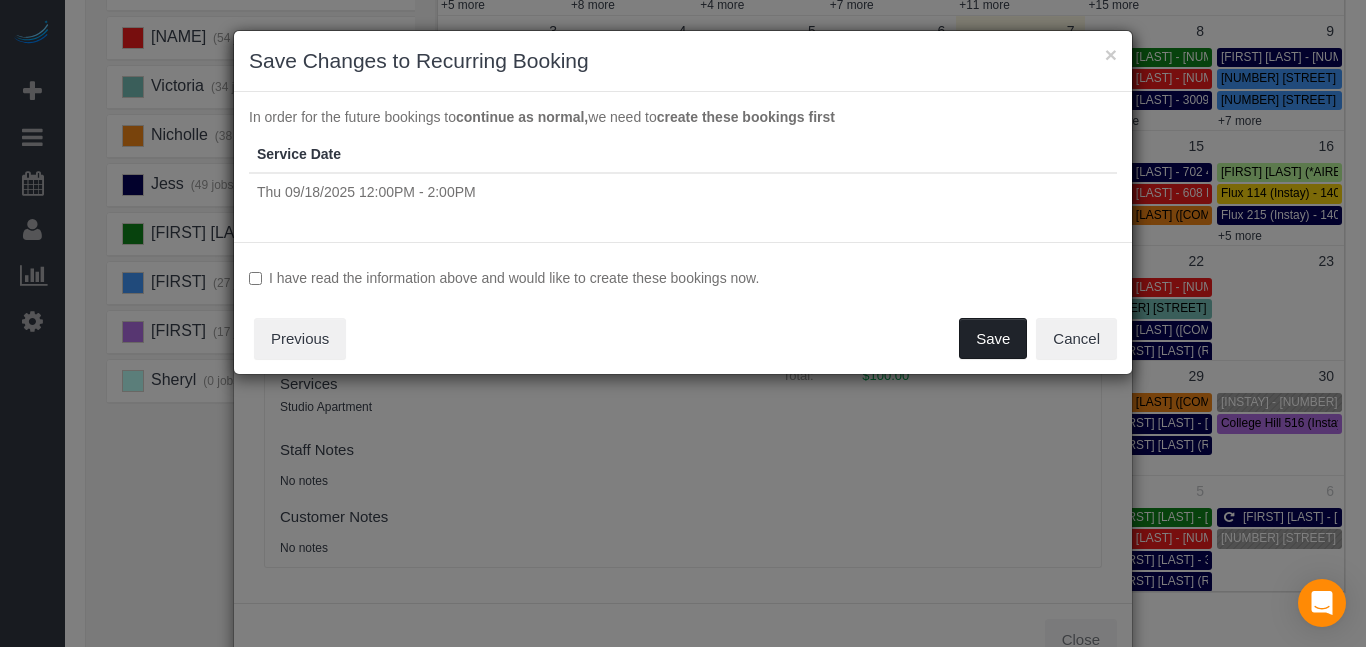 click on "Save" at bounding box center (993, 339) 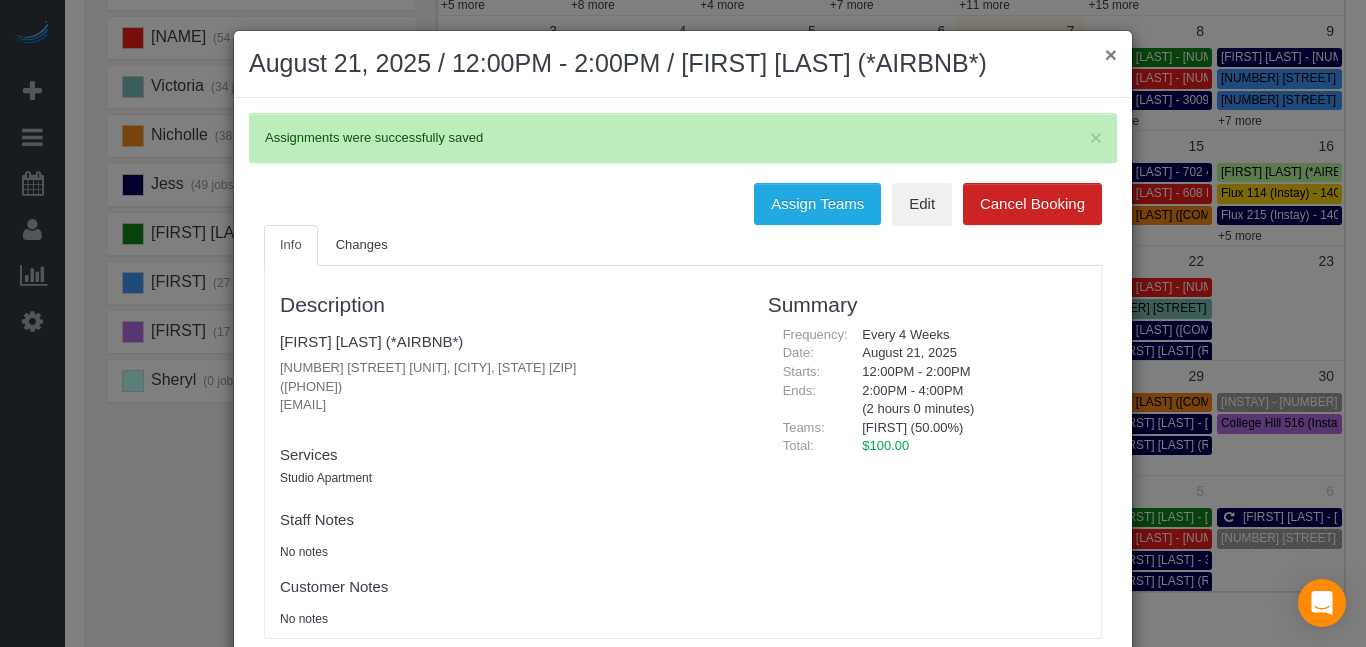click on "×" at bounding box center (1111, 54) 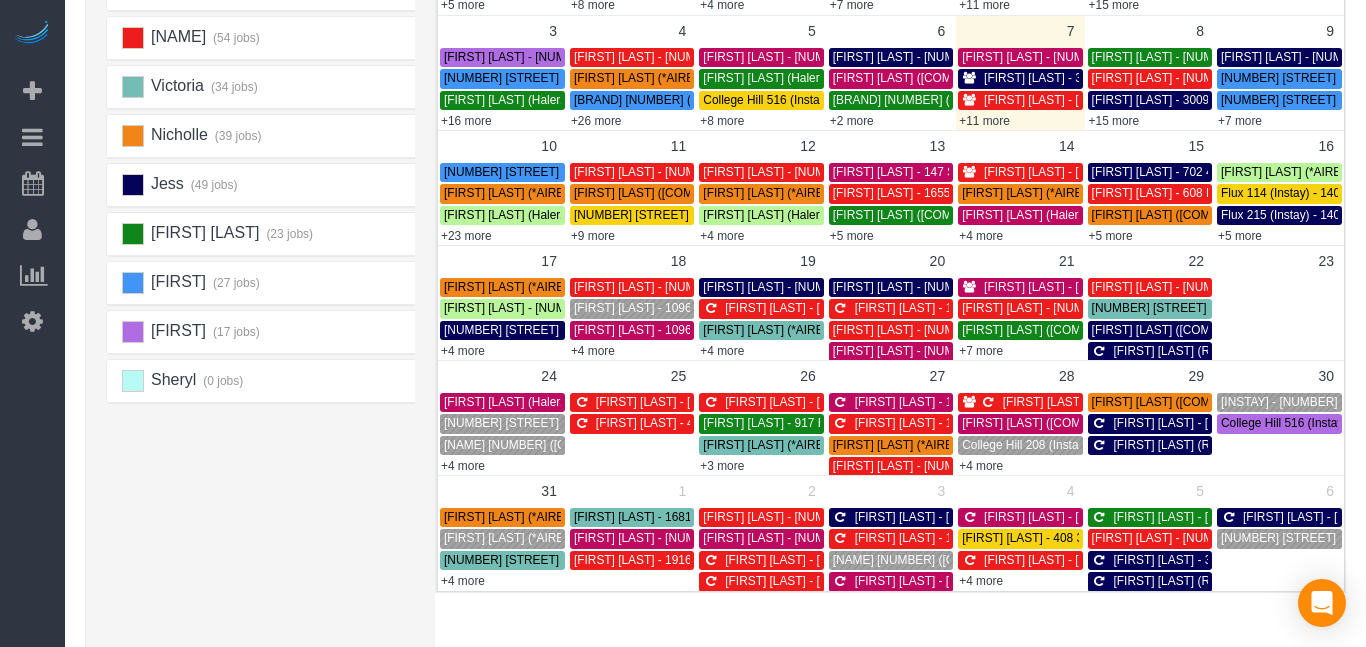 click on "+15 more" at bounding box center [1114, 121] 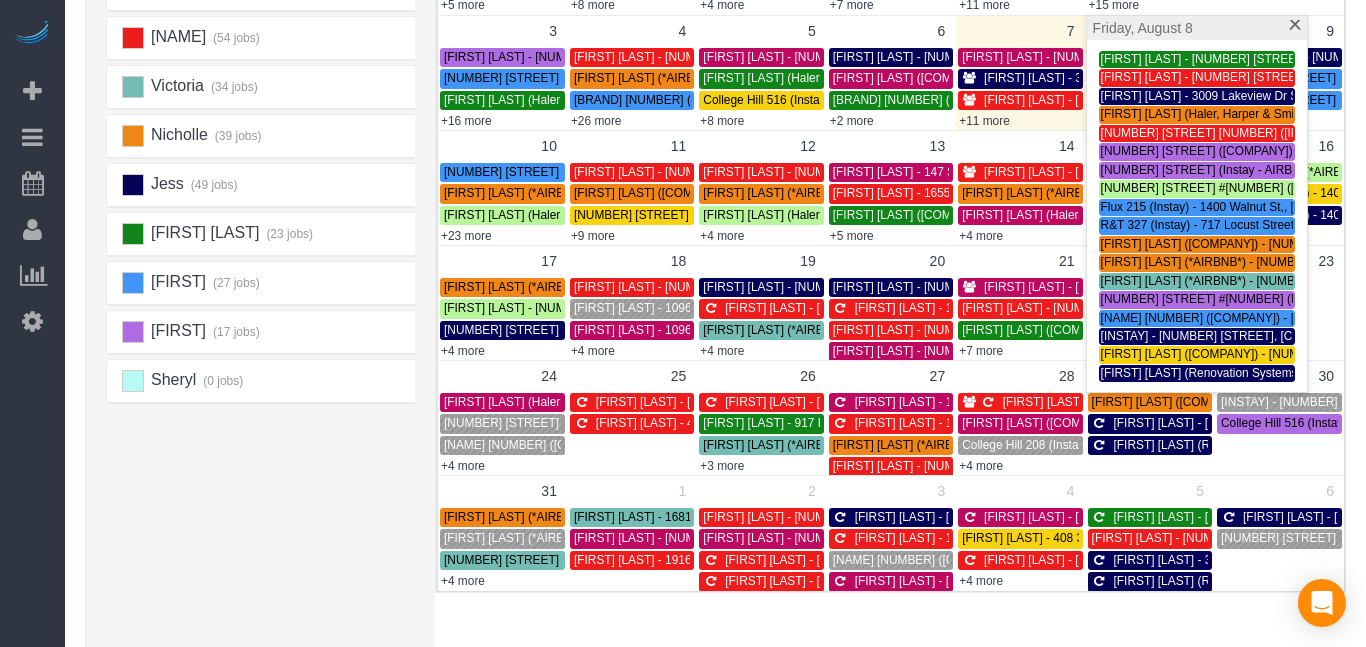 click on "Alexsa
(23 jobs)
Christa
(30 jobs)
Donna
(43 jobs)
Audrianna
(54 jobs)" at bounding box center [266, 264] 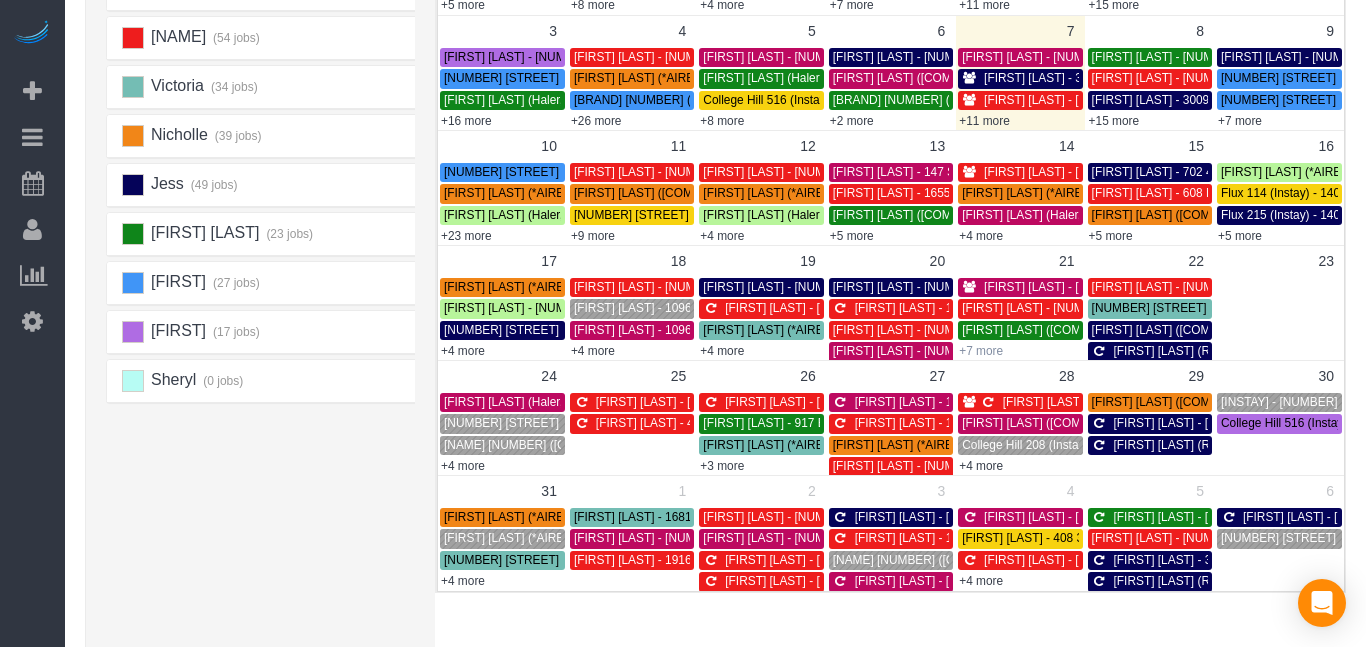 click on "+7 more" at bounding box center (981, 351) 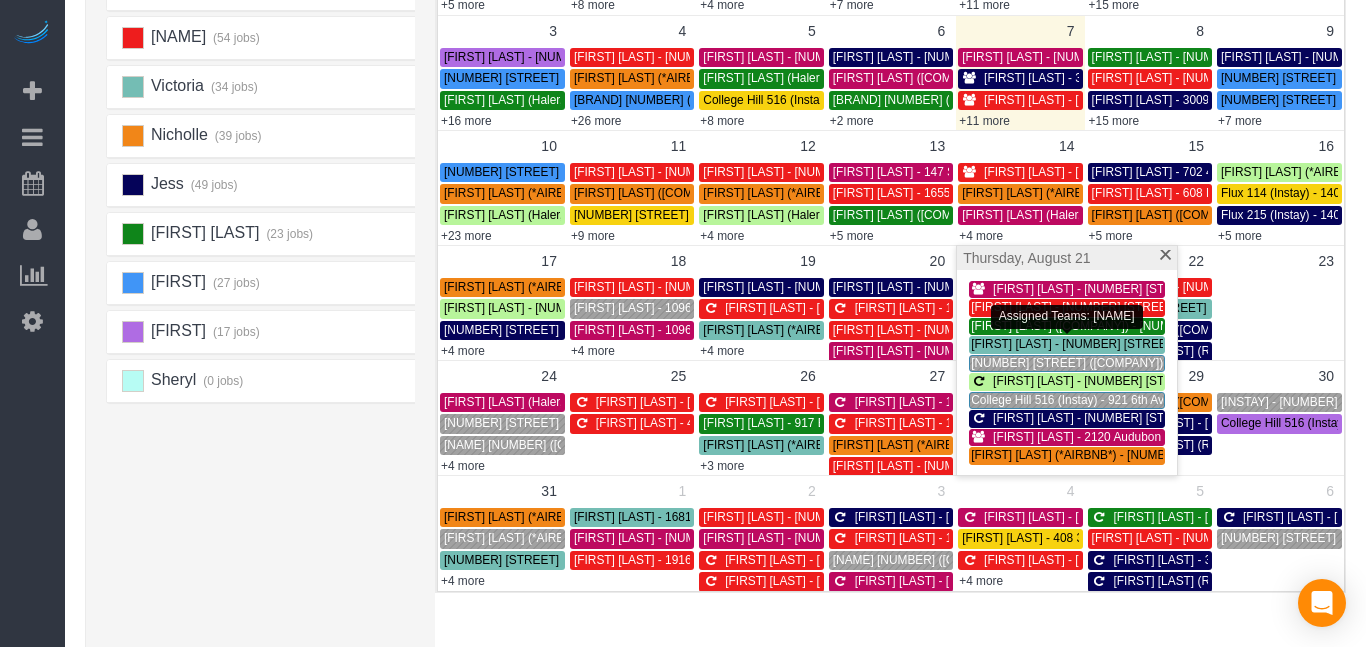 click on "[FIRST] [LAST] - [NUMBER] [STREET], [CITY], [STATE]" at bounding box center (1067, 344) 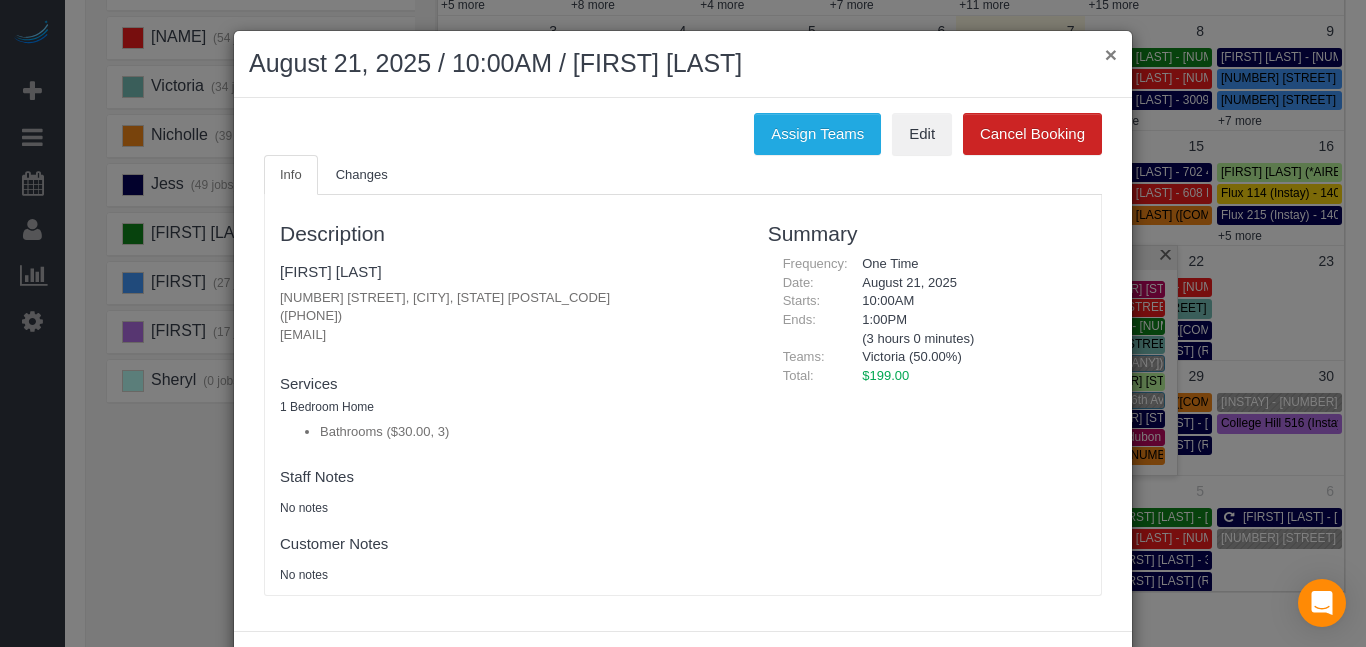 click on "×" at bounding box center (1111, 54) 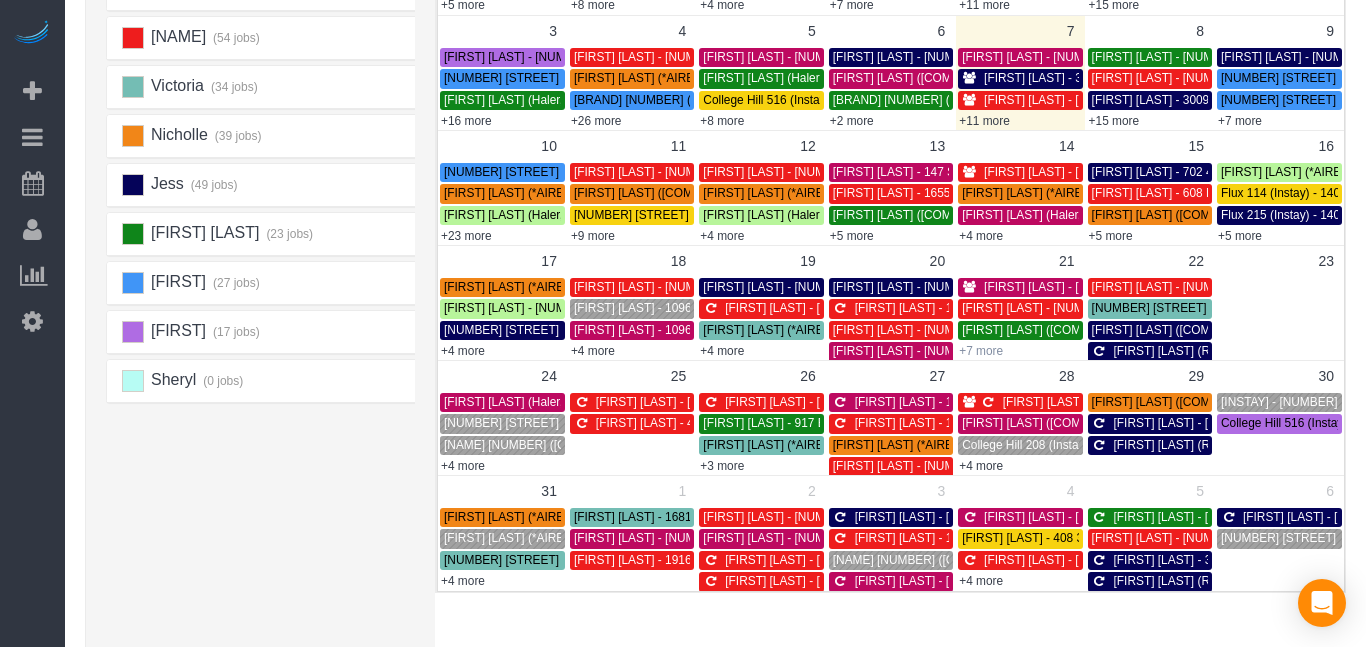 click on "+7 more" at bounding box center (981, 351) 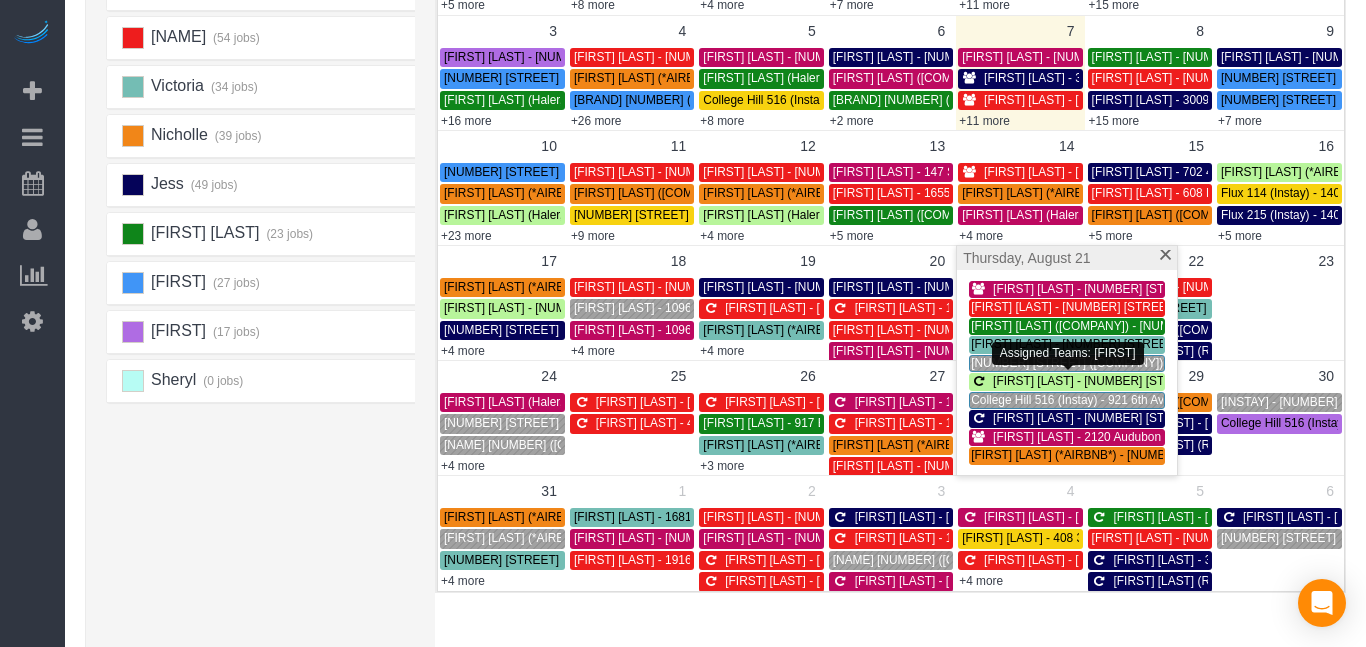 click on "[FIRST] [LAST] - [NUMBER] [STREET], [CITY], [STATE] [POSTAL_CODE]" at bounding box center (1189, 381) 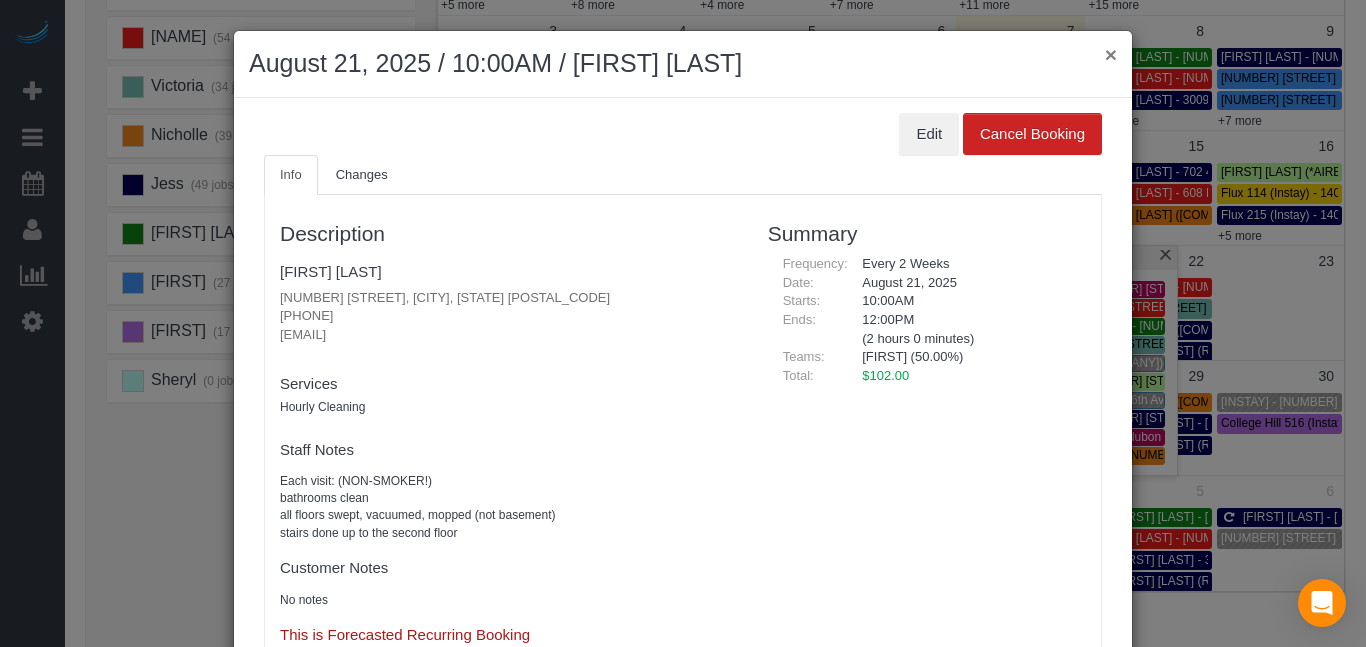click on "×" at bounding box center (1111, 54) 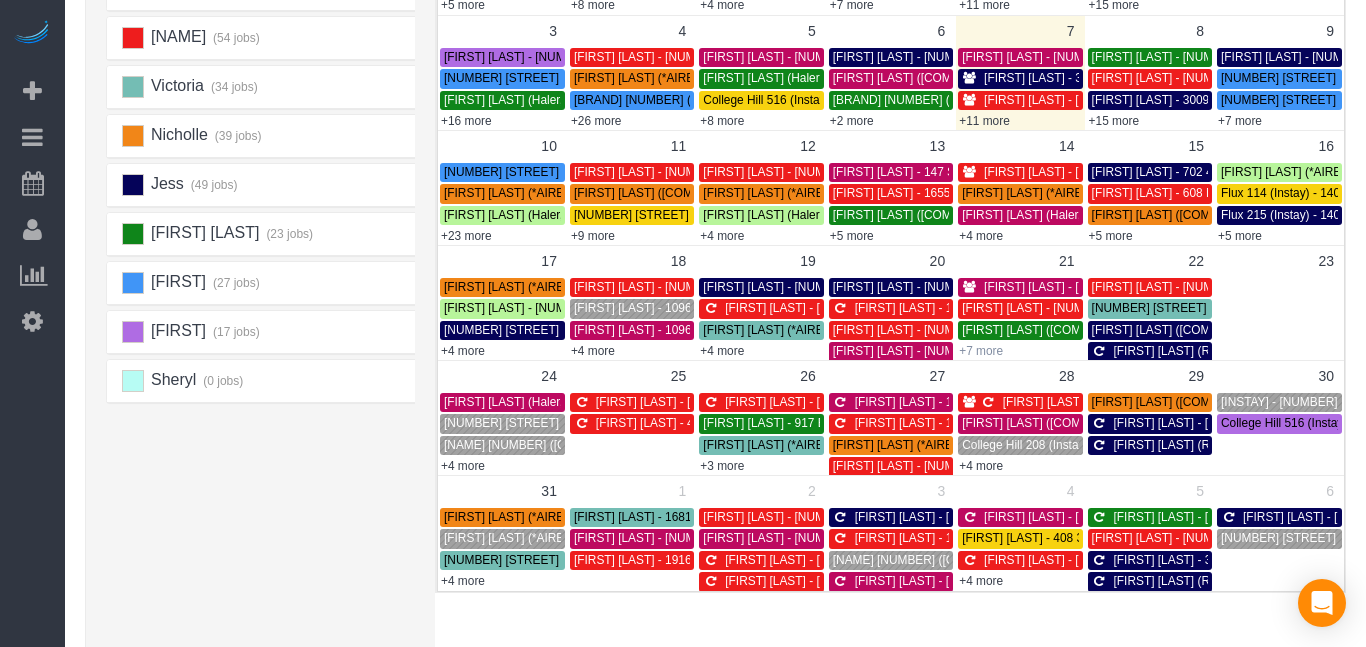 click on "+7 more" at bounding box center (981, 351) 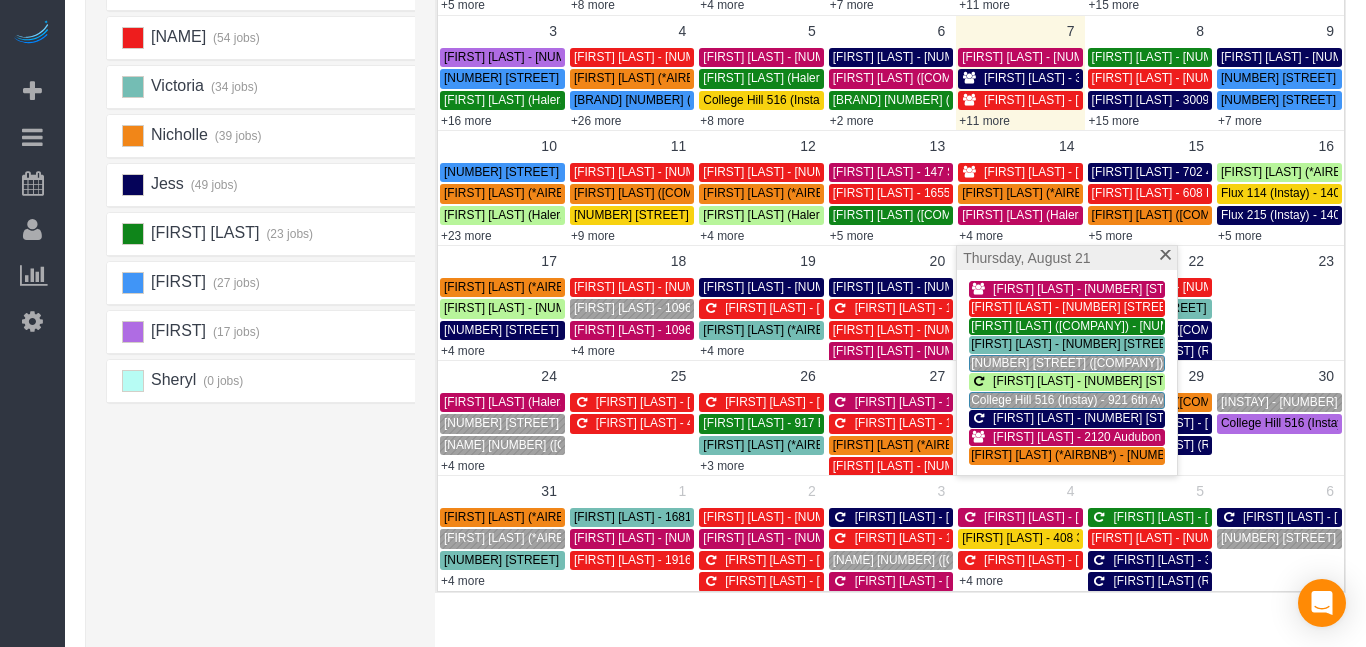 click on "[NUMBER] [STREET] ([COMPANY]) - [NUMBER] [STREET], [CITY], [STATE], [COUNTRY], [CITY], [STATE] [ZIP]" at bounding box center [1270, 363] 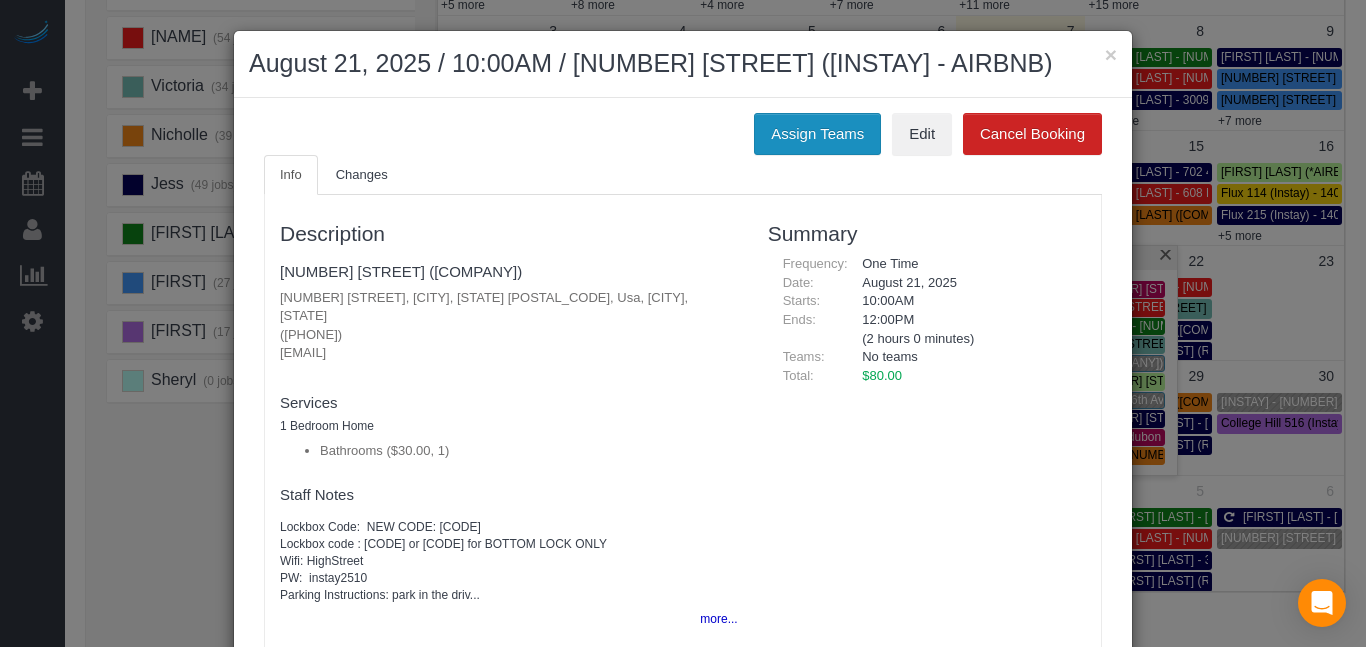 click on "Assign Teams" at bounding box center (817, 134) 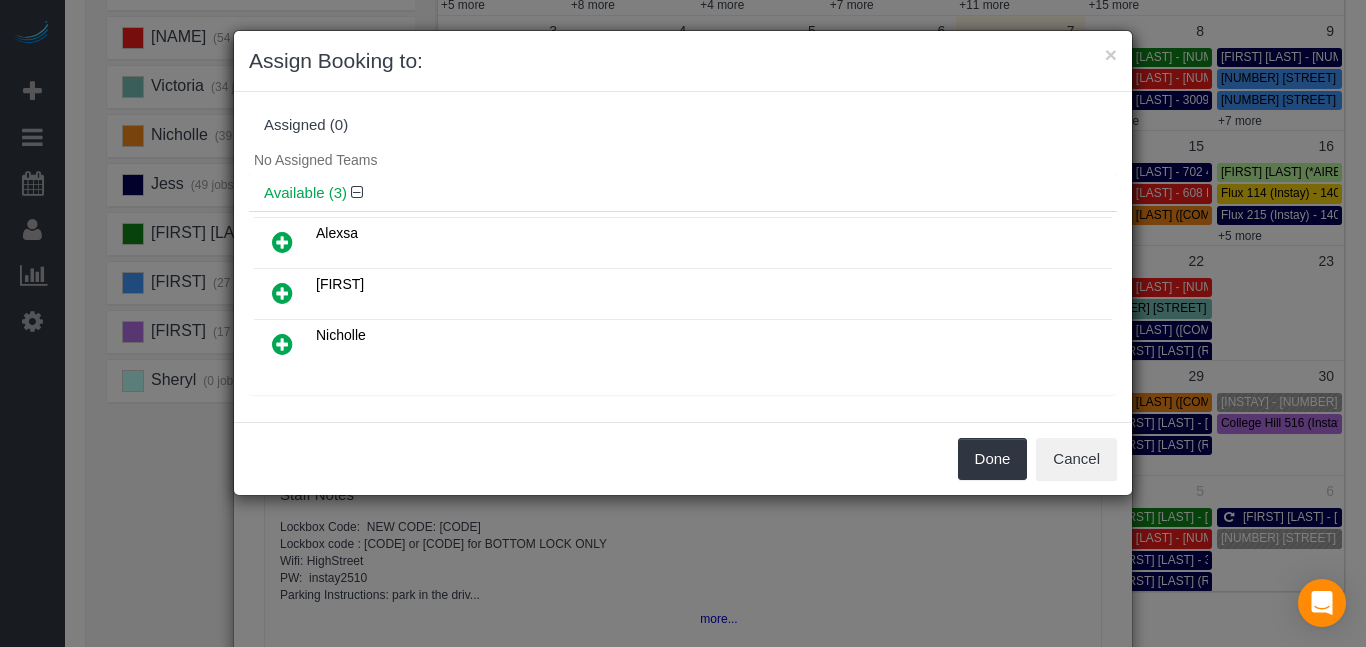 click at bounding box center [282, 242] 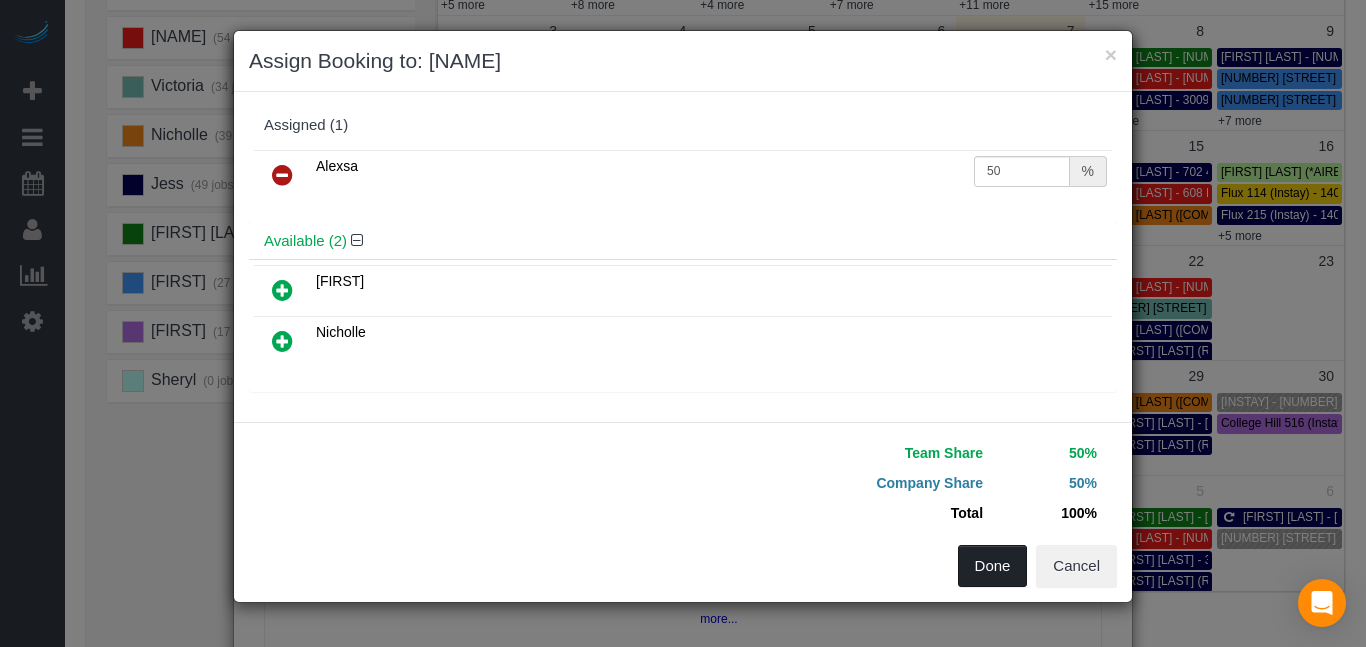 click on "Done" at bounding box center (993, 566) 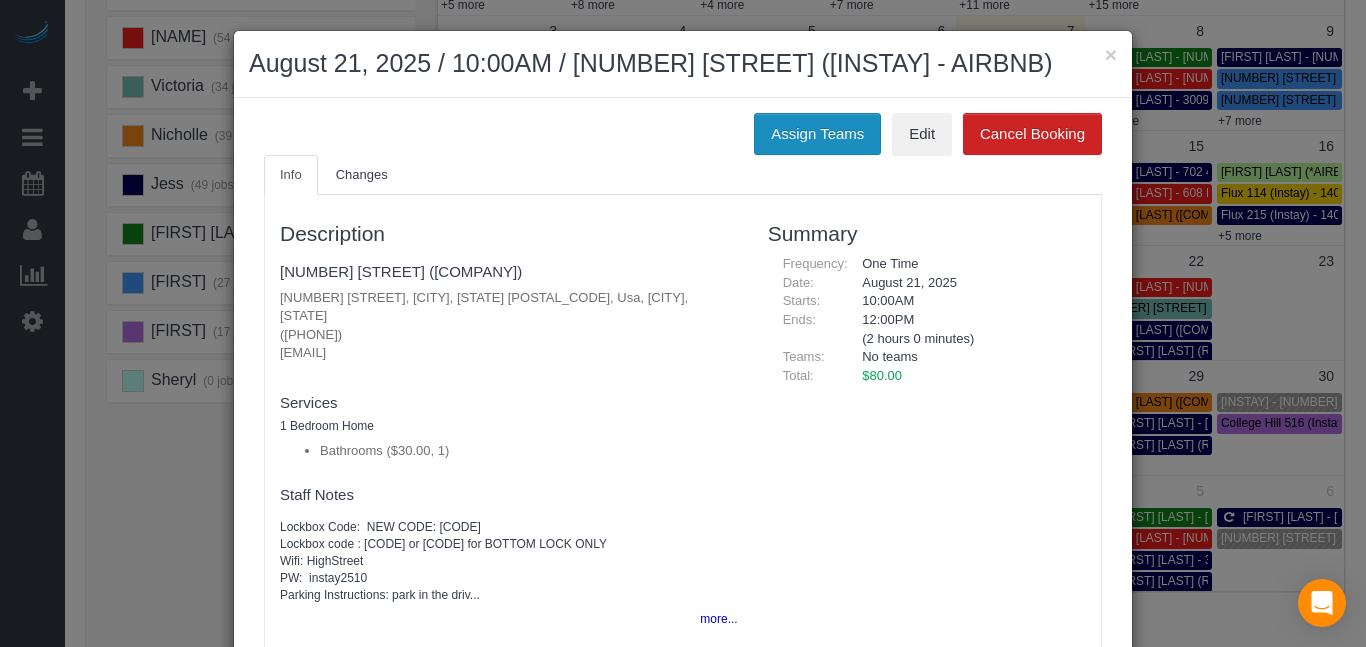click on "Assign Teams" at bounding box center [817, 134] 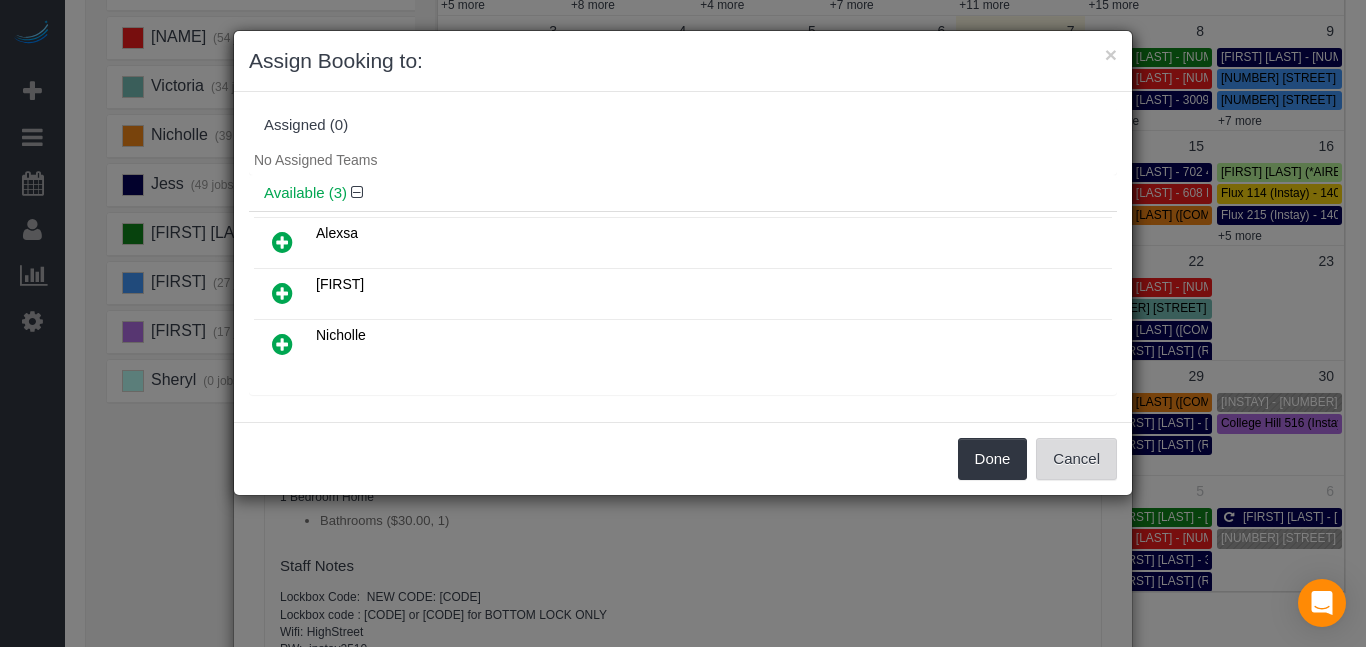 click on "Cancel" at bounding box center (1076, 459) 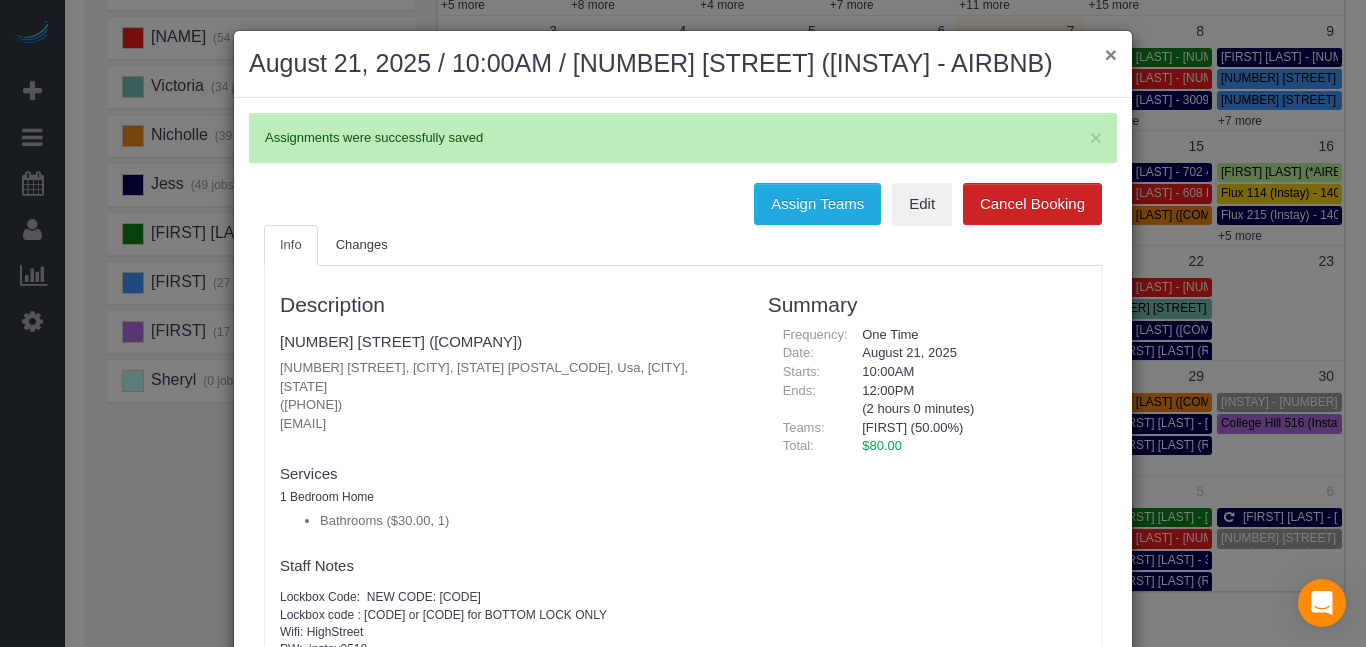 click on "×" at bounding box center [1111, 54] 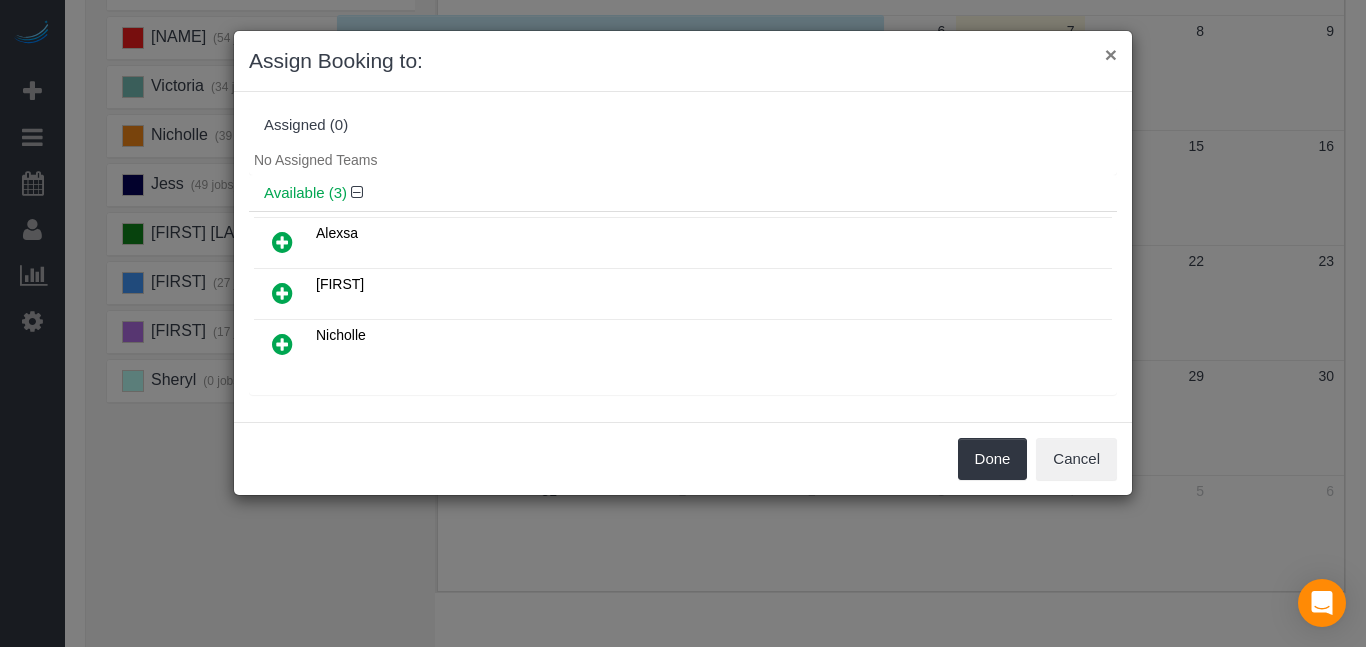 click on "×" at bounding box center [1111, 54] 